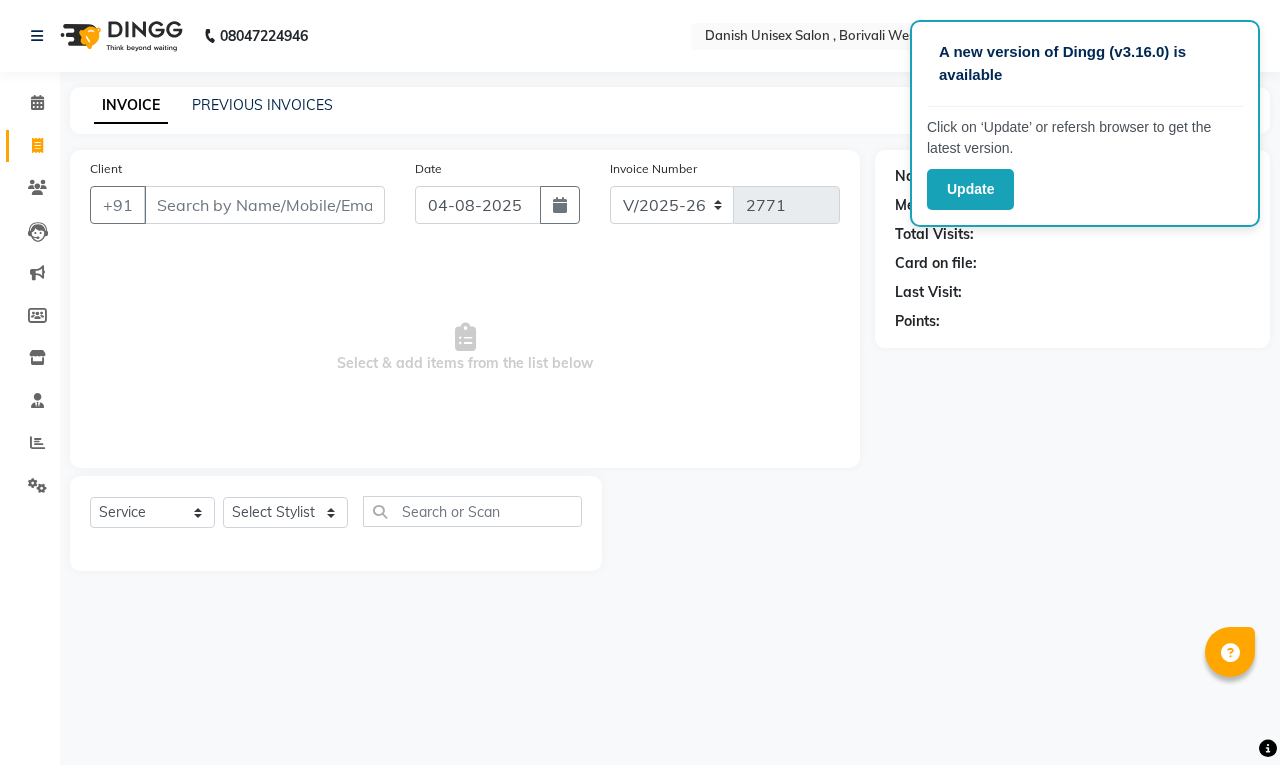 select on "6929" 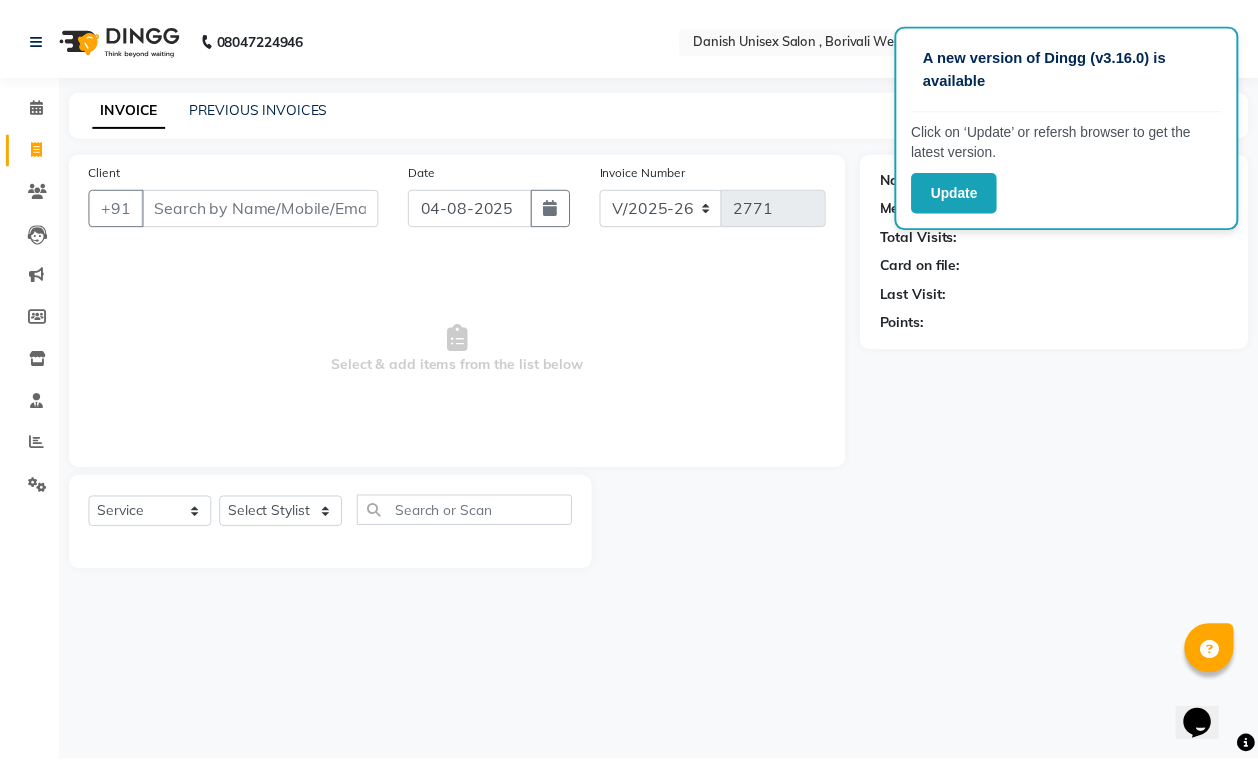 scroll, scrollTop: 0, scrollLeft: 0, axis: both 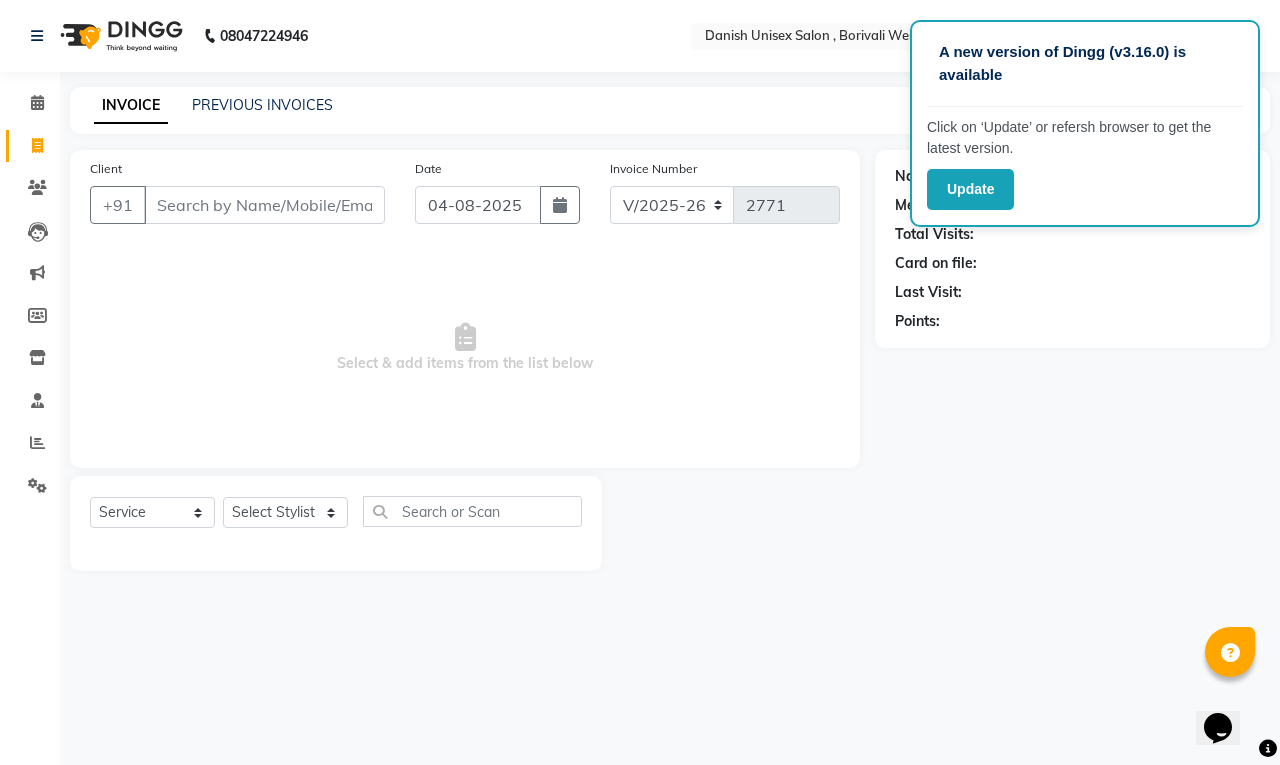 click on "Client" at bounding box center [264, 205] 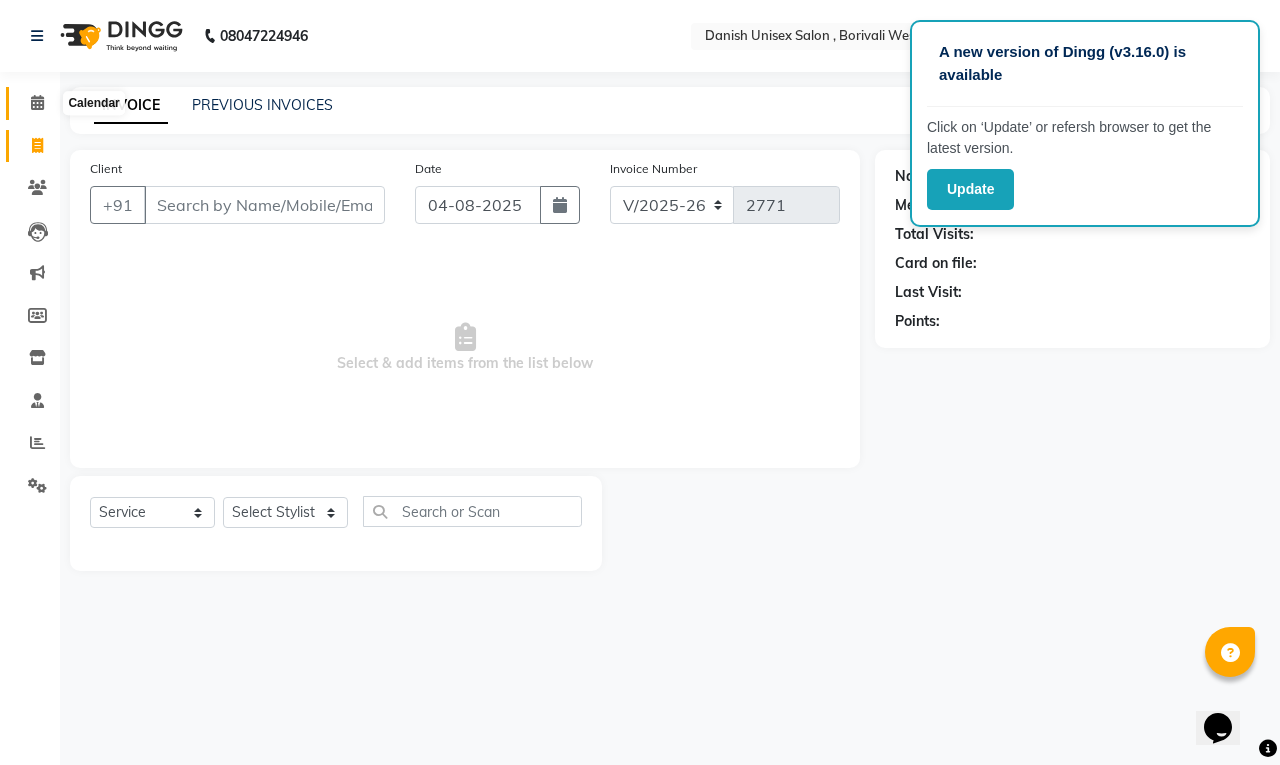 click 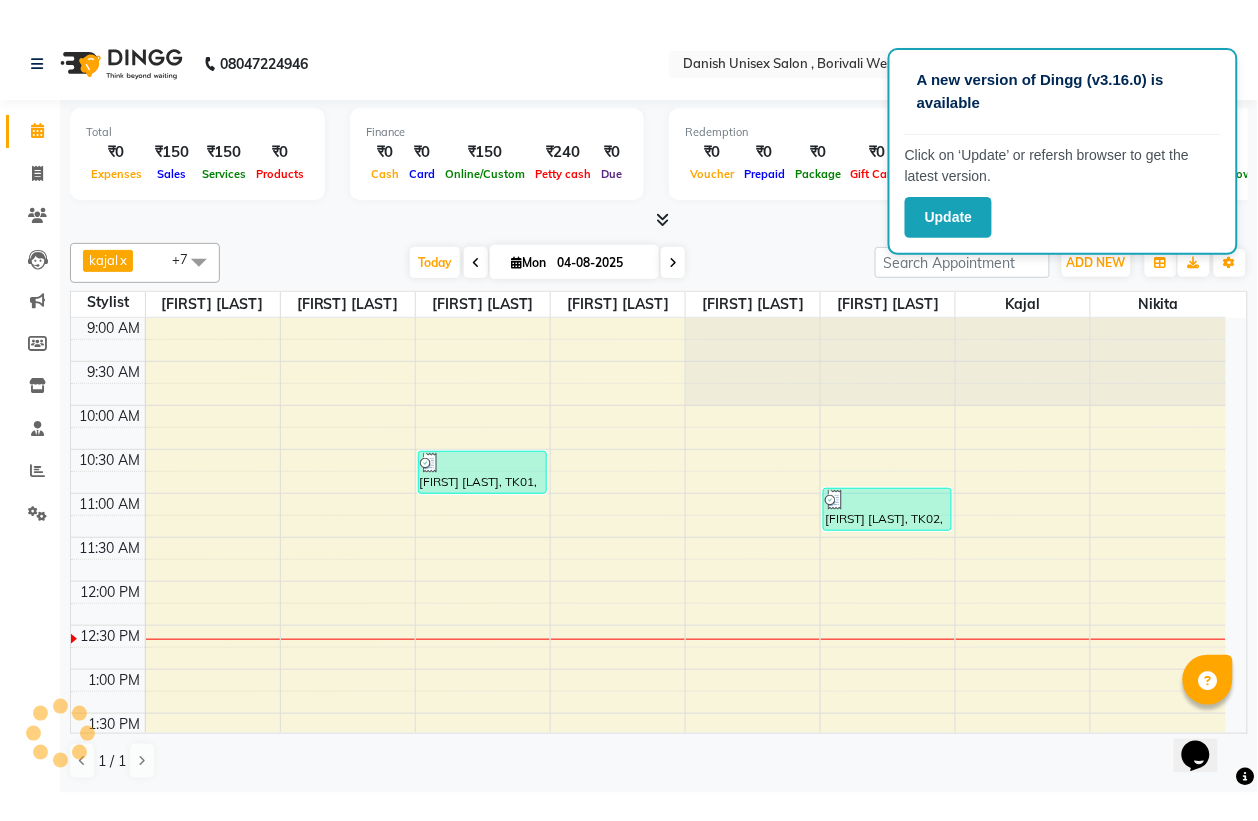 scroll, scrollTop: 0, scrollLeft: 0, axis: both 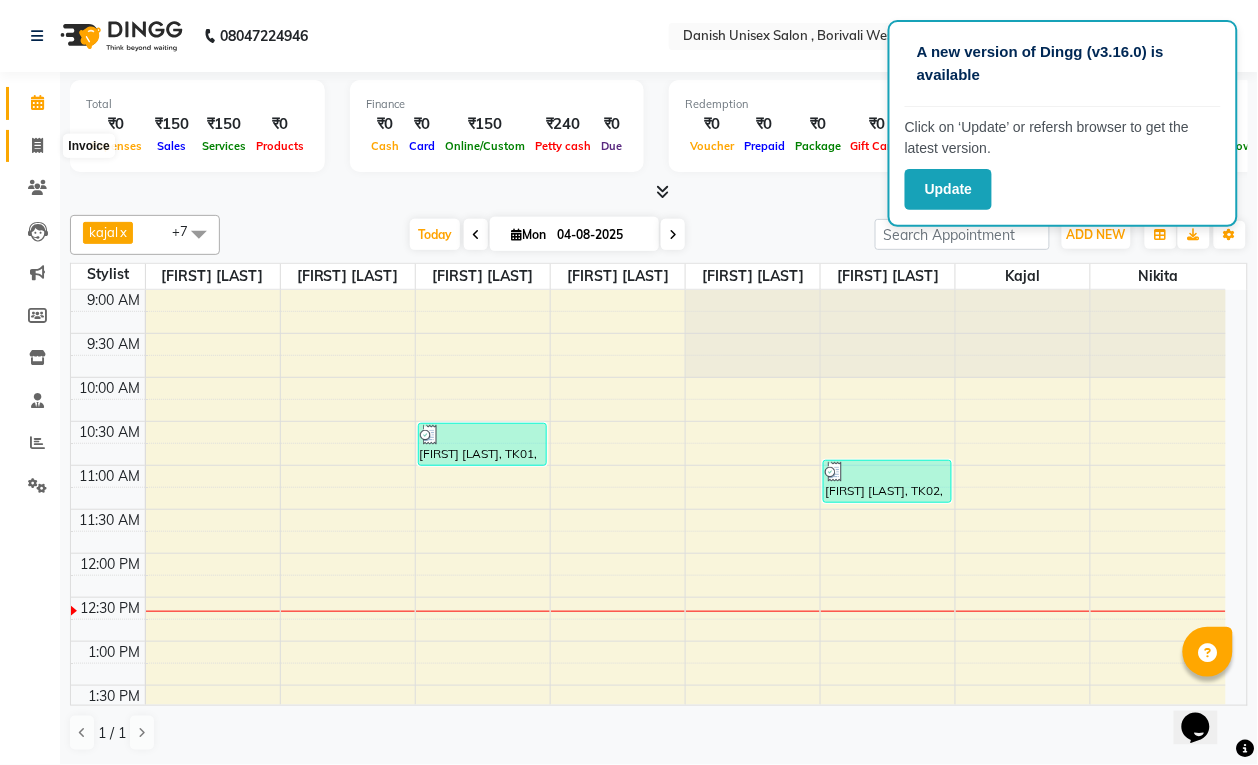 click 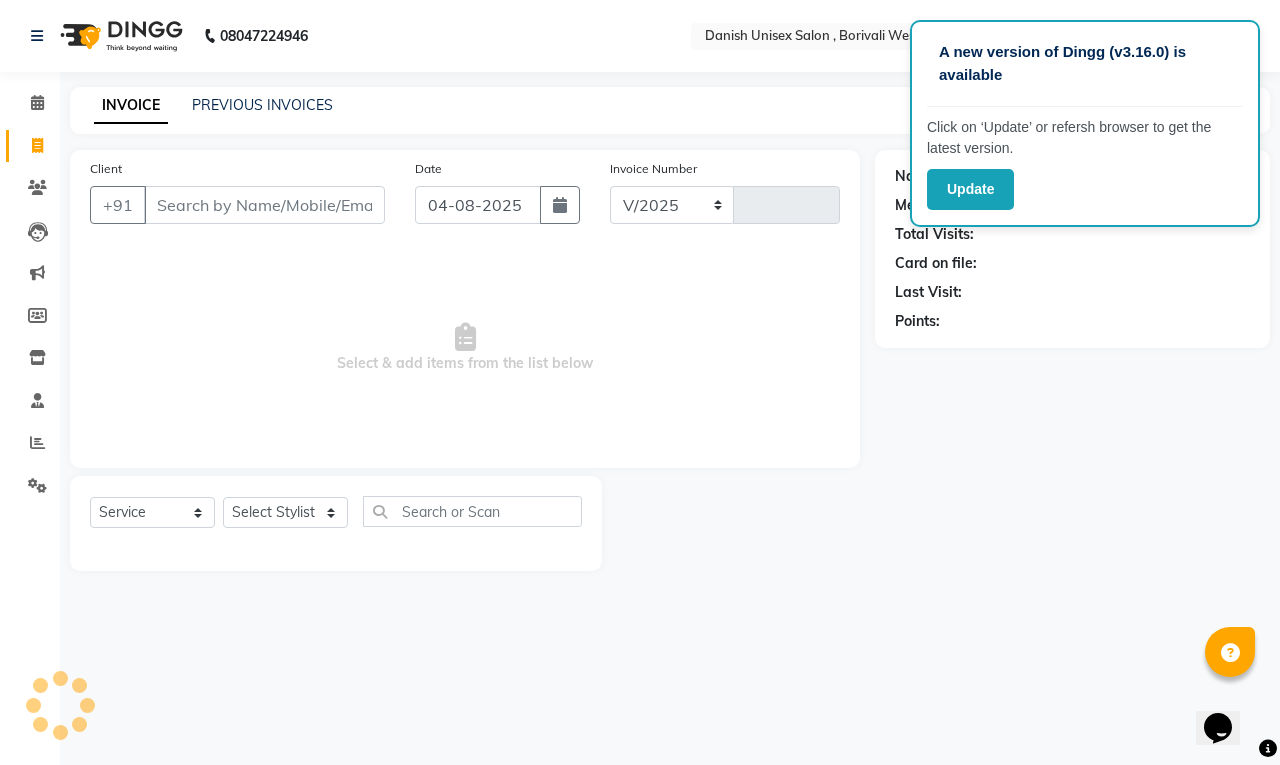 select on "6929" 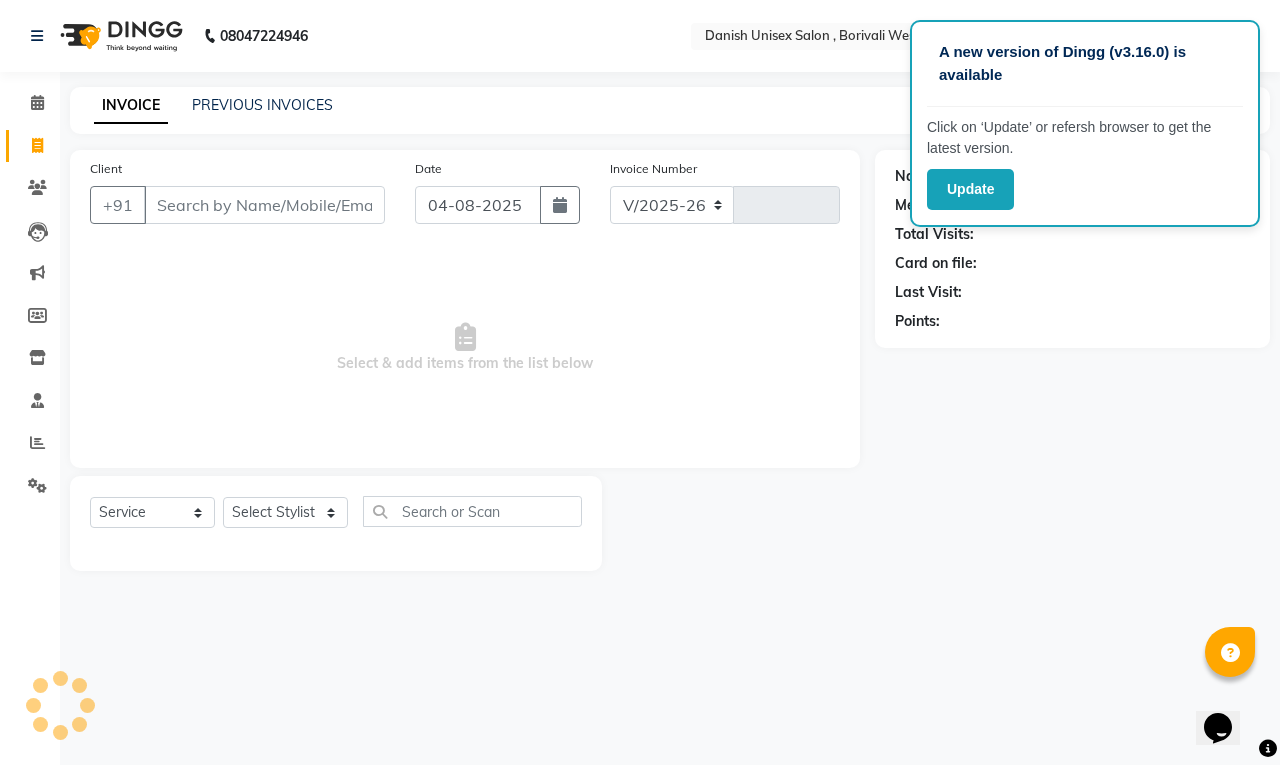 type on "2771" 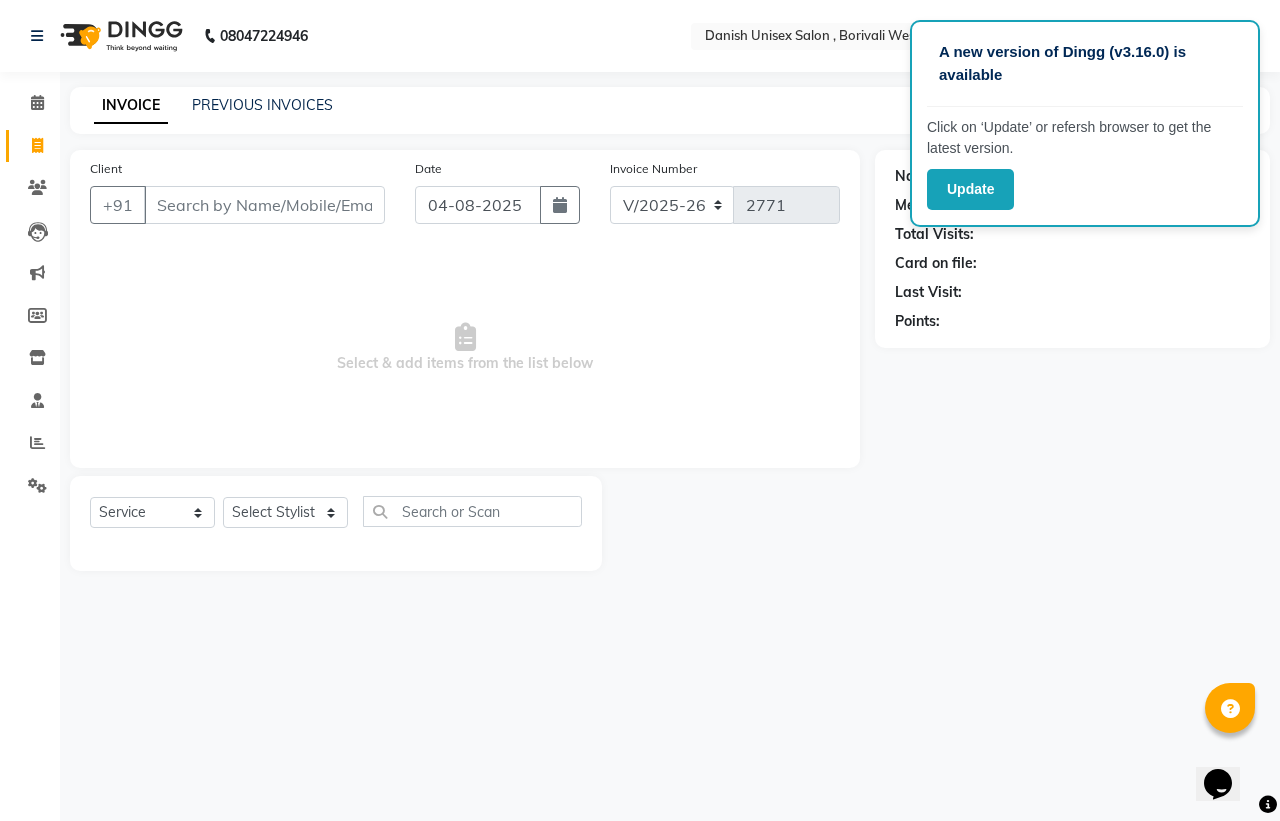 click on "Name: Membership: Total Visits: Card on file: Last Visit:  Points:" 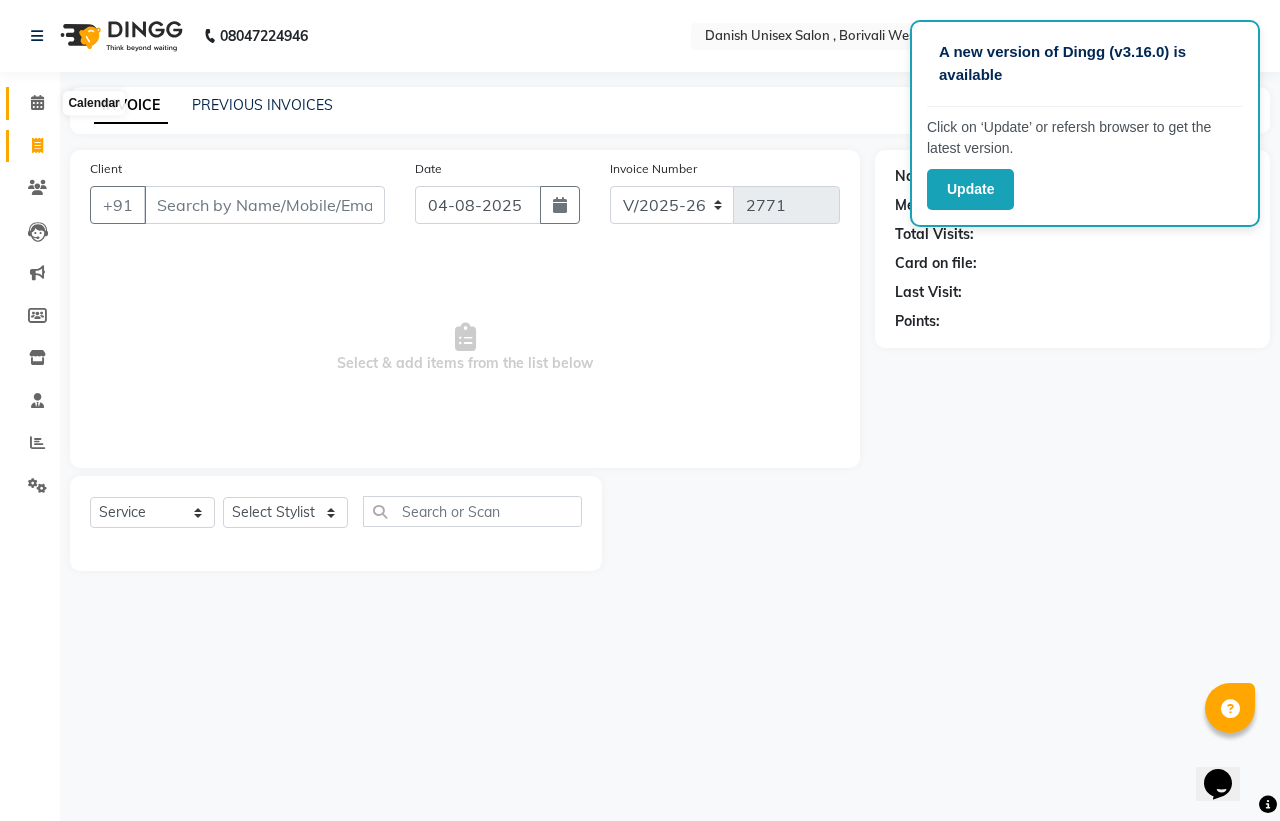 click 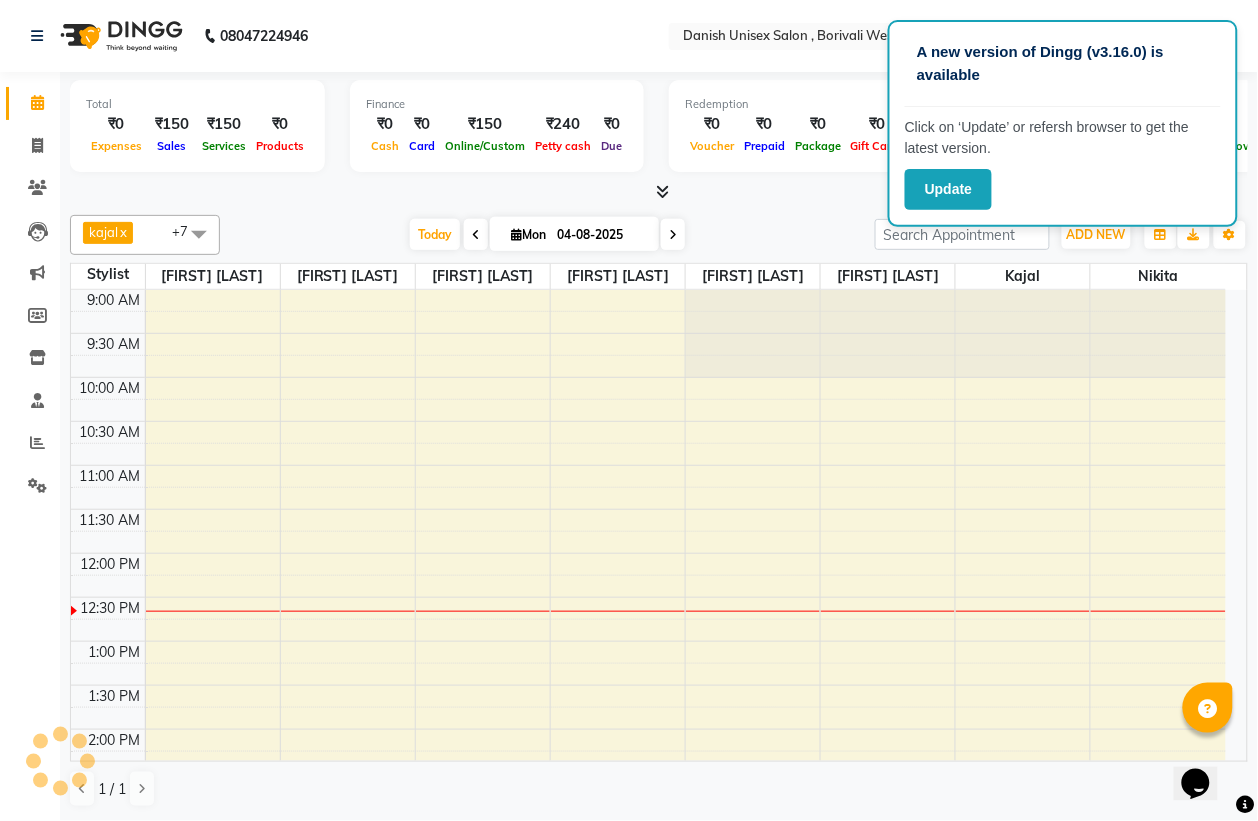 scroll, scrollTop: 0, scrollLeft: 0, axis: both 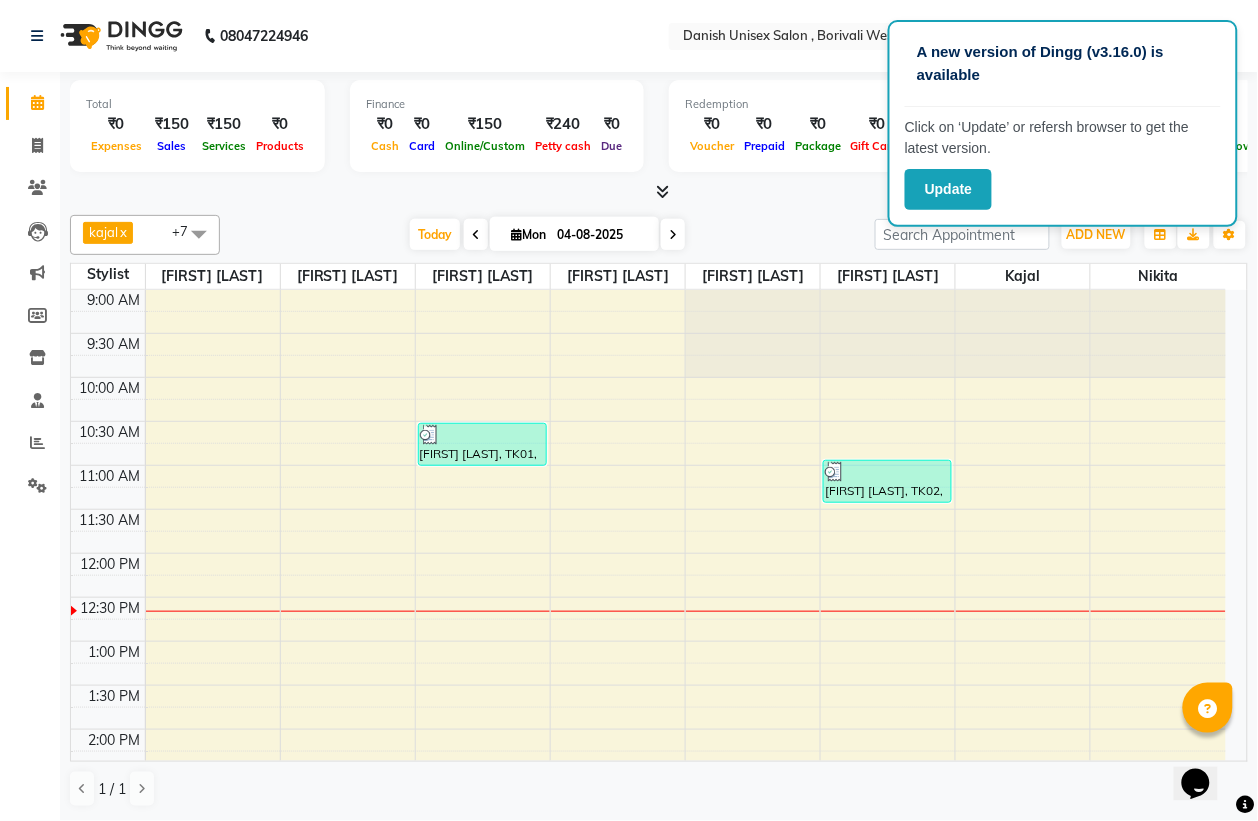 click on "9:00 AM 9:30 AM 10:00 AM 10:30 AM 11:00 AM 11:30 AM 12:00 PM 12:30 PM 1:00 PM 1:30 PM 2:00 PM 2:30 PM 3:00 PM 3:30 PM 4:00 PM 4:30 PM 5:00 PM 5:30 PM 6:00 PM 6:30 PM 7:00 PM 7:30 PM 8:00 PM 8:30 PM 9:00 PM 9:30 PM     [FIRST] [LAST], TK01, 10:30 AM-11:00 AM, THREADING (MEN) EYEBROW / FOREHEAD / NOSE     [FIRST] [LAST], TK02, 10:55 AM-11:25 AM, BASIC SERVICE (MEN) SHAVING" at bounding box center [648, 861] 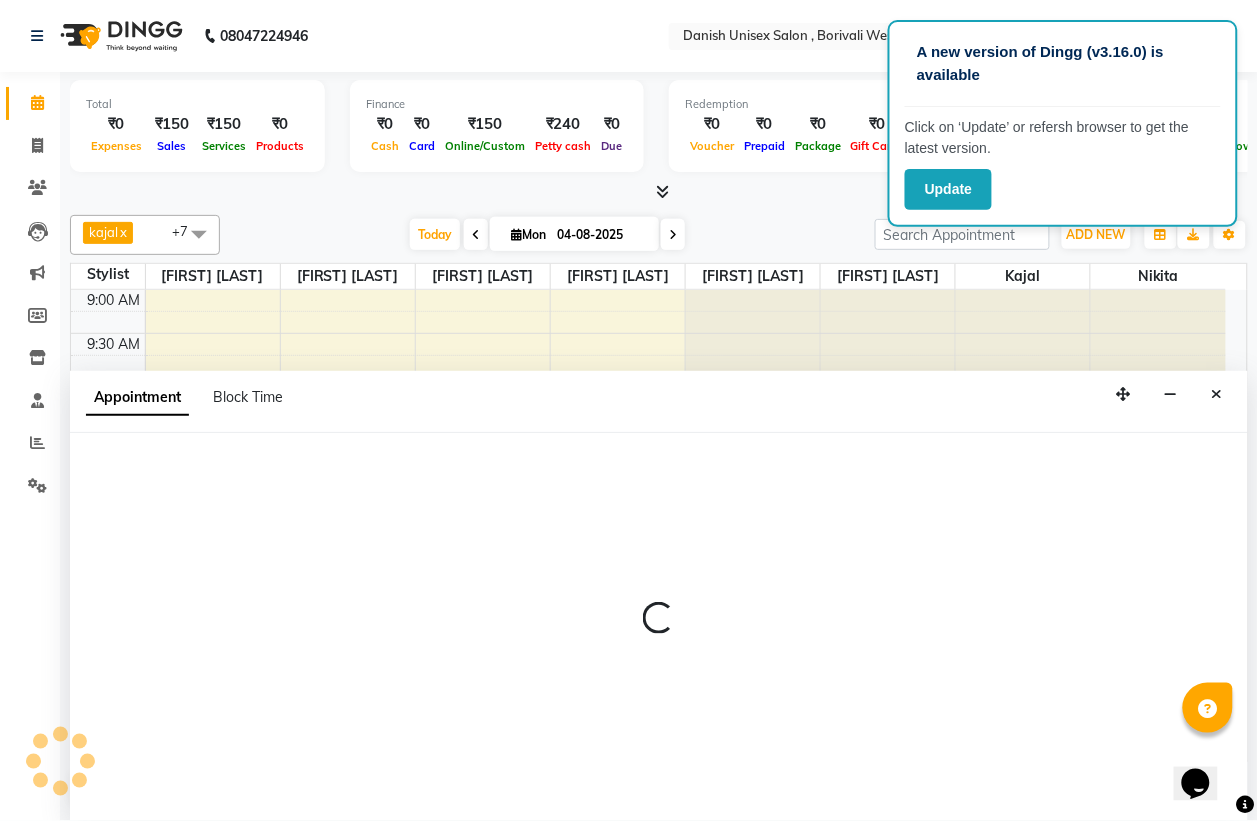 scroll, scrollTop: 1, scrollLeft: 0, axis: vertical 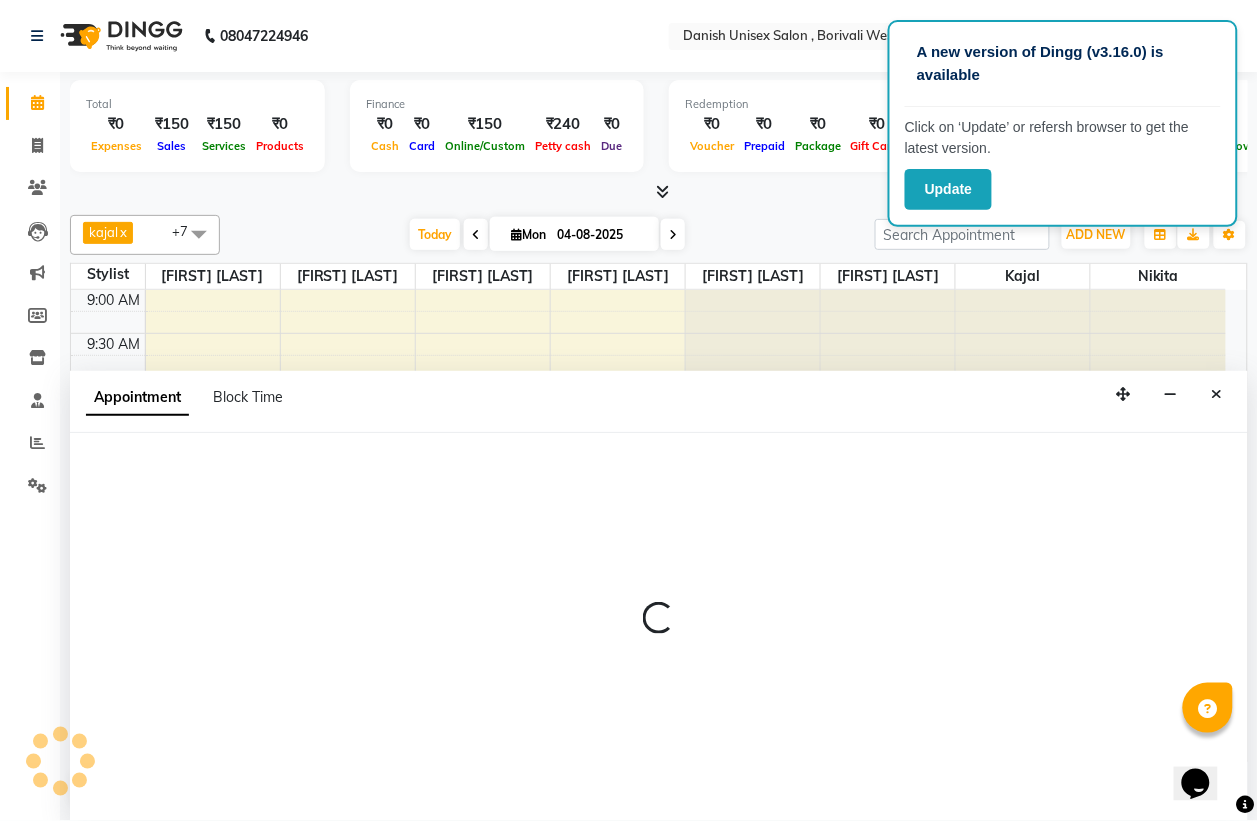 select on "83127" 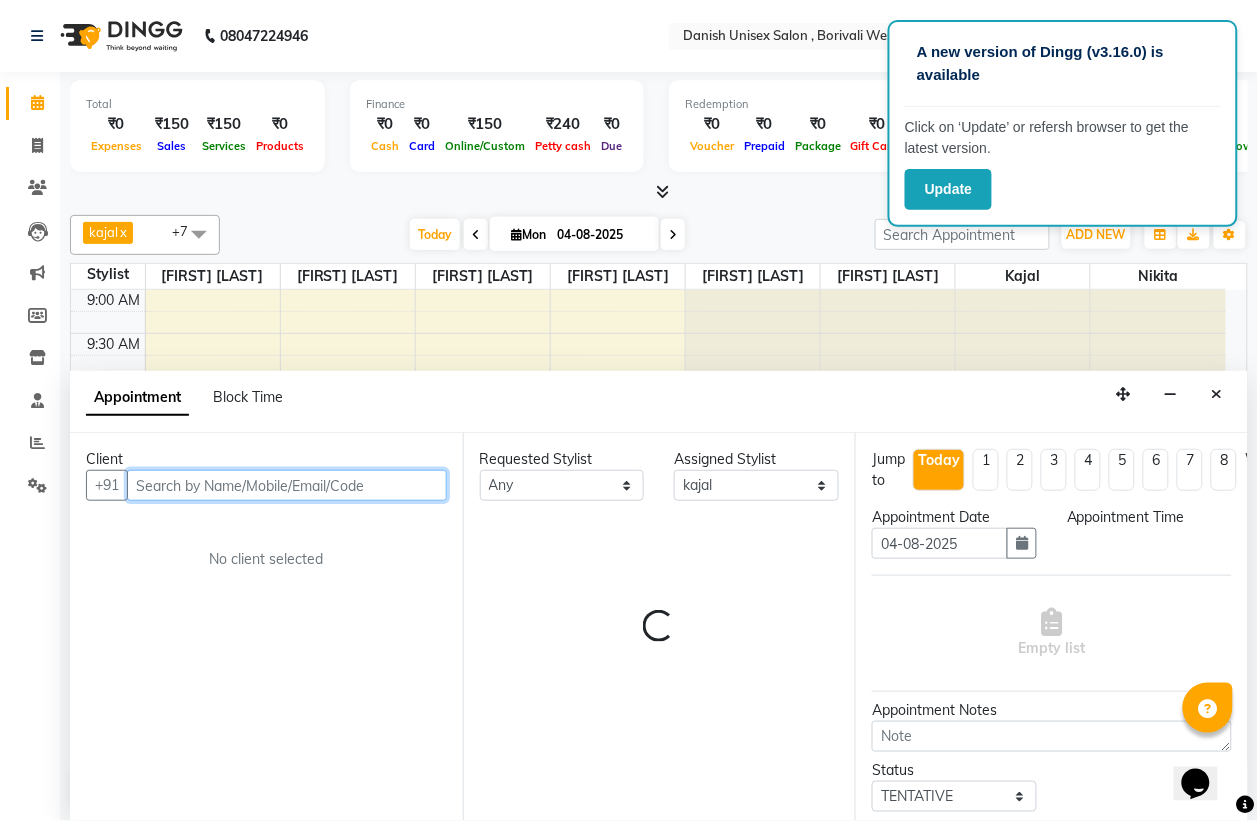 select on "630" 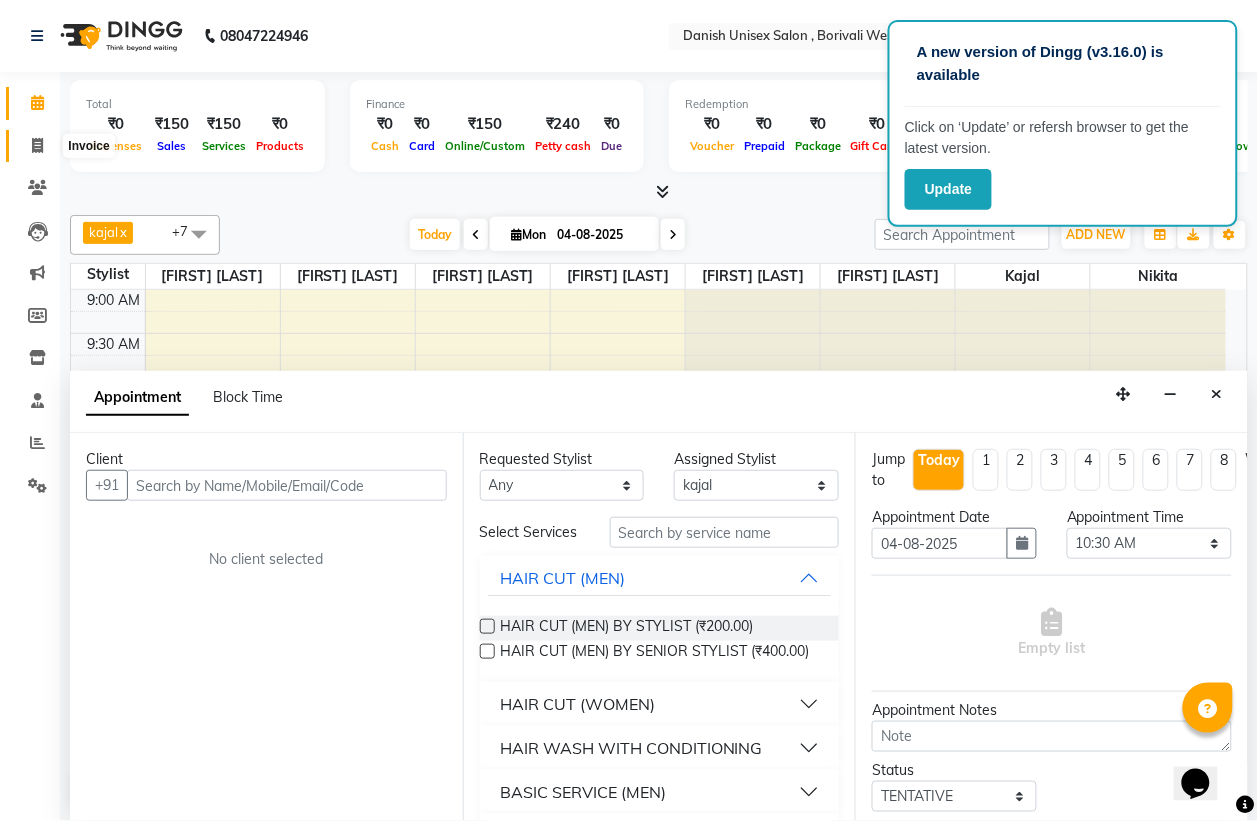 click 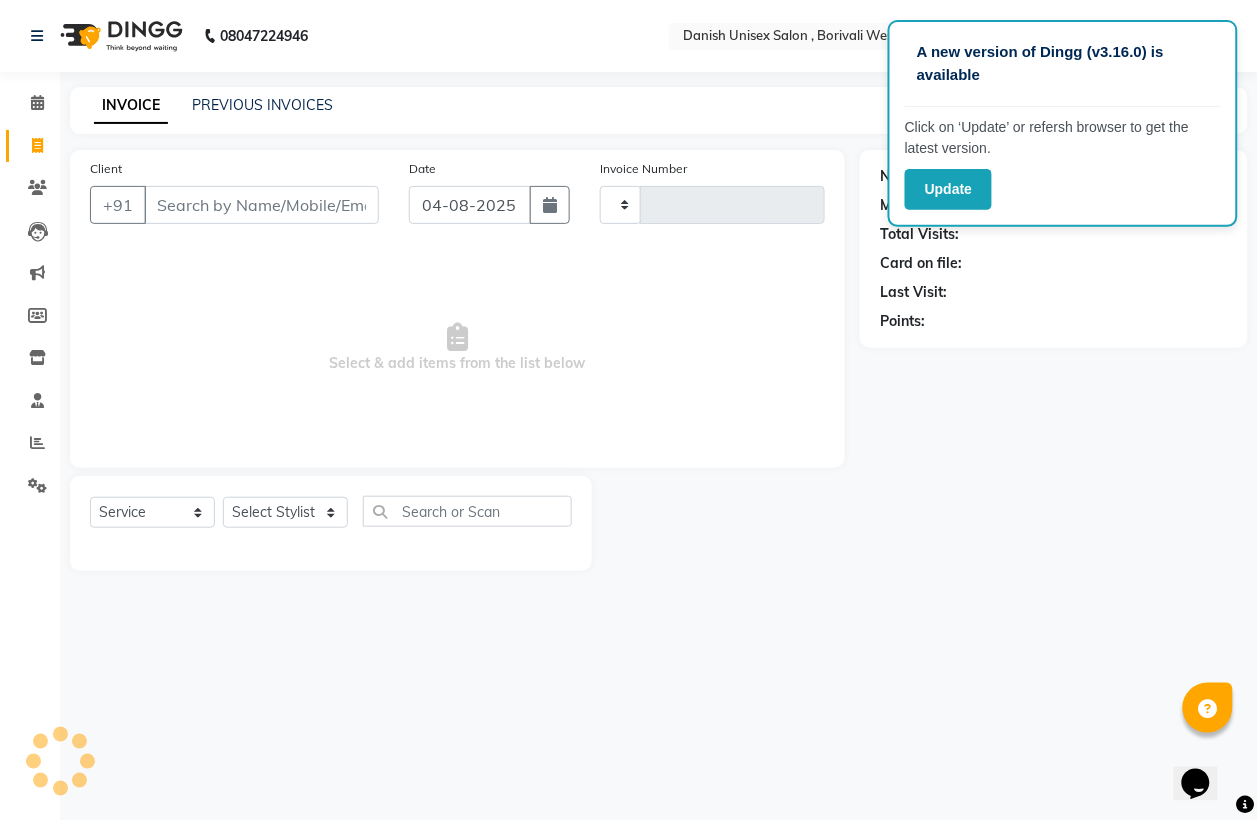 type on "2771" 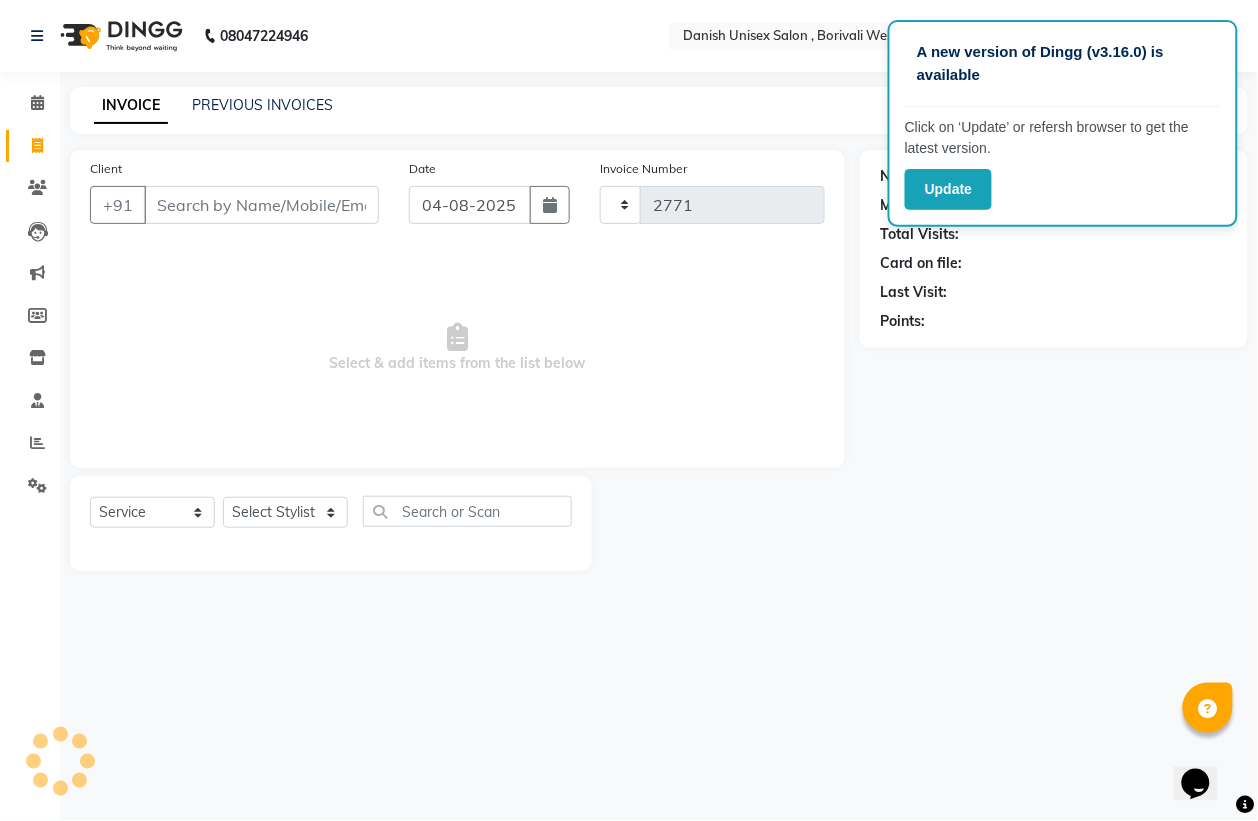 select on "6929" 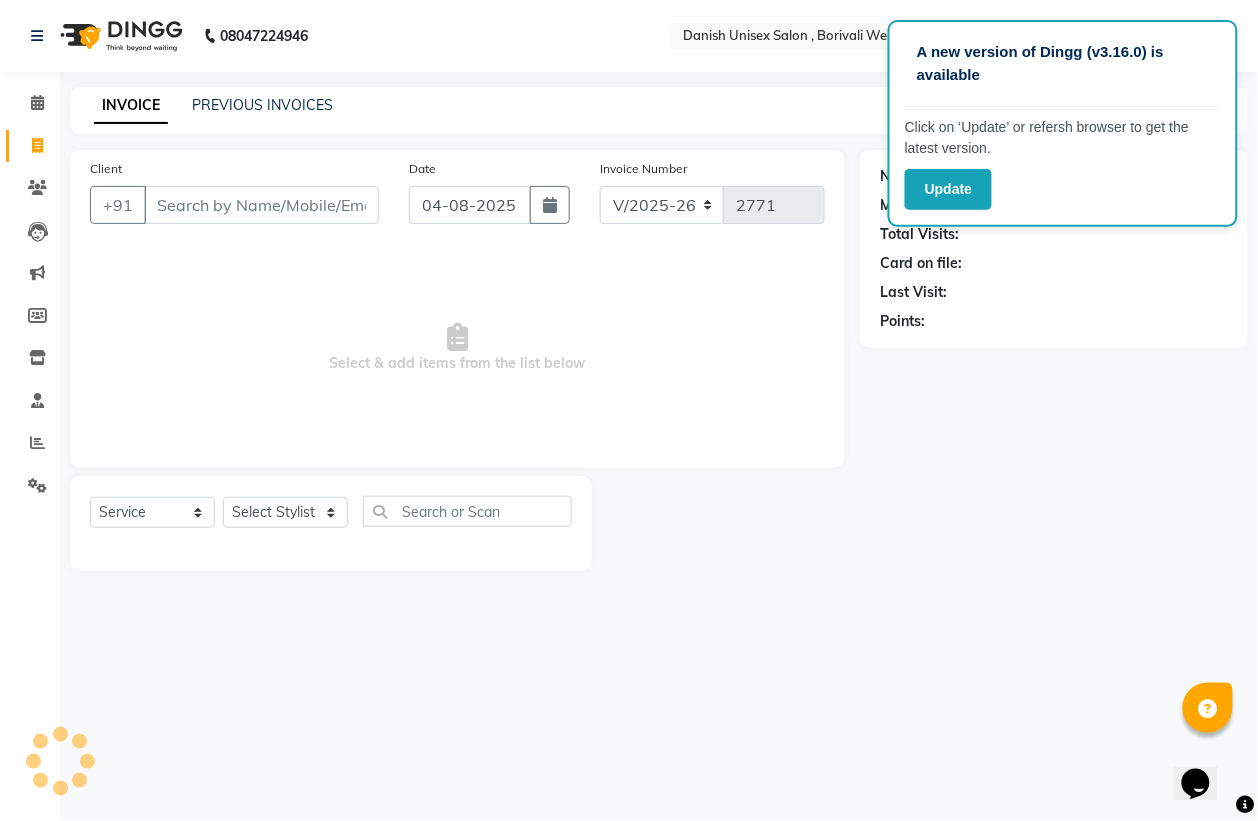 scroll, scrollTop: 0, scrollLeft: 0, axis: both 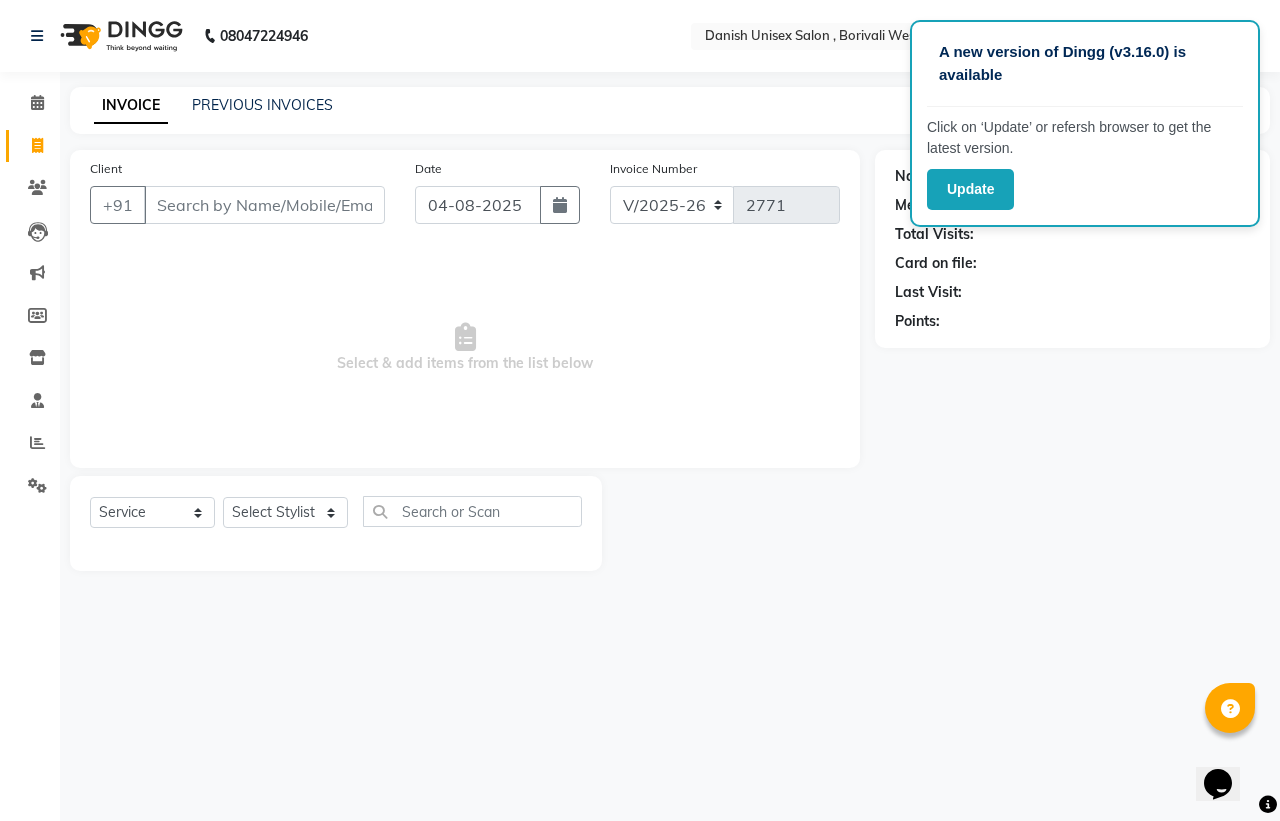 click on "Name: Membership: Total Visits: Card on file: Last Visit:  Points:" 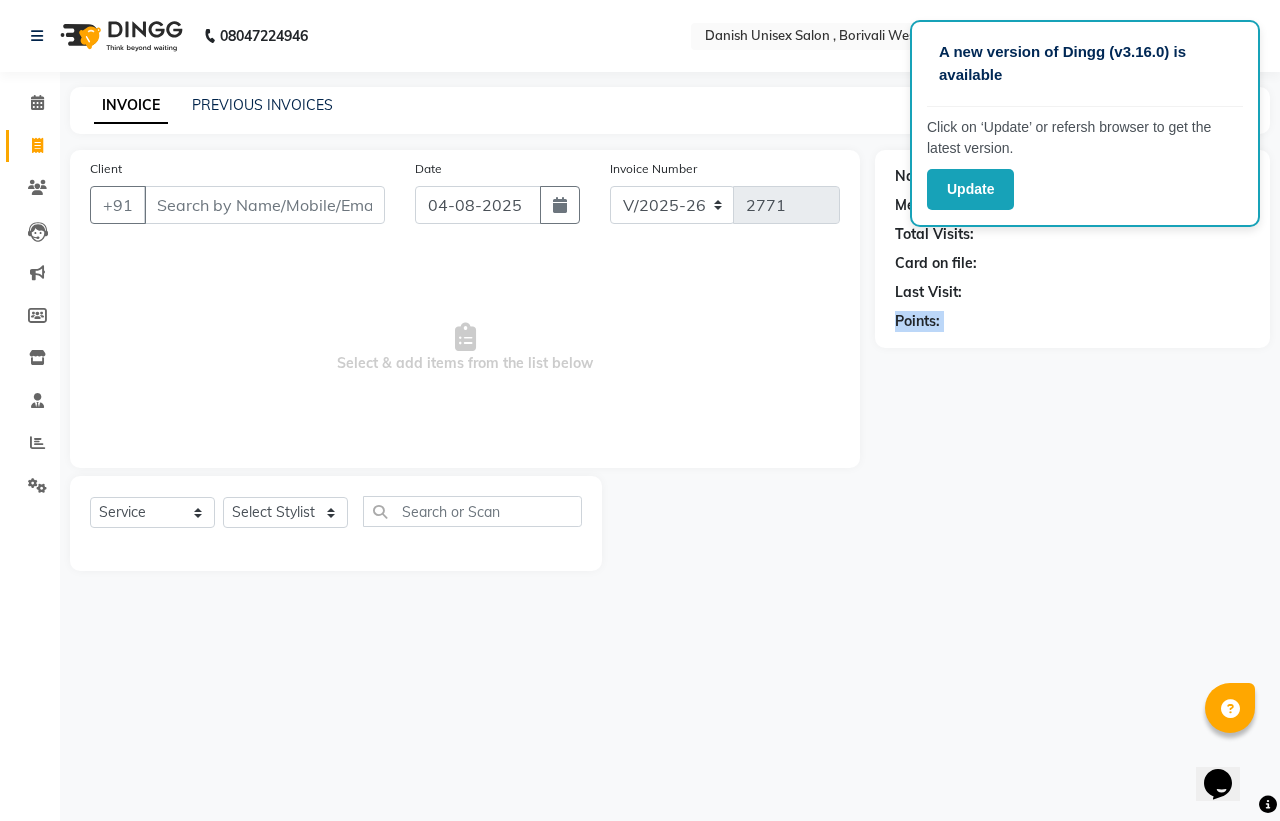 click on "Name: Membership: Total Visits: Card on file: Last Visit:  Points:" 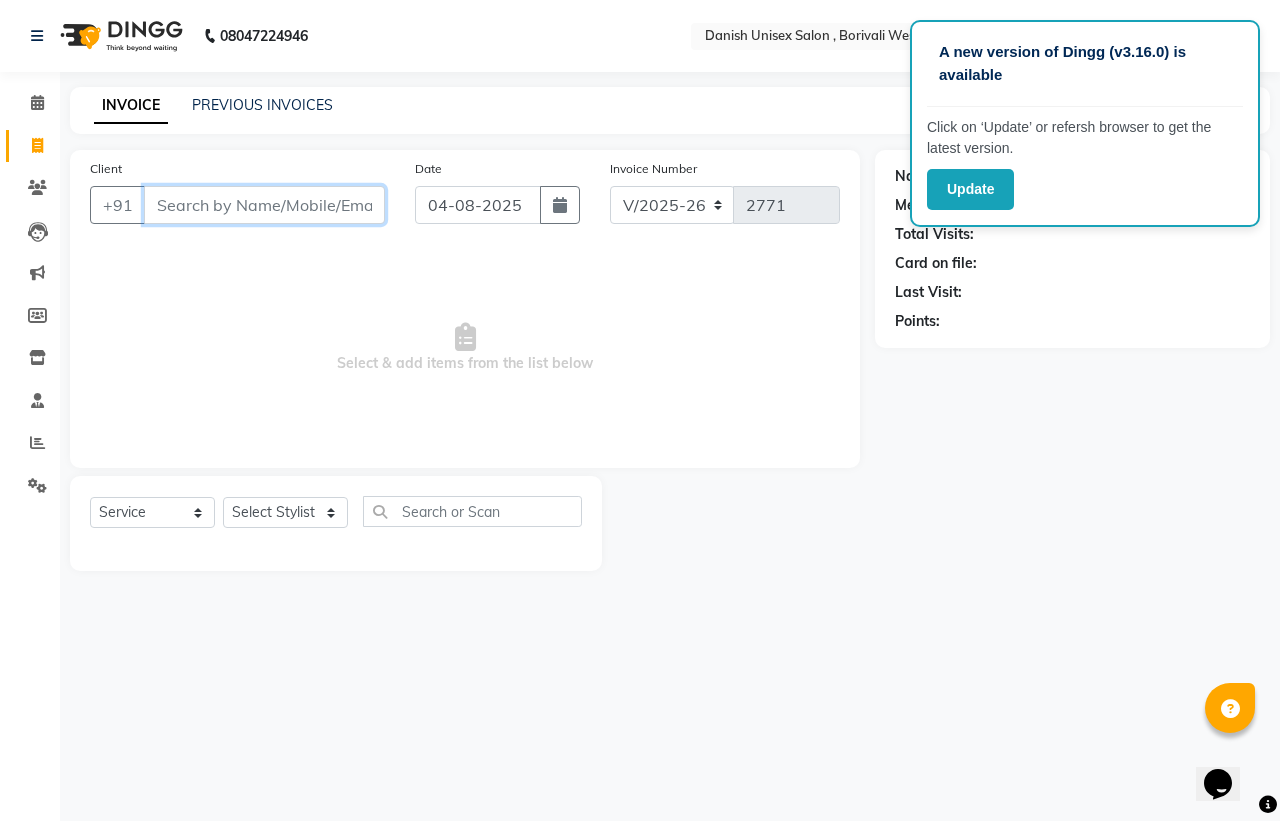 click on "Client" at bounding box center (264, 205) 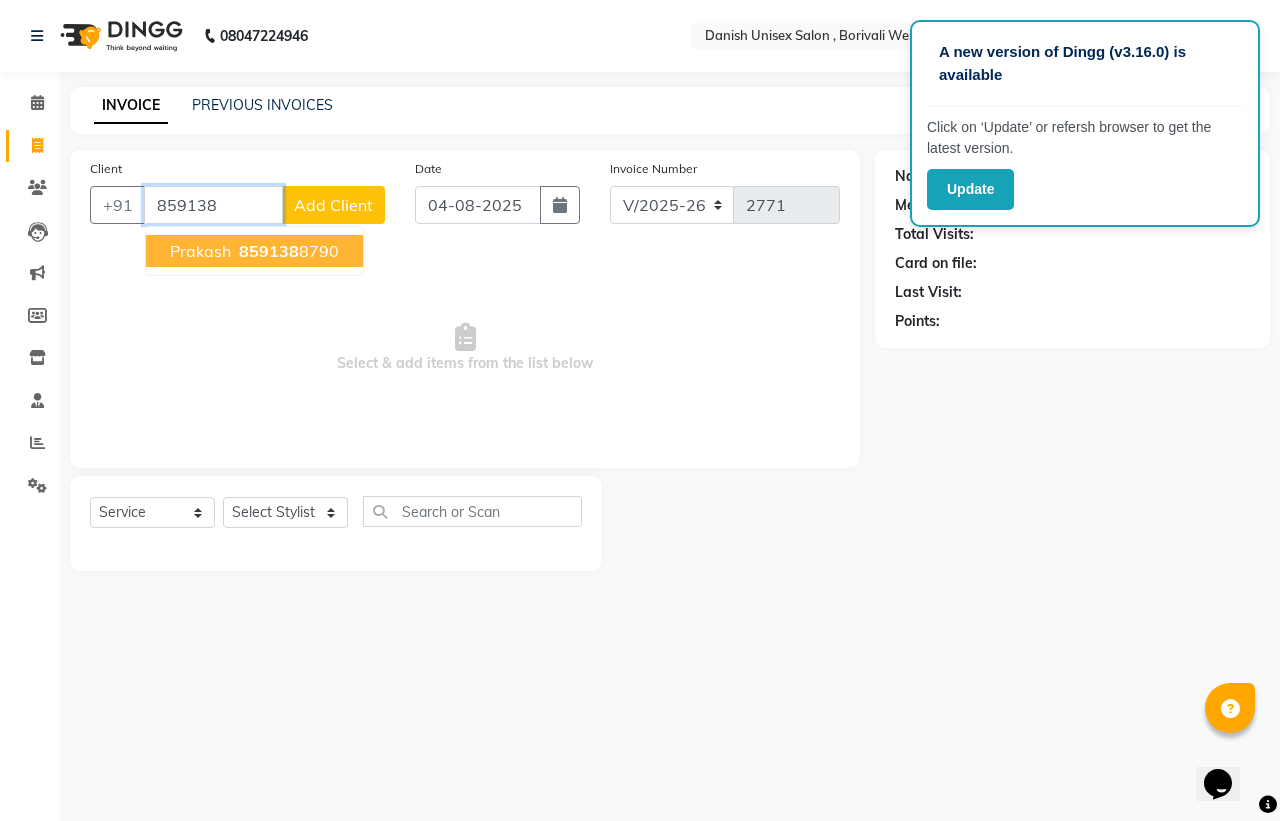 click on "[PHONE]" at bounding box center [287, 251] 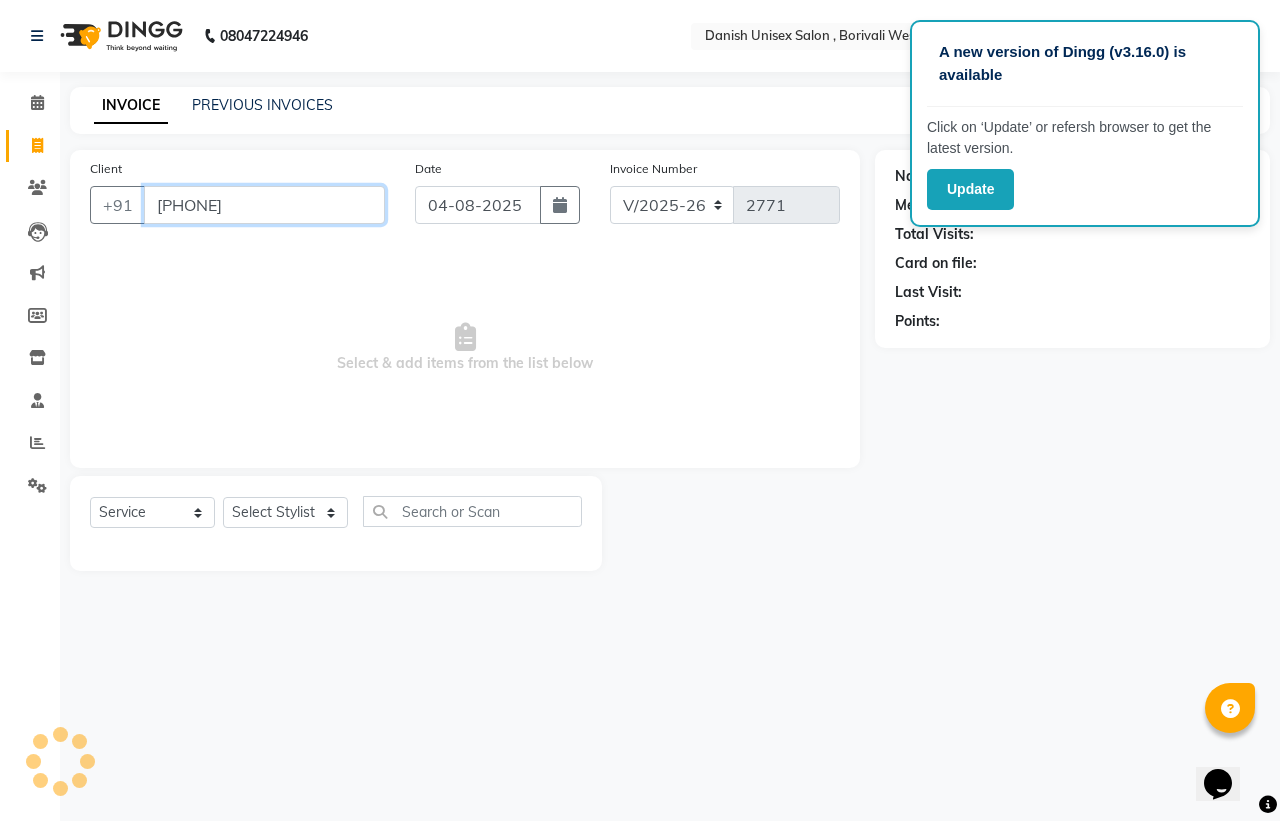 type on "[PHONE]" 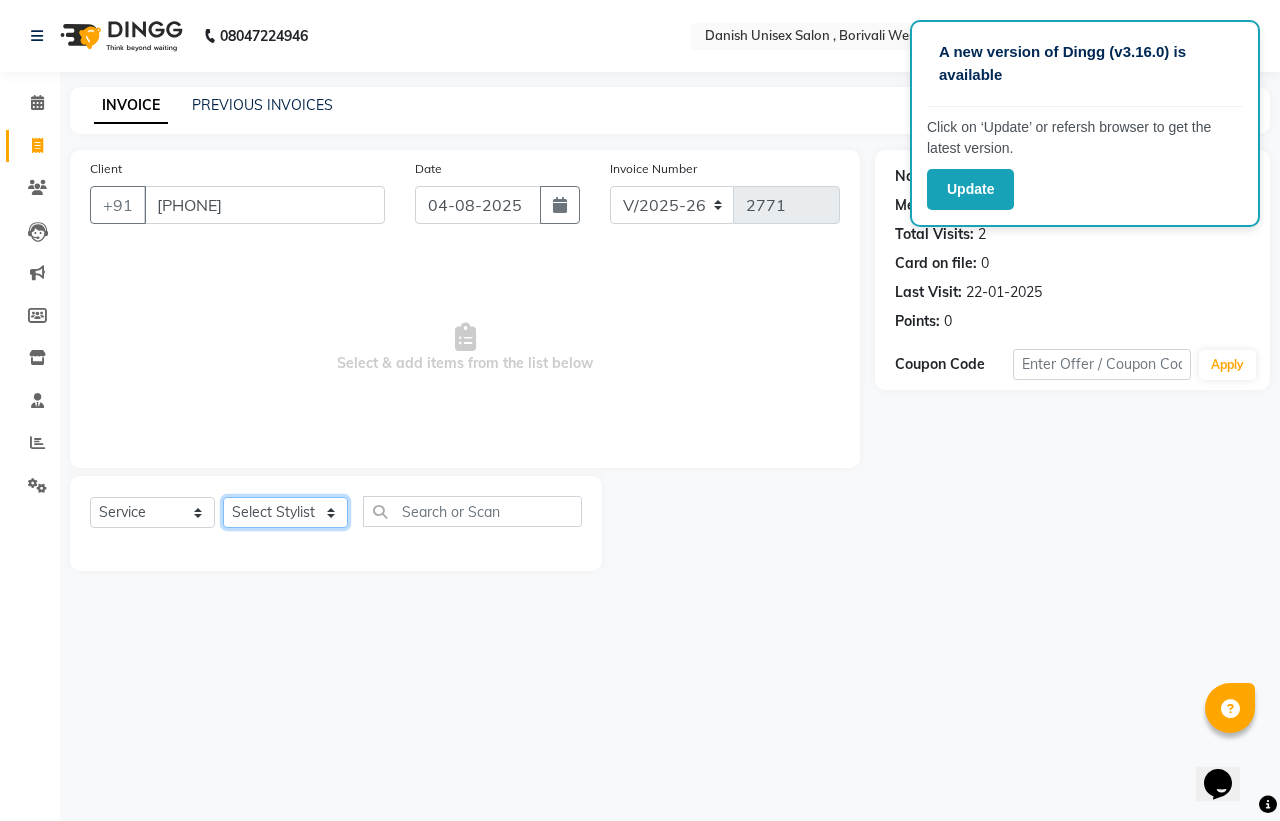 click on "Select Stylist Bhim Shing firoz alam Juber shaikh kajal Lubna Sayyad Nikhil Sharma Nikita Niraj Kanojiya Niyaz Salmani Pooja Yadav Riddhi Sabil salmani sapna" 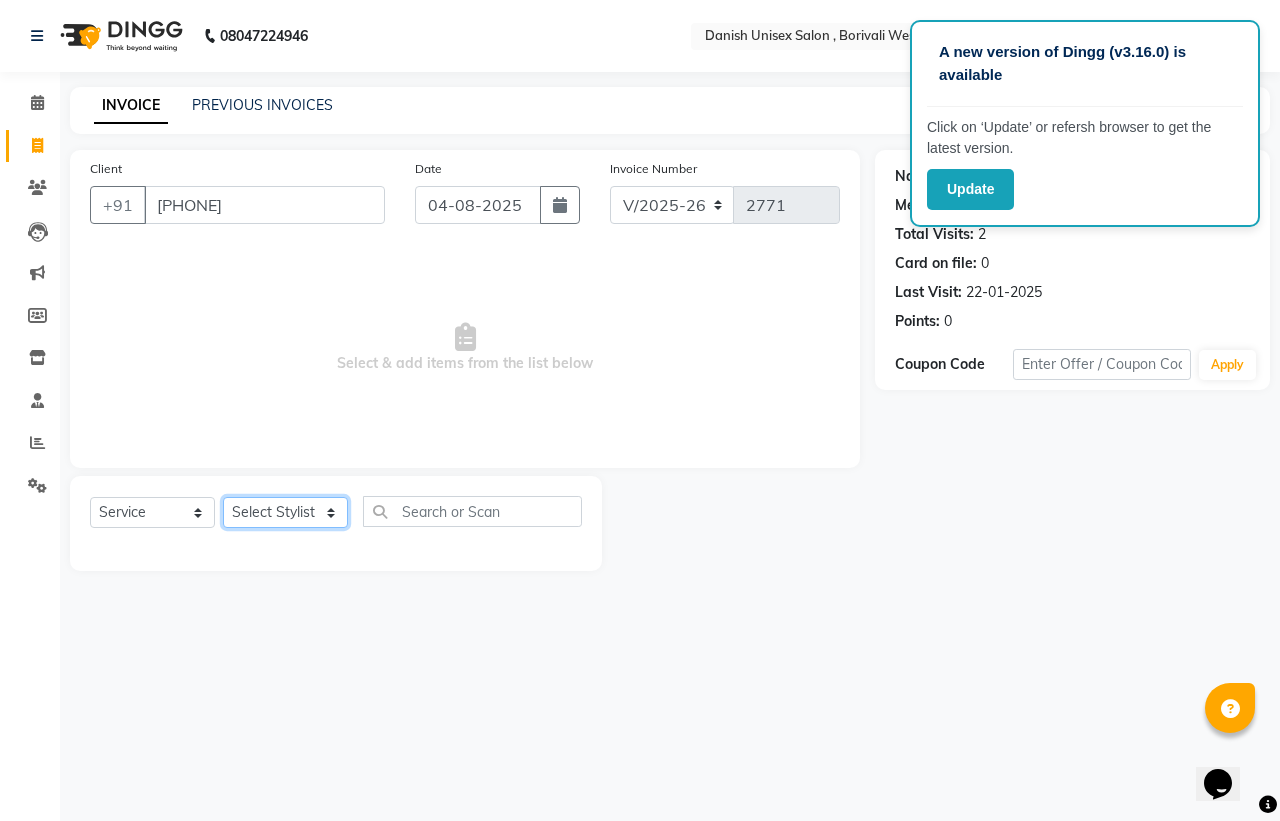 select on "63506" 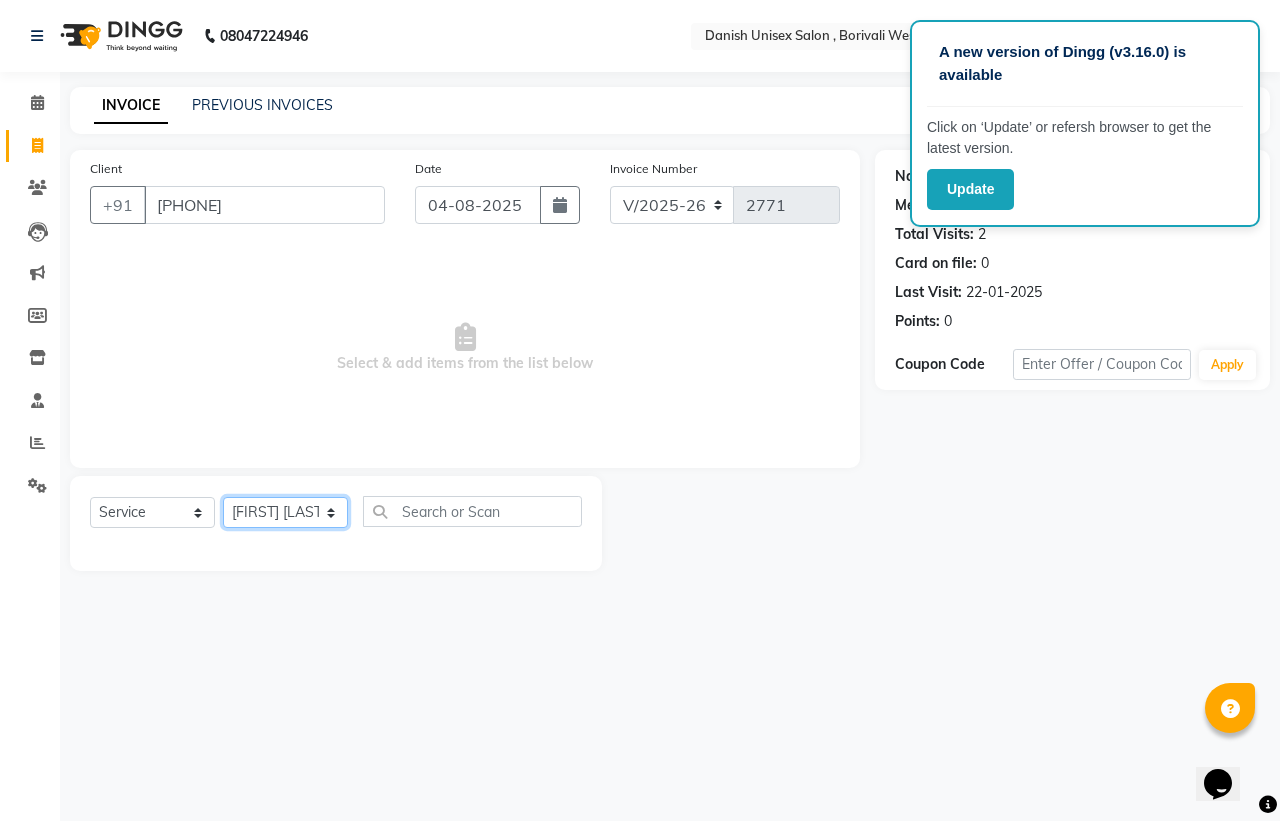 click on "Select Stylist Bhim Shing firoz alam Juber shaikh kajal Lubna Sayyad Nikhil Sharma Nikita Niraj Kanojiya Niyaz Salmani Pooja Yadav Riddhi Sabil salmani sapna" 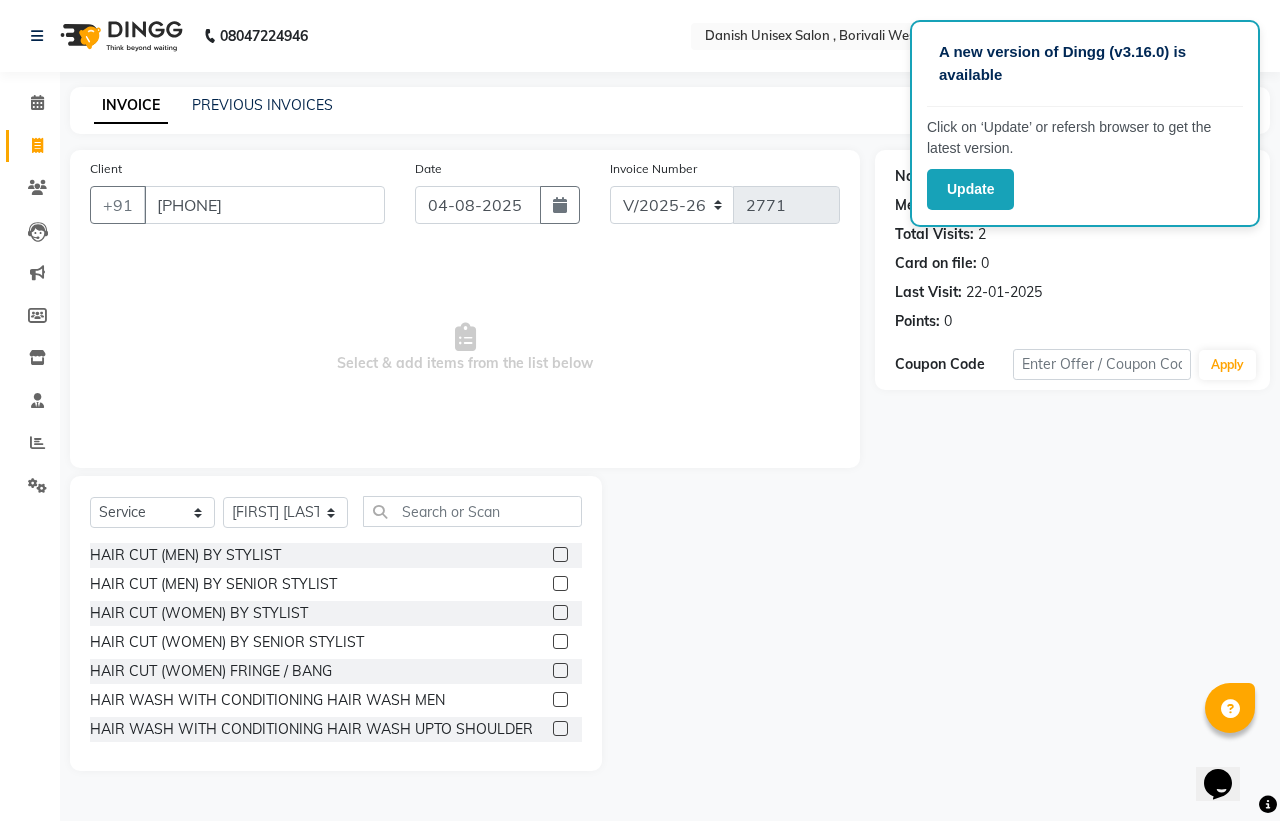 click 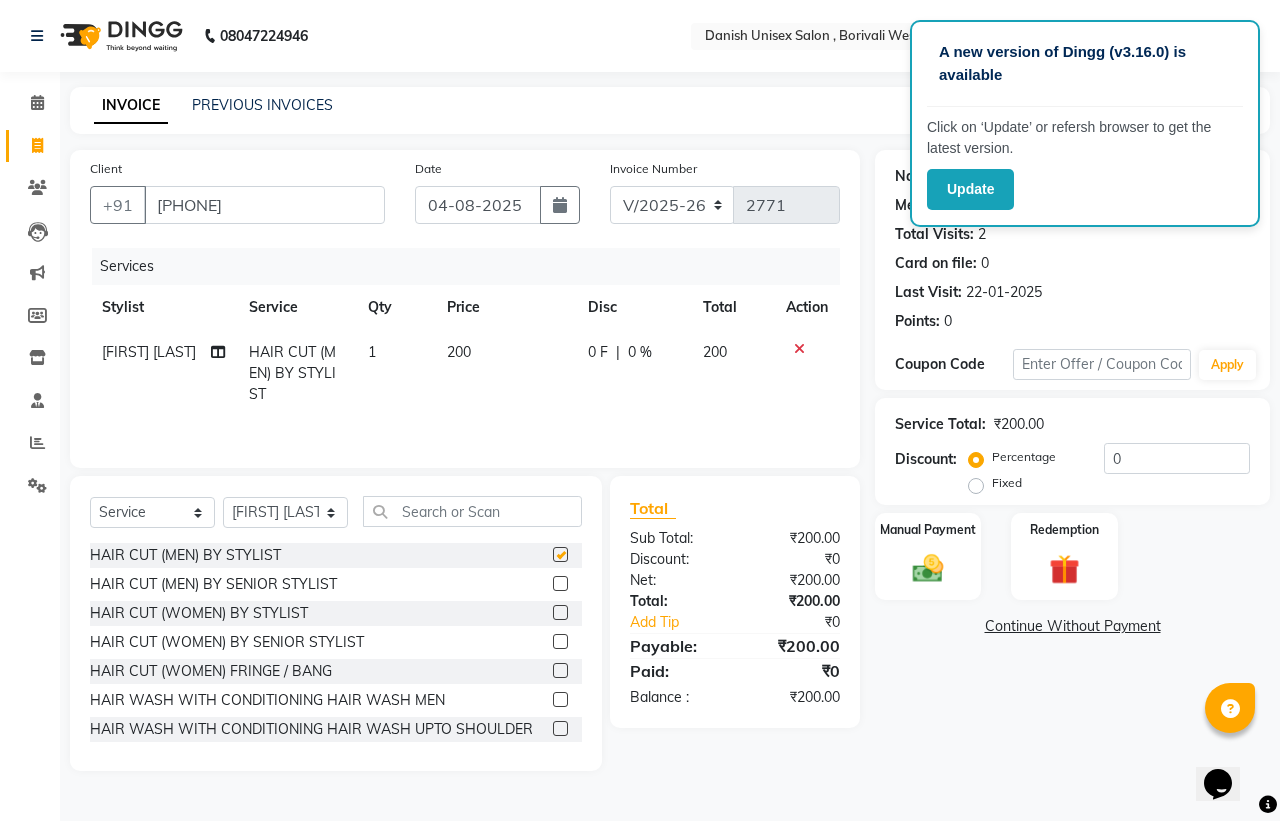 checkbox on "false" 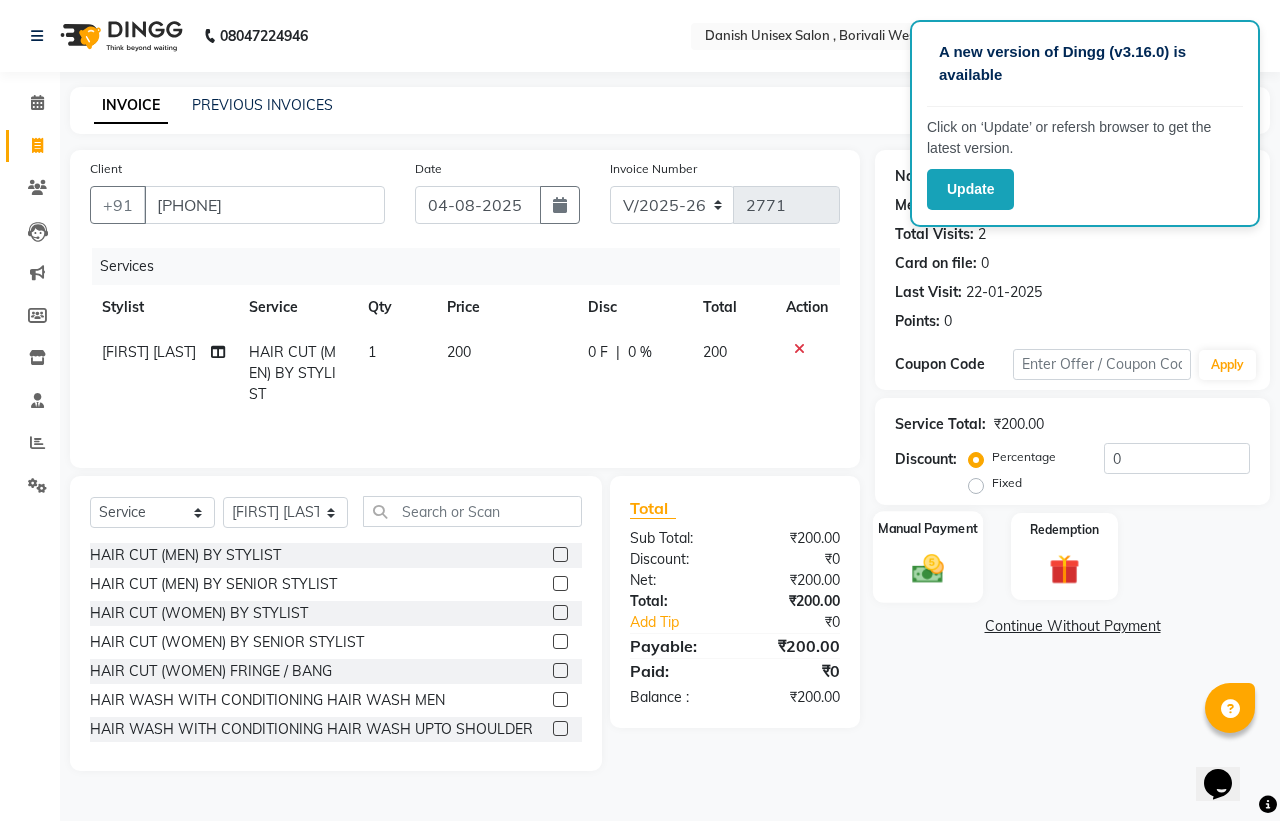 click on "Manual Payment" 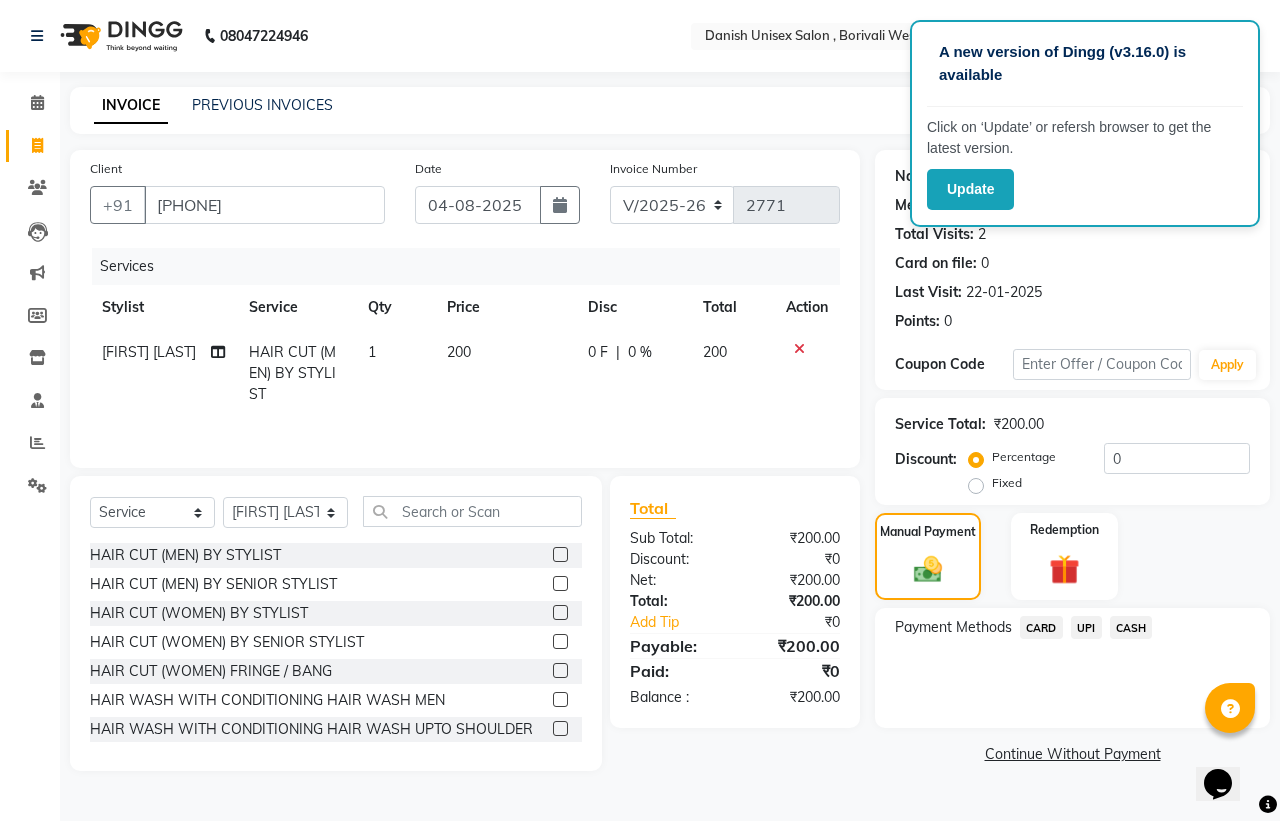 click 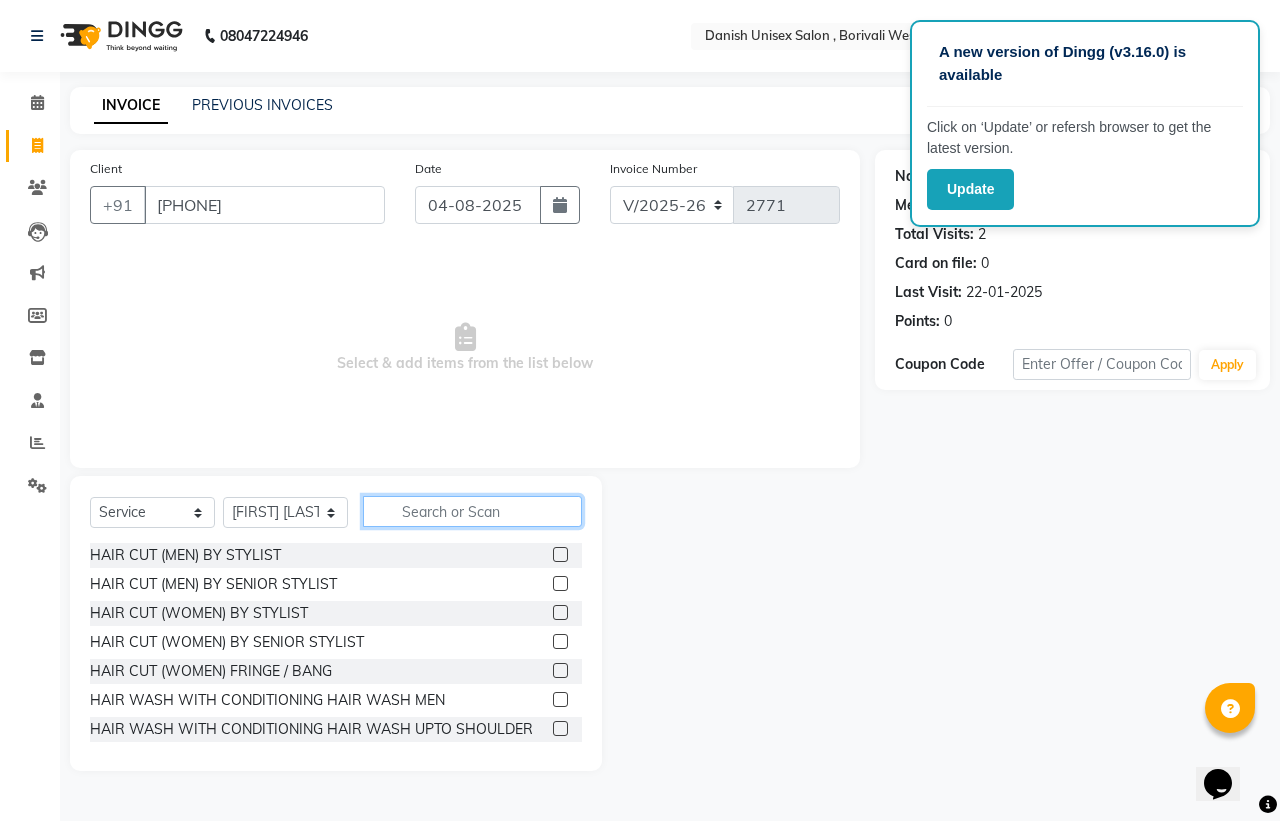 click 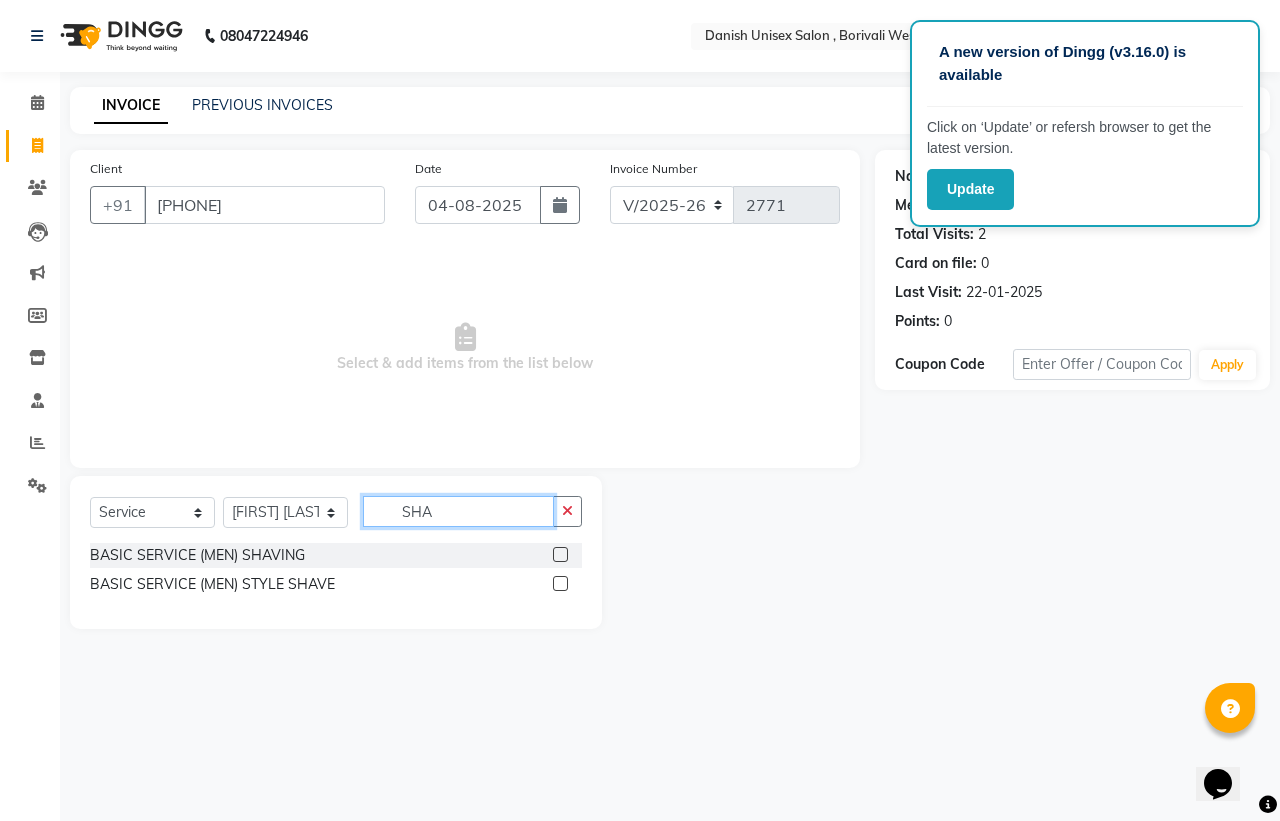 type on "SHA" 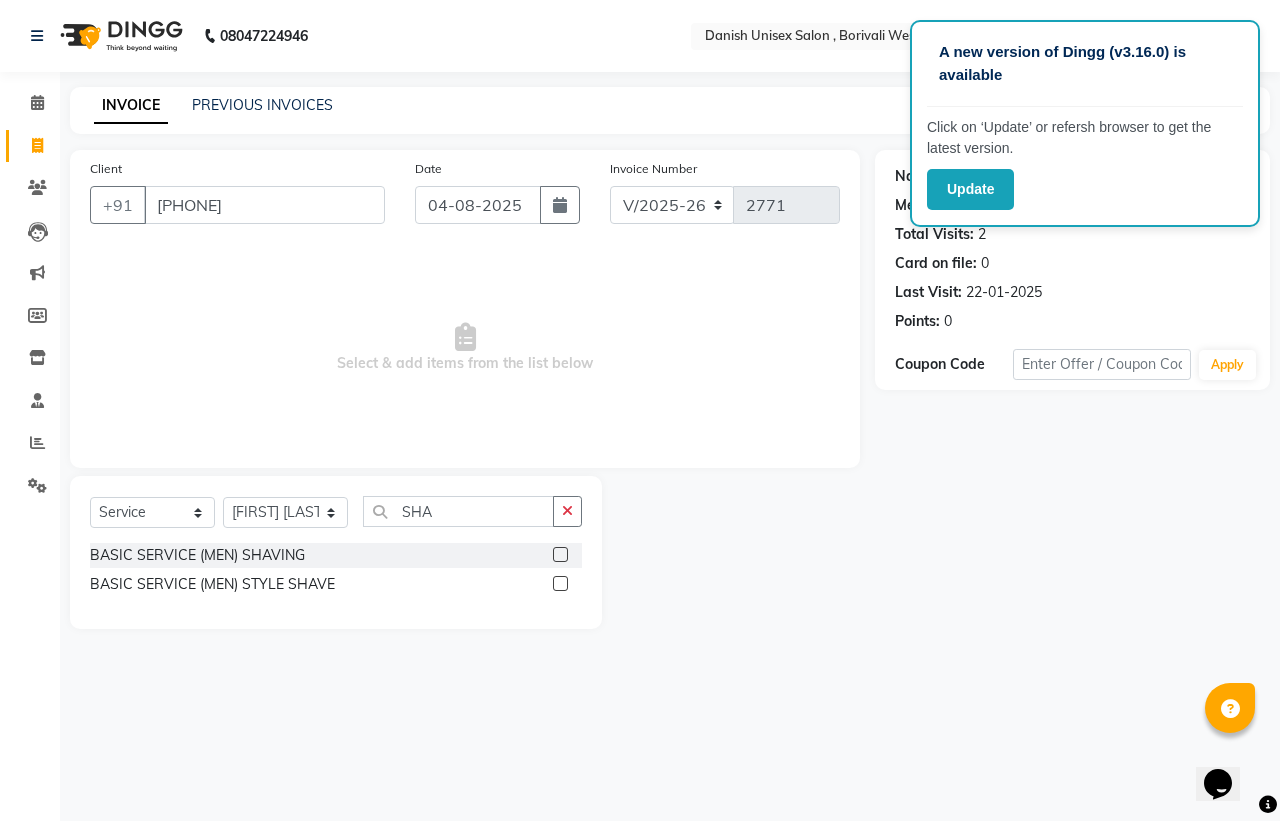 click 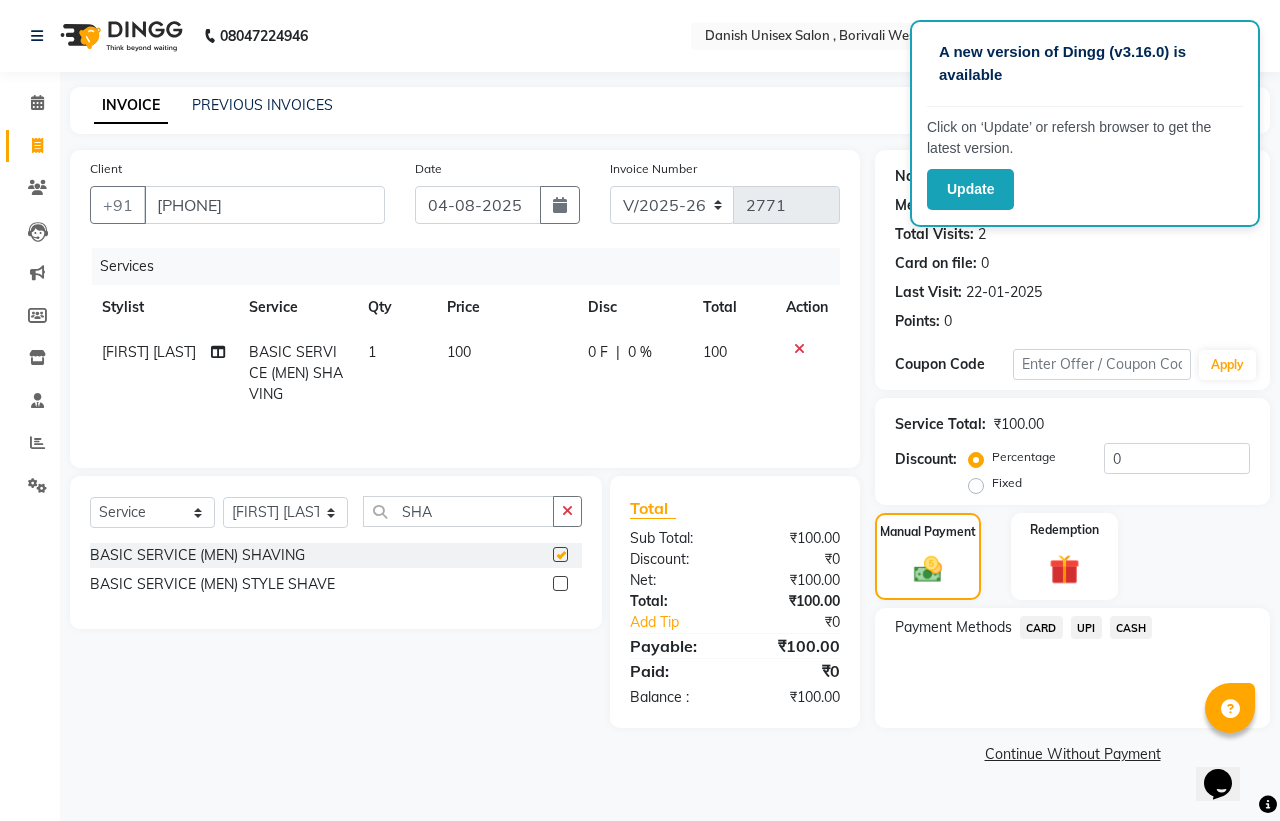 checkbox on "false" 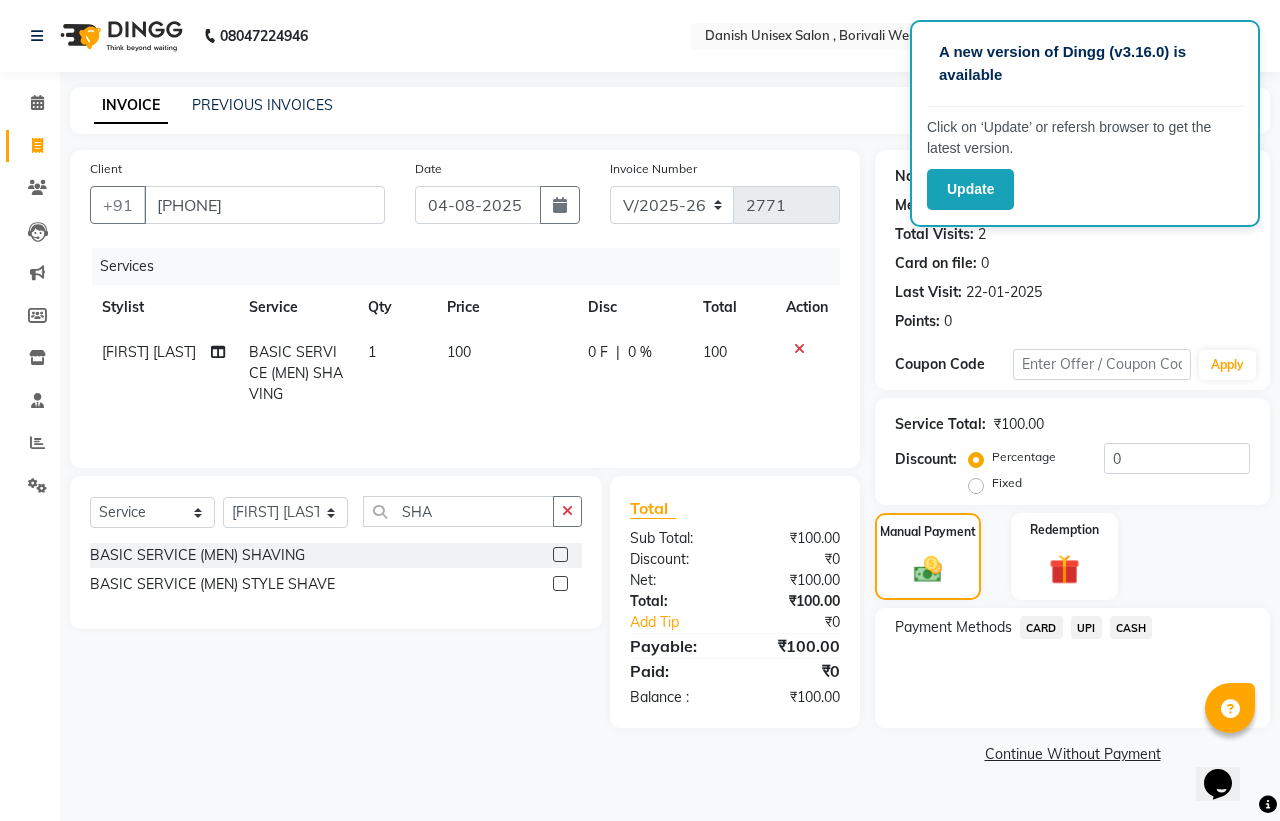 click on "0 F" 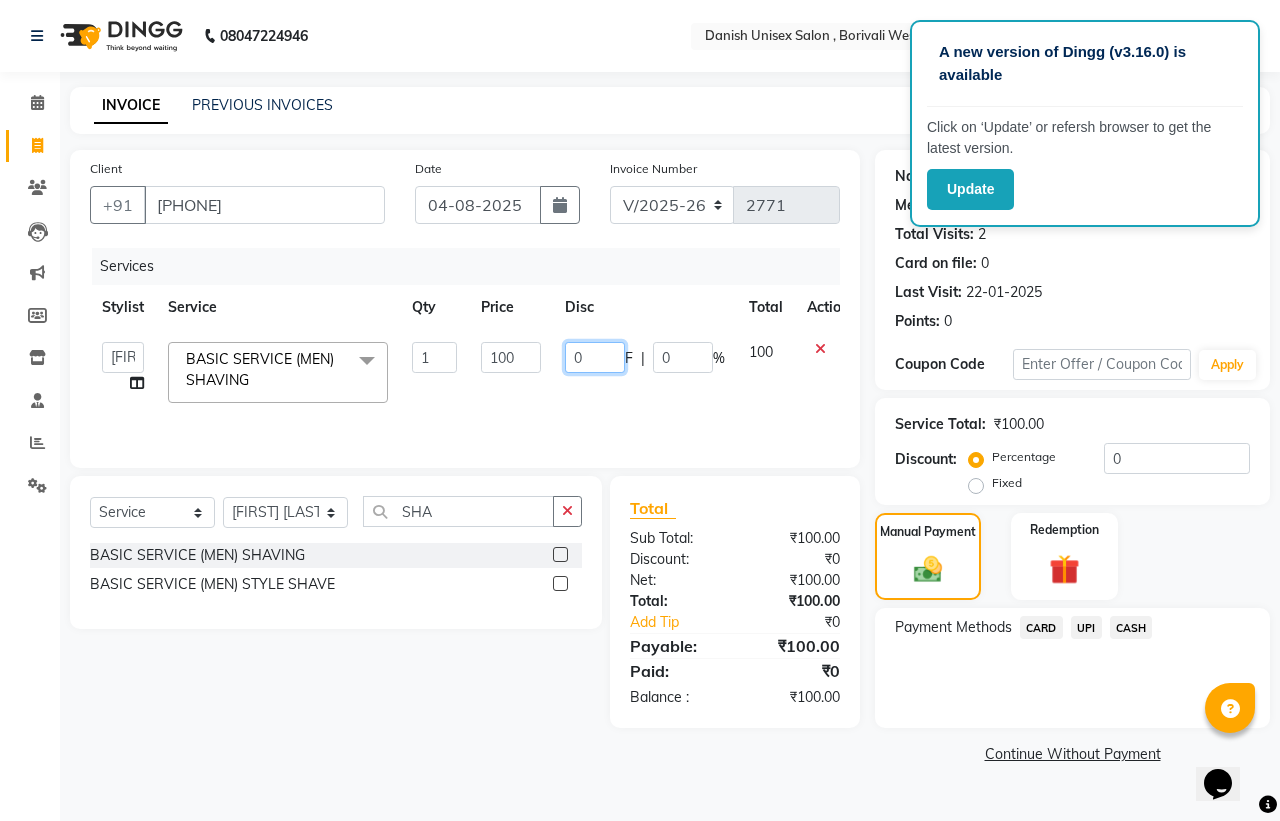 click on "0" 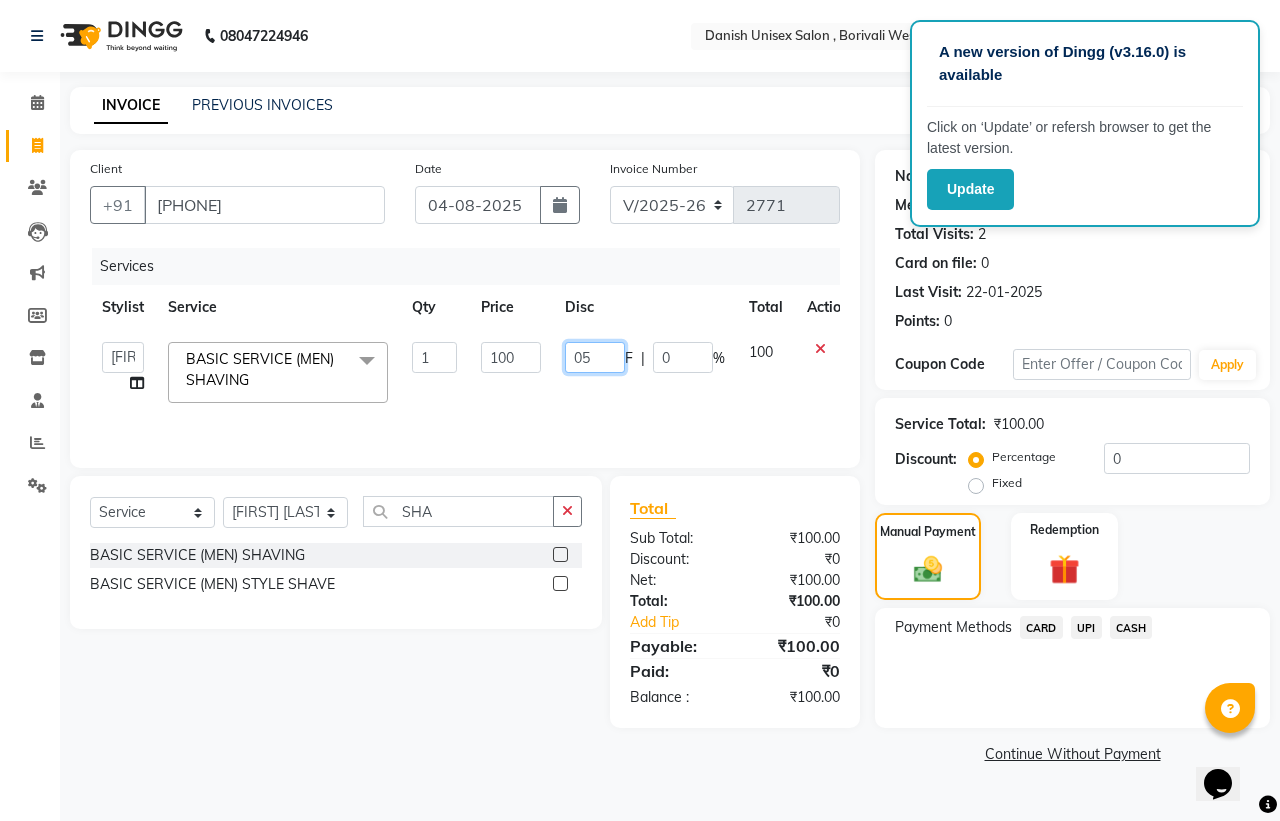 type on "050" 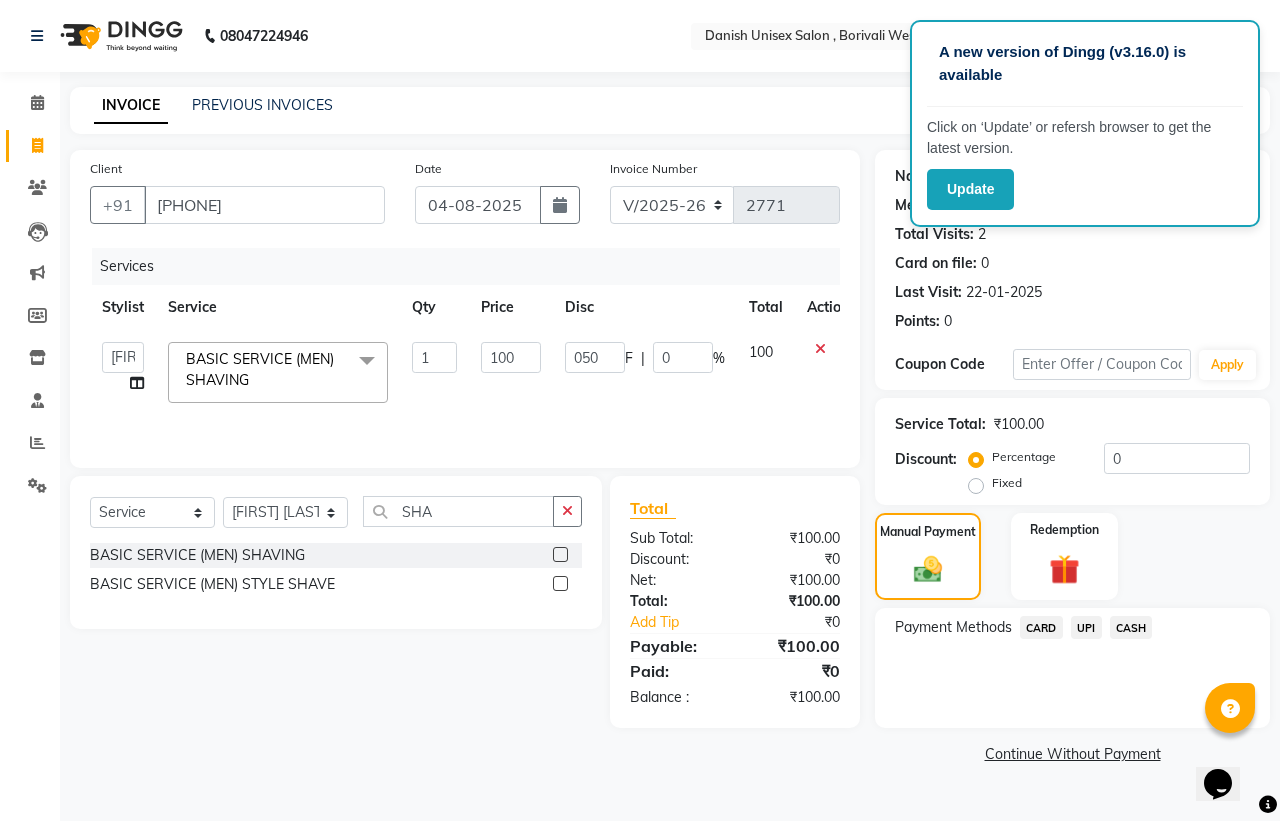 click on "[FIRST] [LAST]   [FIRST] [LAST]   [FIRST] [LAST]   [FIRST]   [FIRST] [LAST]   [FIRST] [LAST]   [FIRST]   [FIRST] [LAST]   [FIRST] [LAST]   [FIRST] [LAST]   [FIRST]   [FIRST] [LAST]   [FIRST]  BASIC SERVICE (MEN) SHAVING  x HAIR CUT (MEN) BY STYLIST HAIR CUT (MEN) BY SENIOR STYLIST HAIR CUT (WOMEN) BY STYLIST HAIR CUT (WOMEN) BY SENIOR STYLIST HAIR CUT (WOMEN) FRINGE / BANG HAIR WASH WITH CONDITIONING HAIR WASH MEN HAIR WASH WITH CONDITIONING HAIR WASH UPTO SHOULDER HAIR WASH WITH CONDITIONING HAIR WASH BELOW SHOULDER HAIR WASH WITH CONDITIONING HAIR WASH MID WAIST HAIR WASH WITH CONDITIONING HAIR WASH BELOW WAIST BASIC SERVICE (MEN) SHAVING BASIC SERVICE (MEN) BEARD TRIM BASIC SERVICE (MEN) HAIR SET BASIC SERVICE (MEN) STYLE SHAVE STYLING BLOWDRY UPTO SHOULDER STYLING BLOWDRY BELOW SHOULDER STYLING BLOWDRY MID WAIST STYLING BLOWDRY BELOW WAIST MULTI COLOR RIBON  PER STREAK IRONING UPTO SHOULDER IRONING BELOW SHOULDER IRONING MID WAIST IRONING BELOW WAIST IRONING WITH STEAM POD UPTO SHOULDER IRONING WITH STEAM POD BELOW SHOULDER 1" 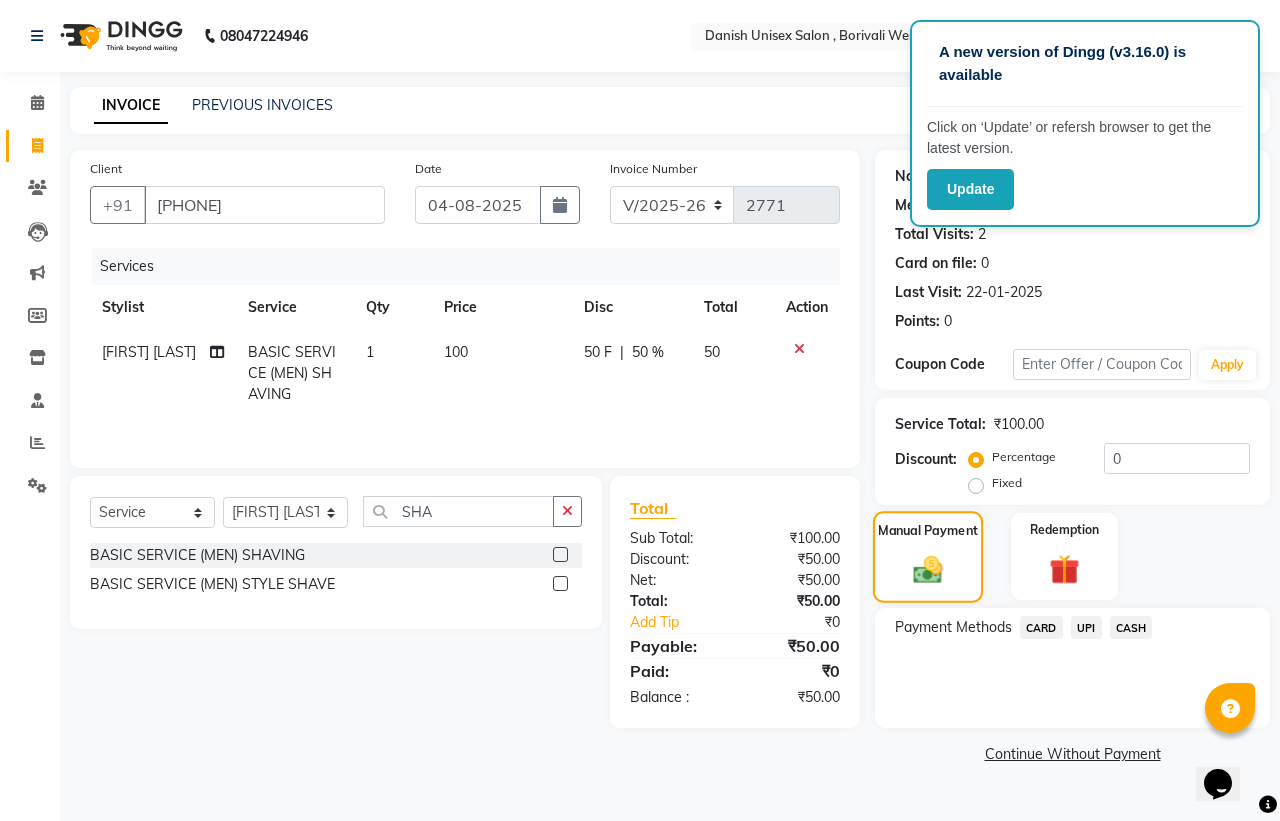 click on "Manual Payment" 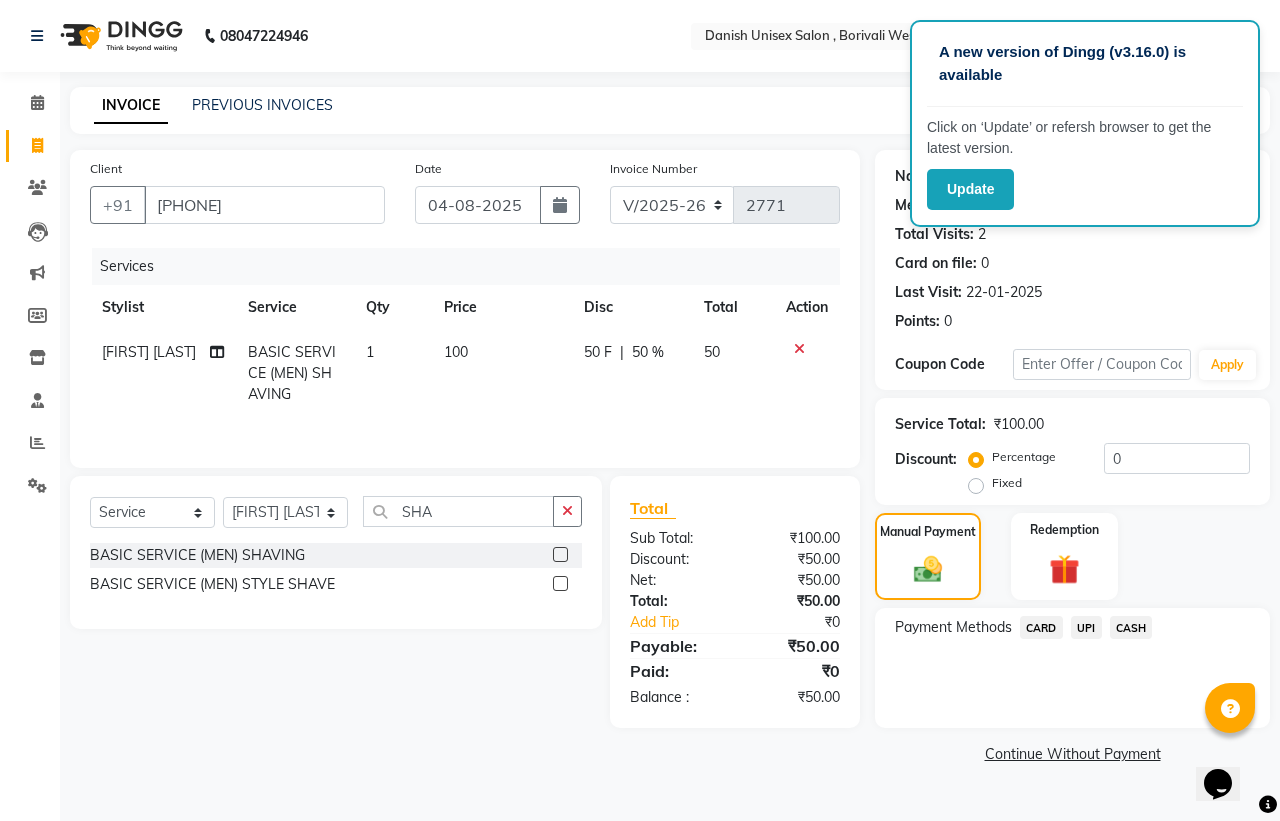 click on "CASH" 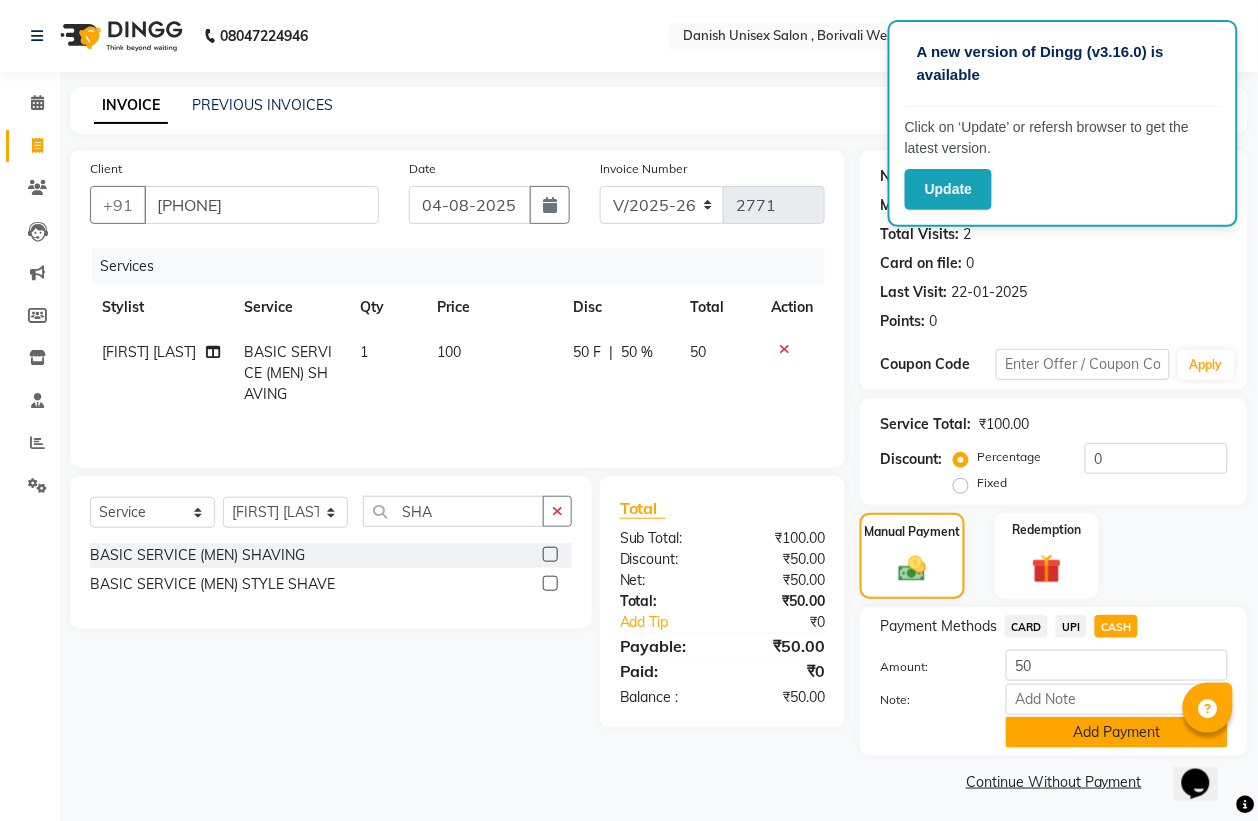 click on "Add Payment" 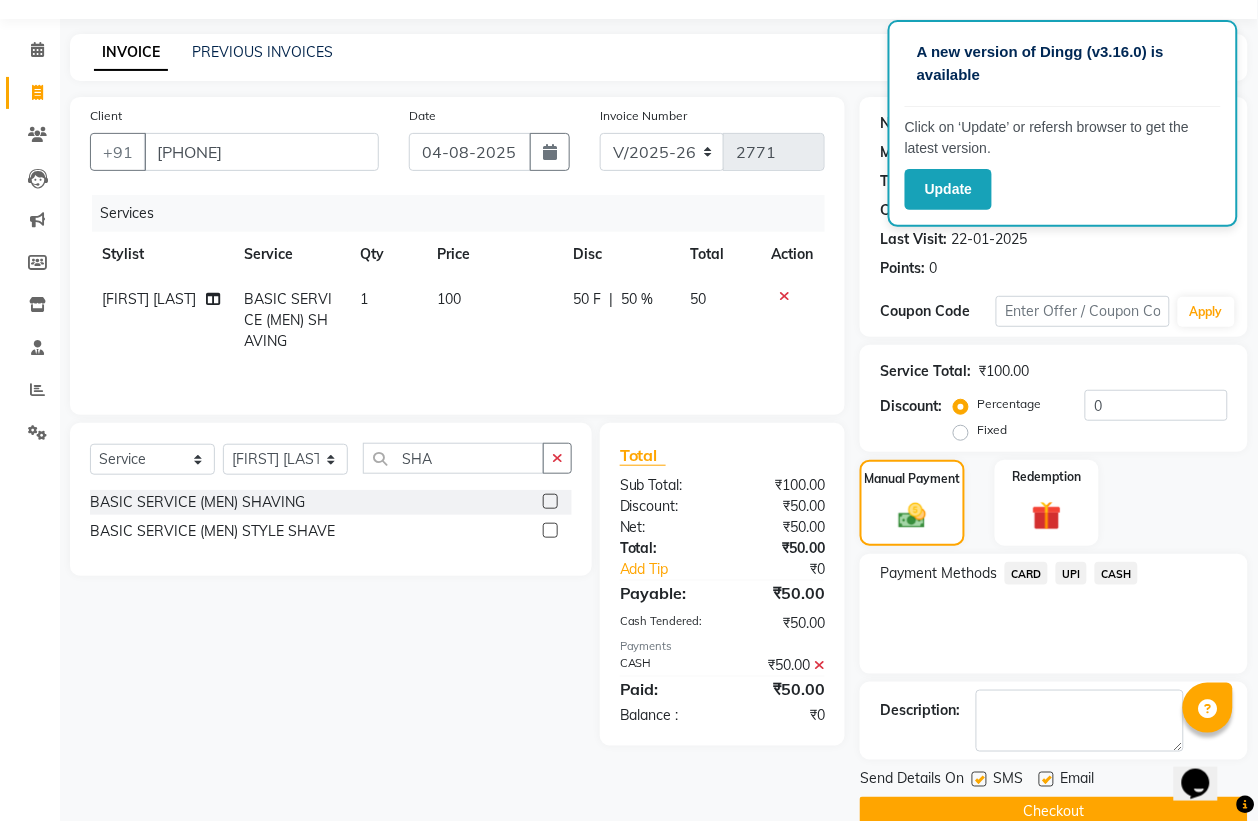 scroll, scrollTop: 91, scrollLeft: 0, axis: vertical 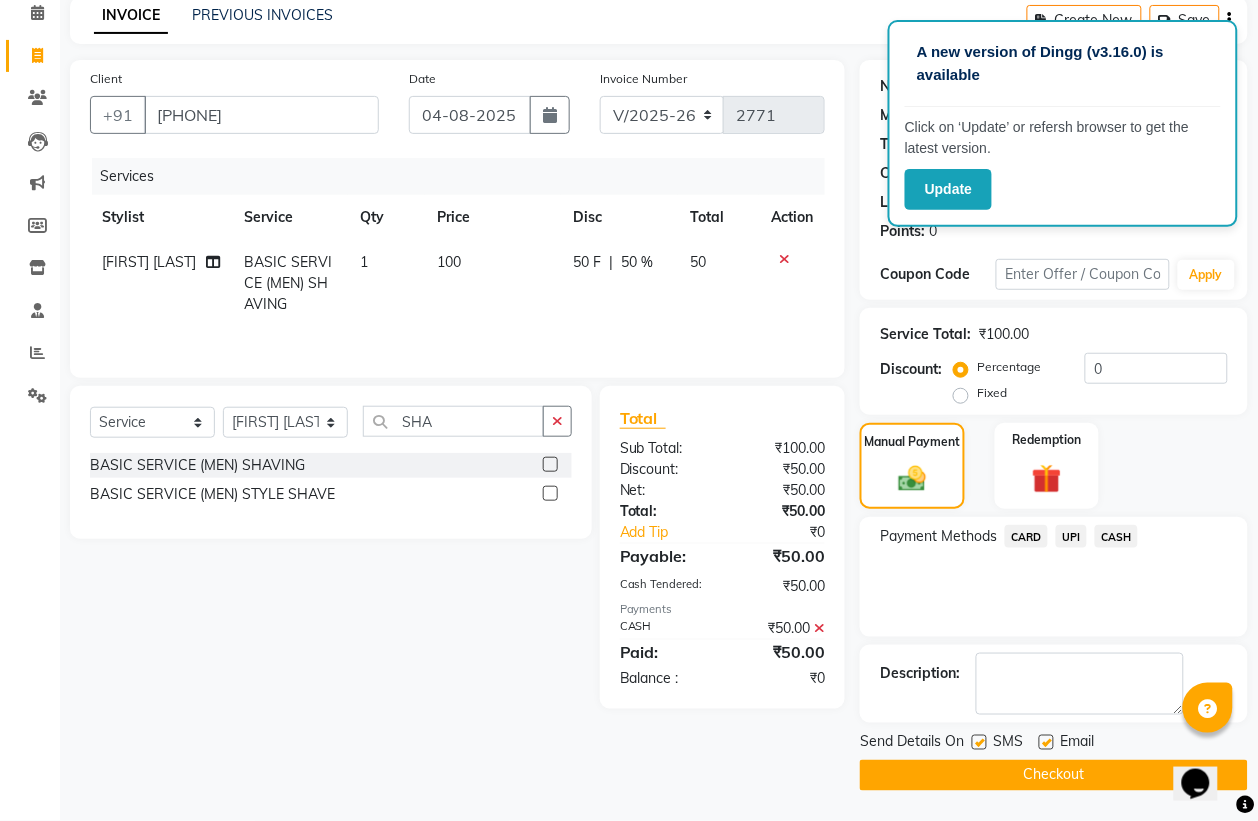 click on "Checkout" 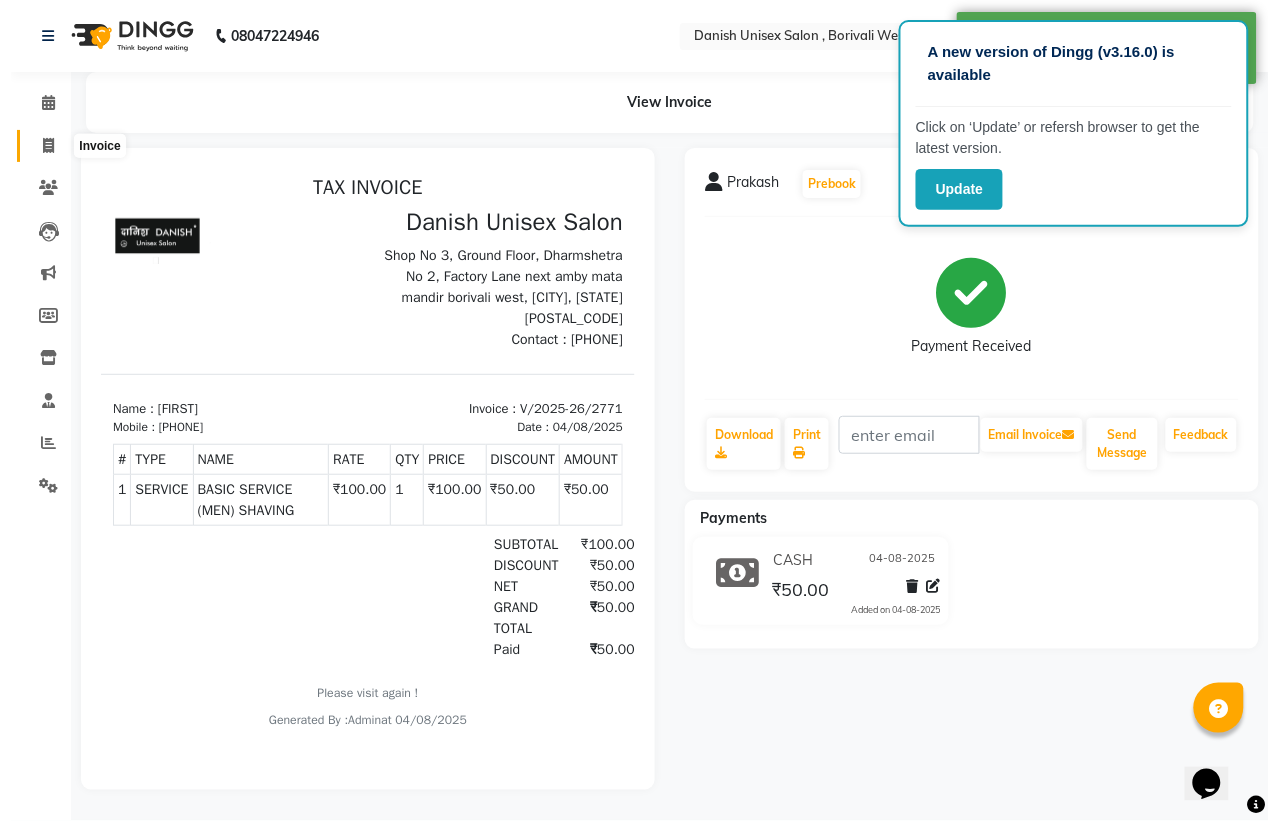 scroll, scrollTop: 0, scrollLeft: 0, axis: both 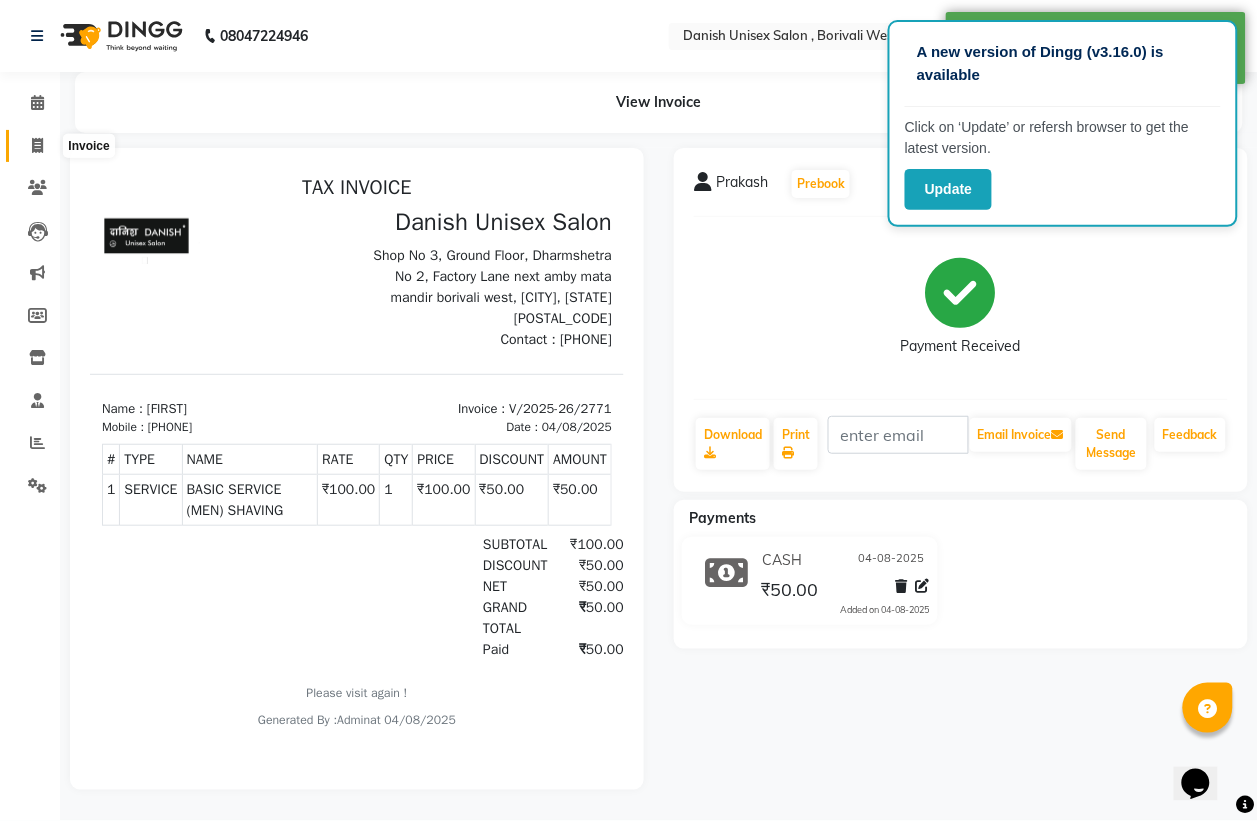 click 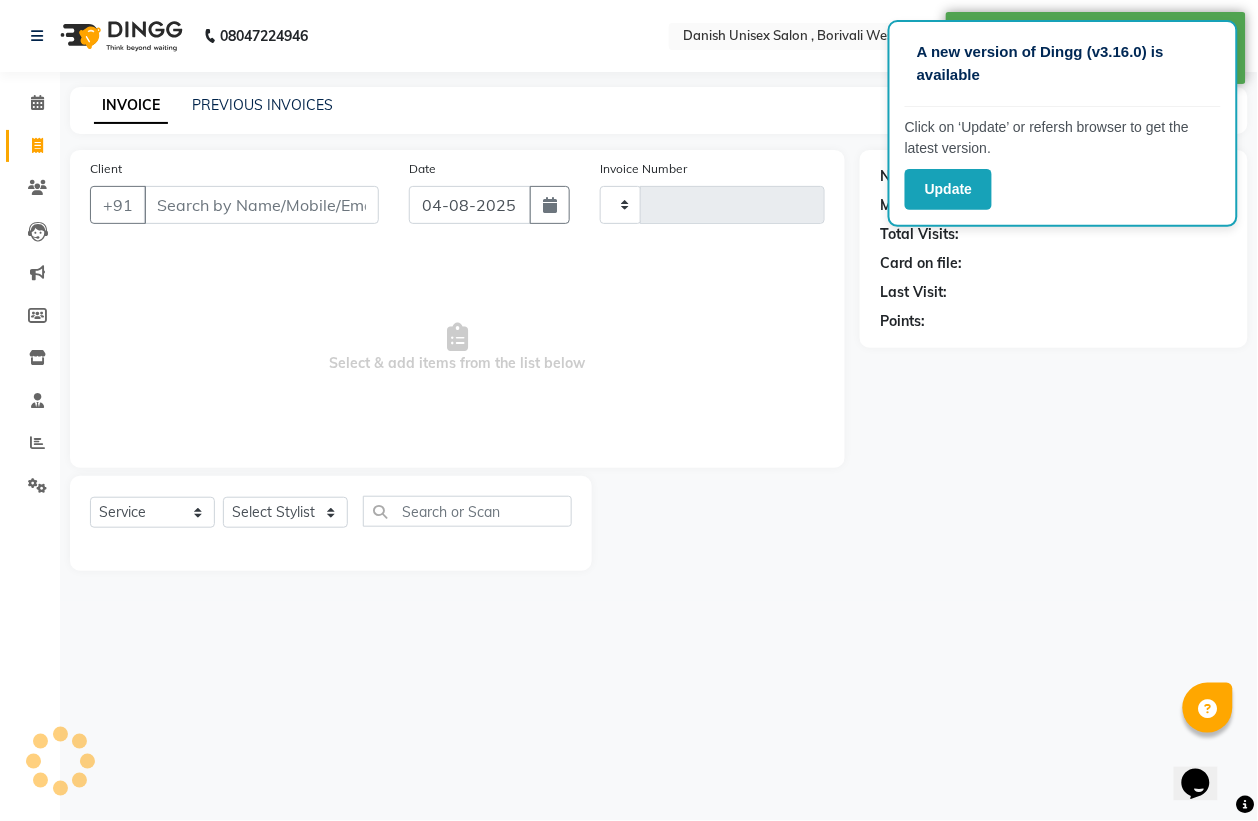 type on "2772" 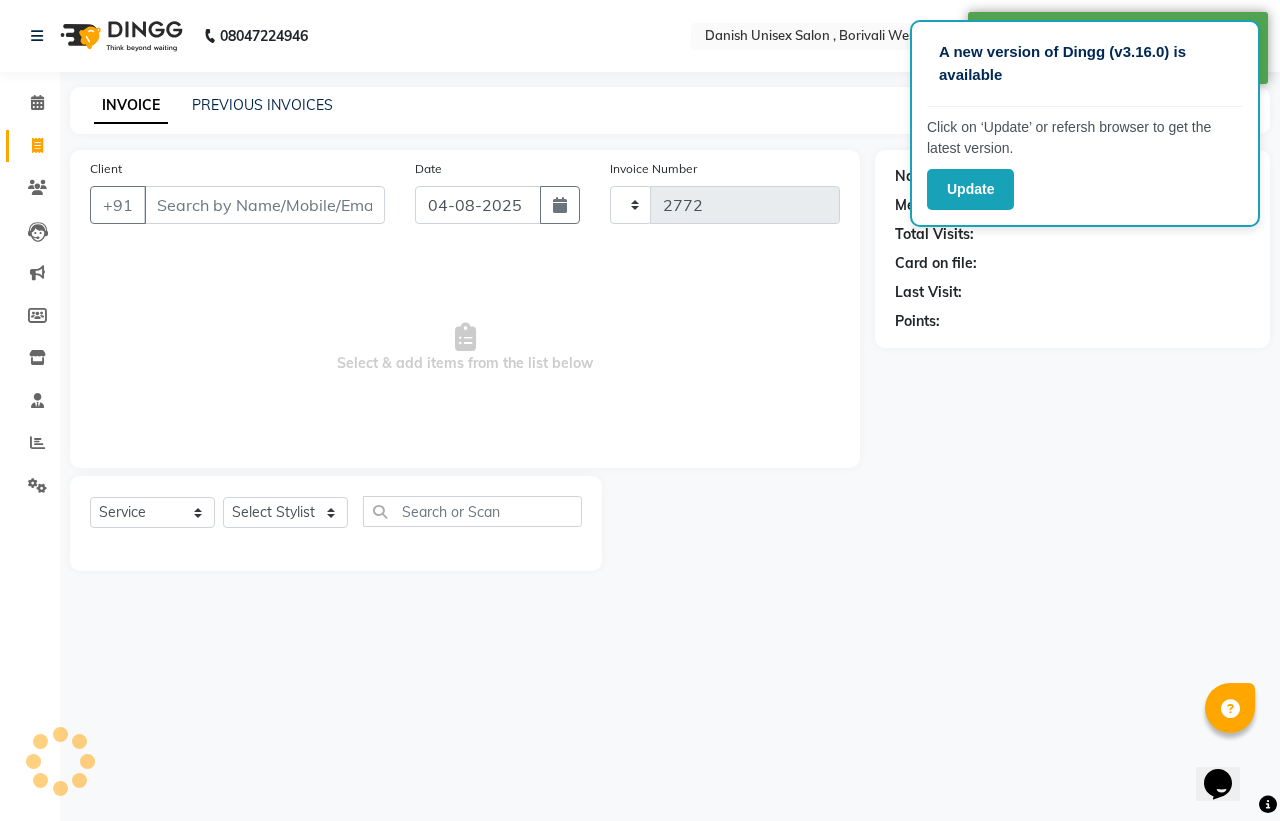 select on "6929" 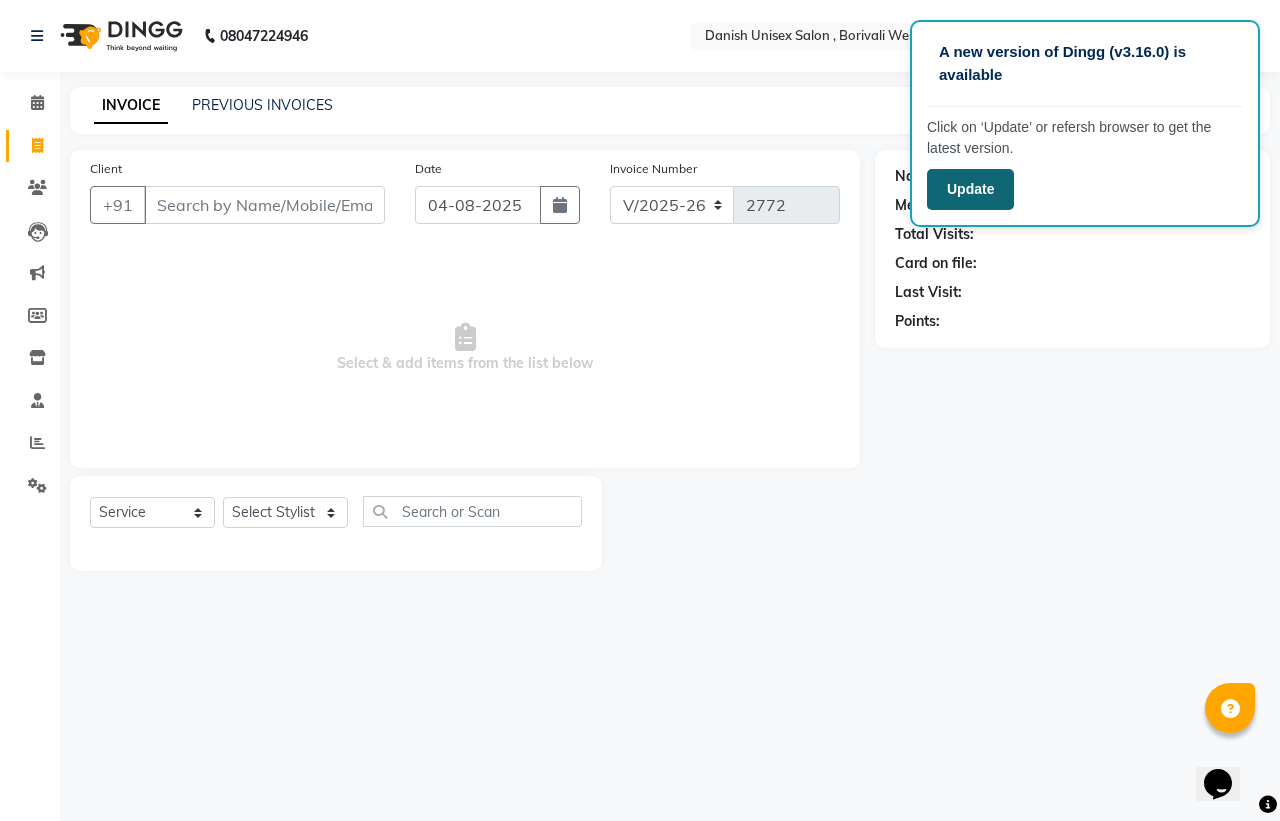 click on "Update" 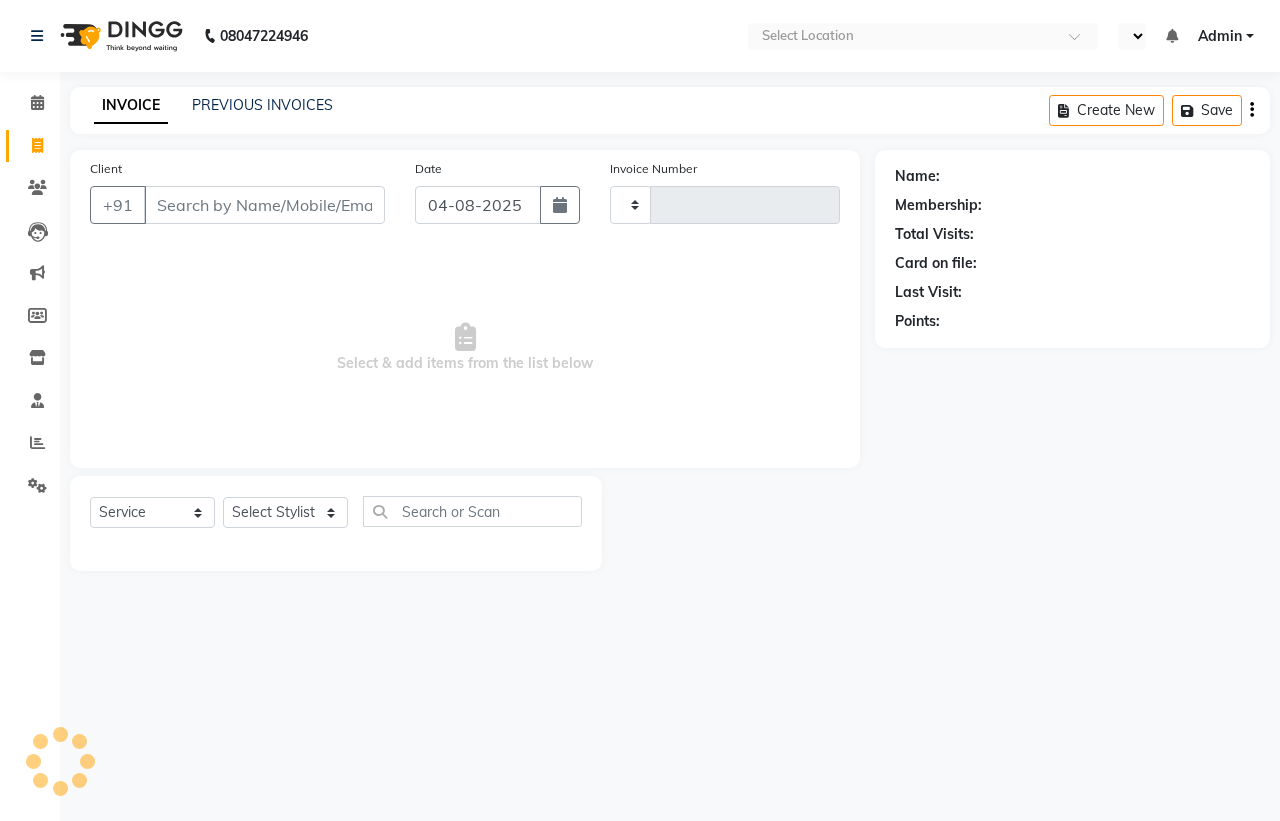 select on "service" 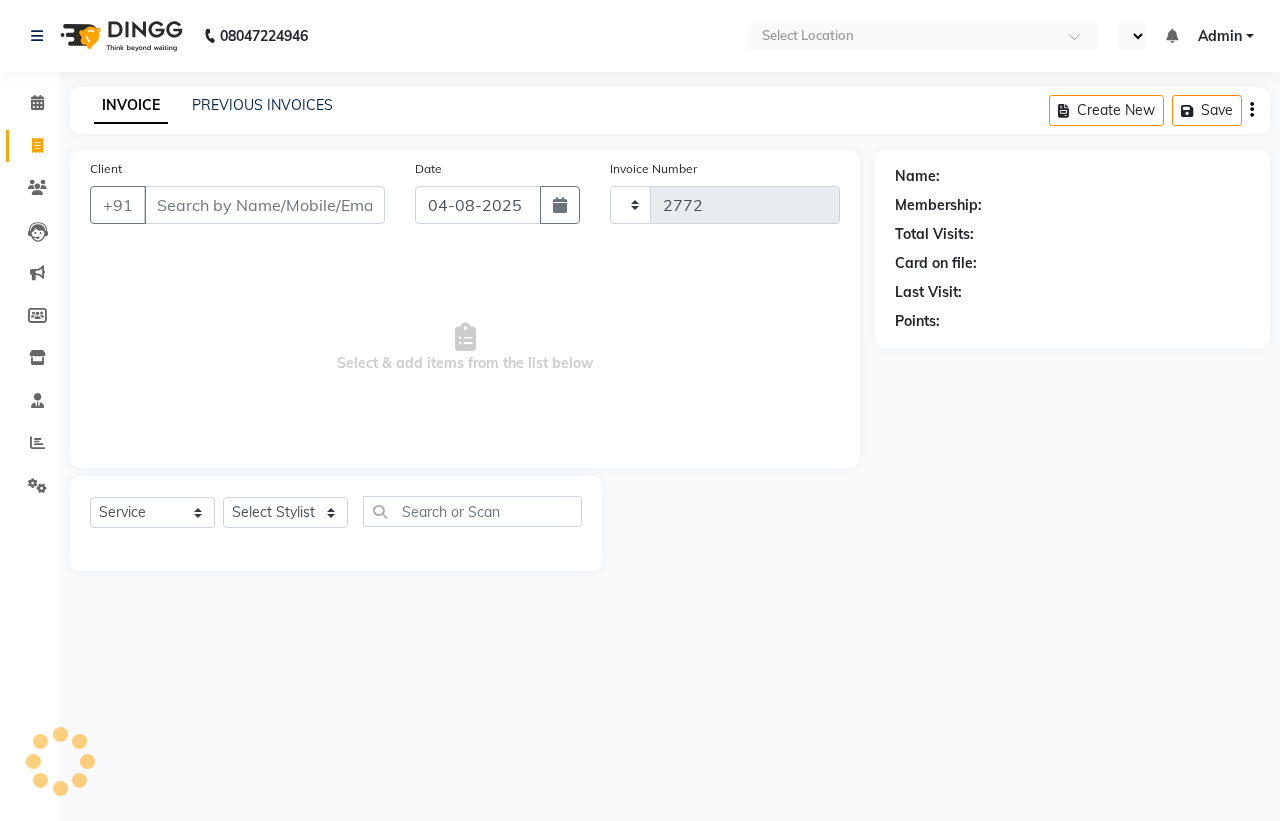 scroll, scrollTop: 0, scrollLeft: 0, axis: both 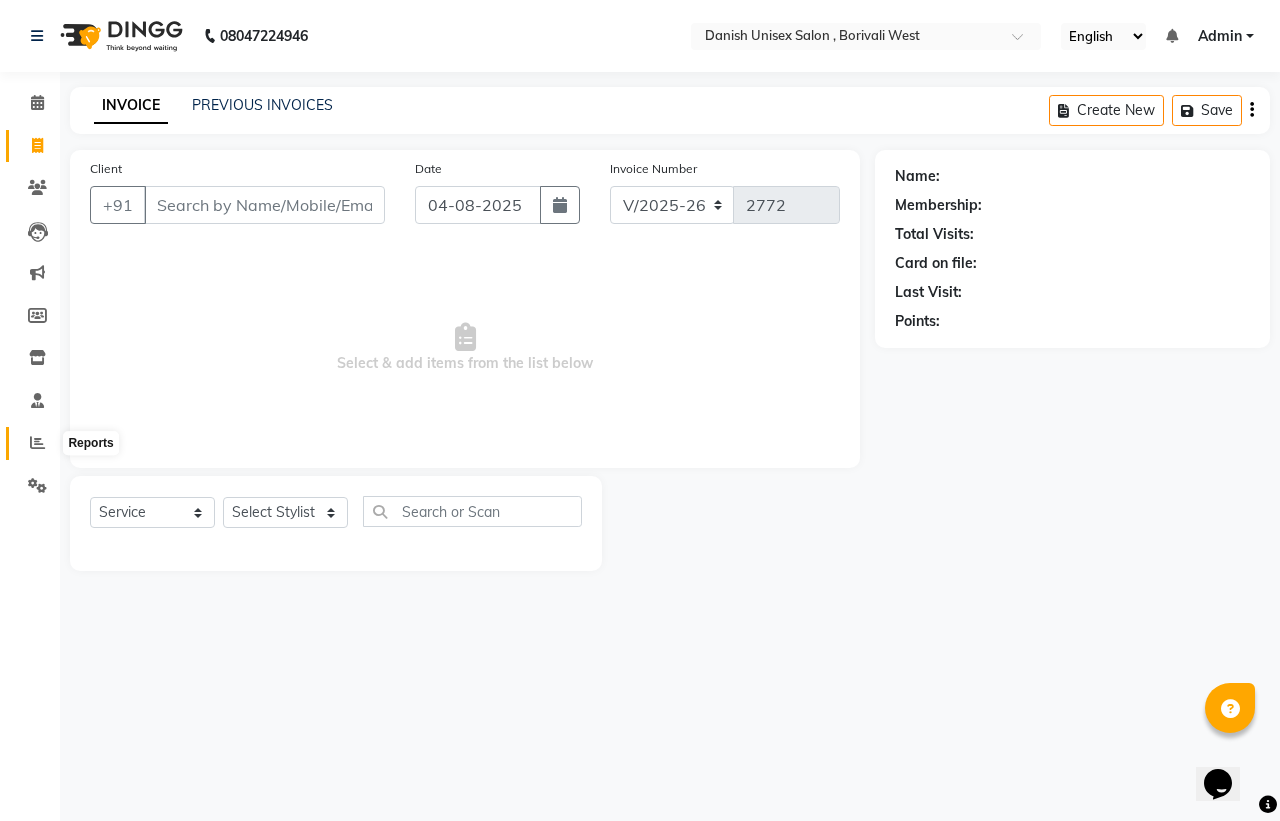 click 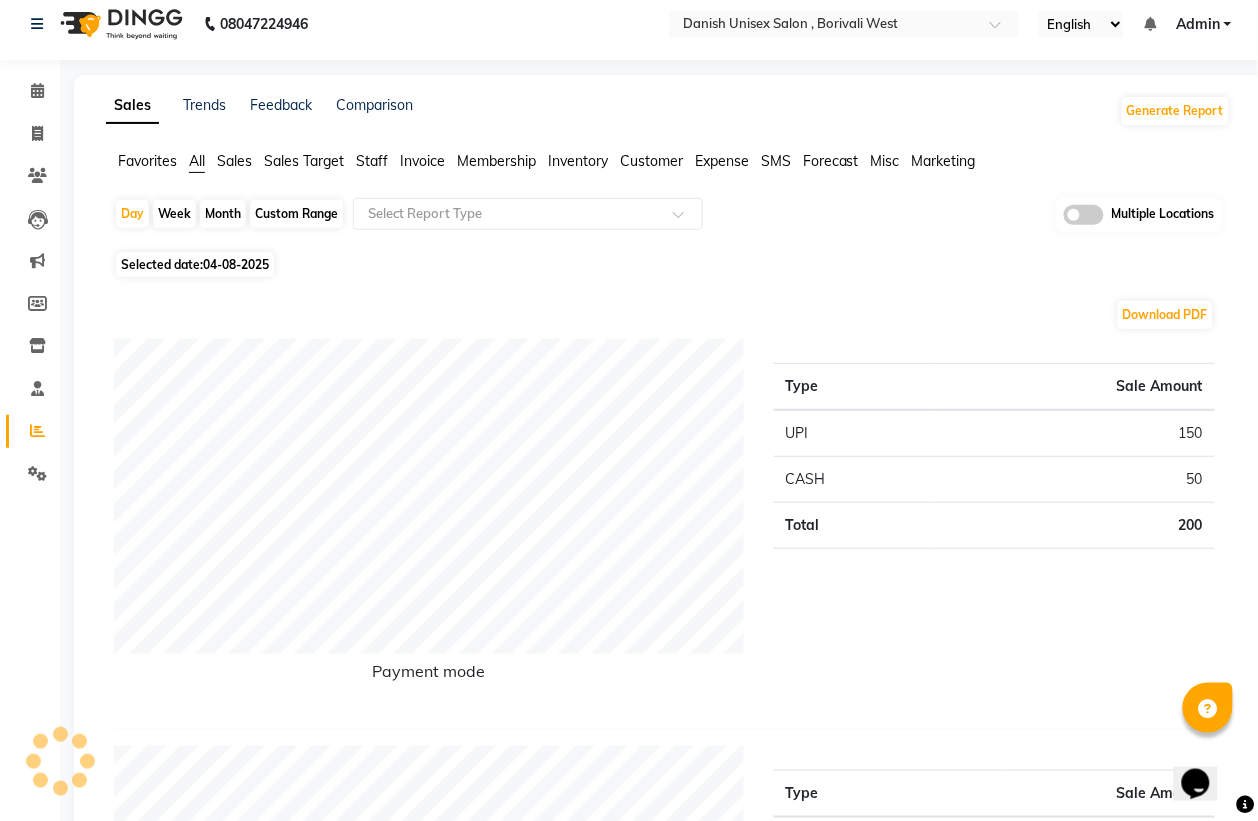 scroll, scrollTop: 0, scrollLeft: 0, axis: both 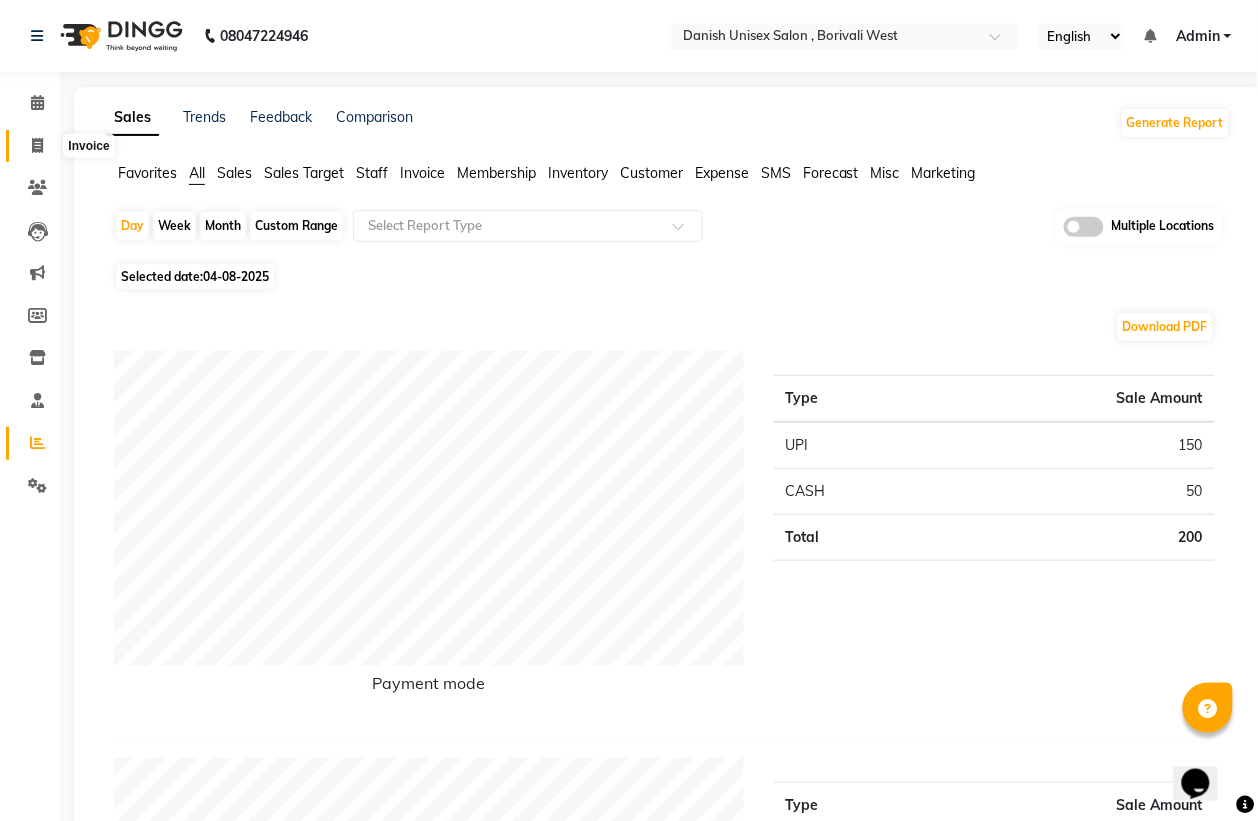 click 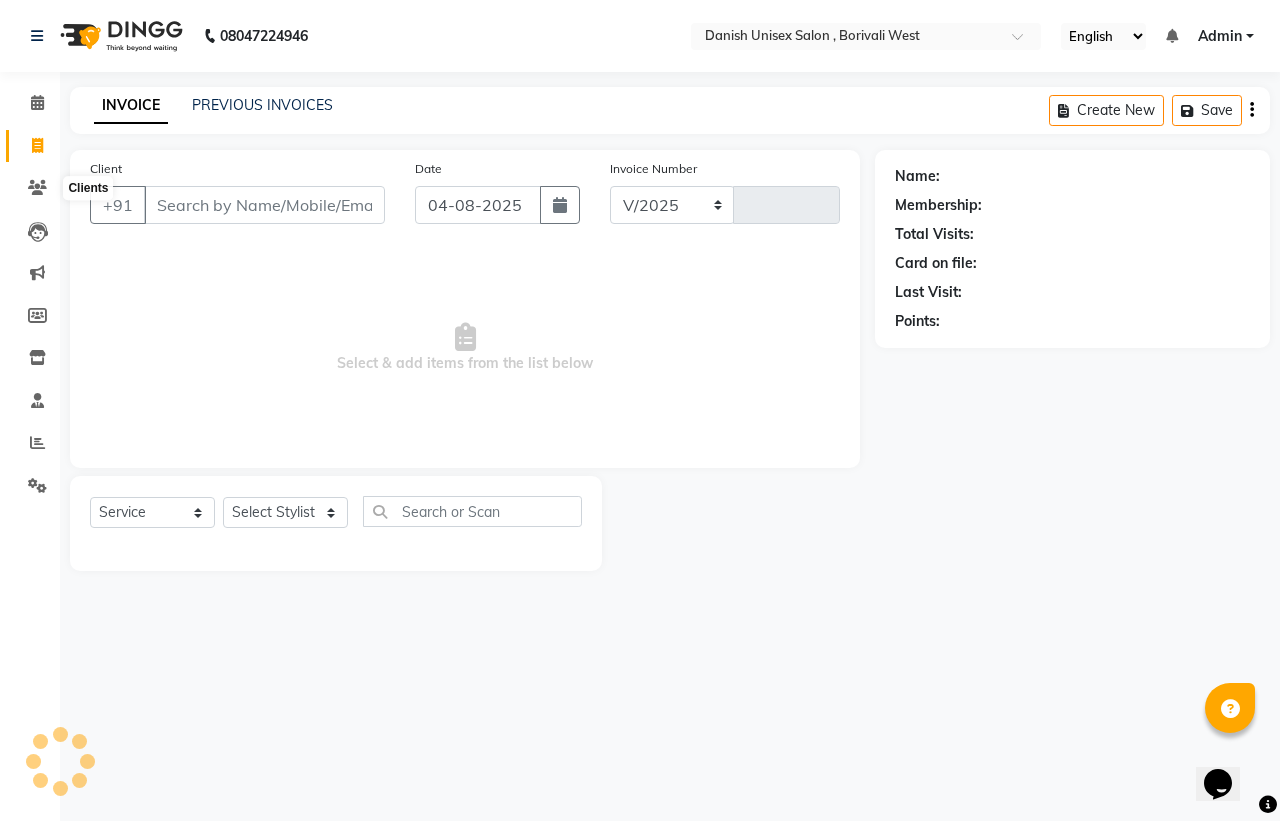 select on "6929" 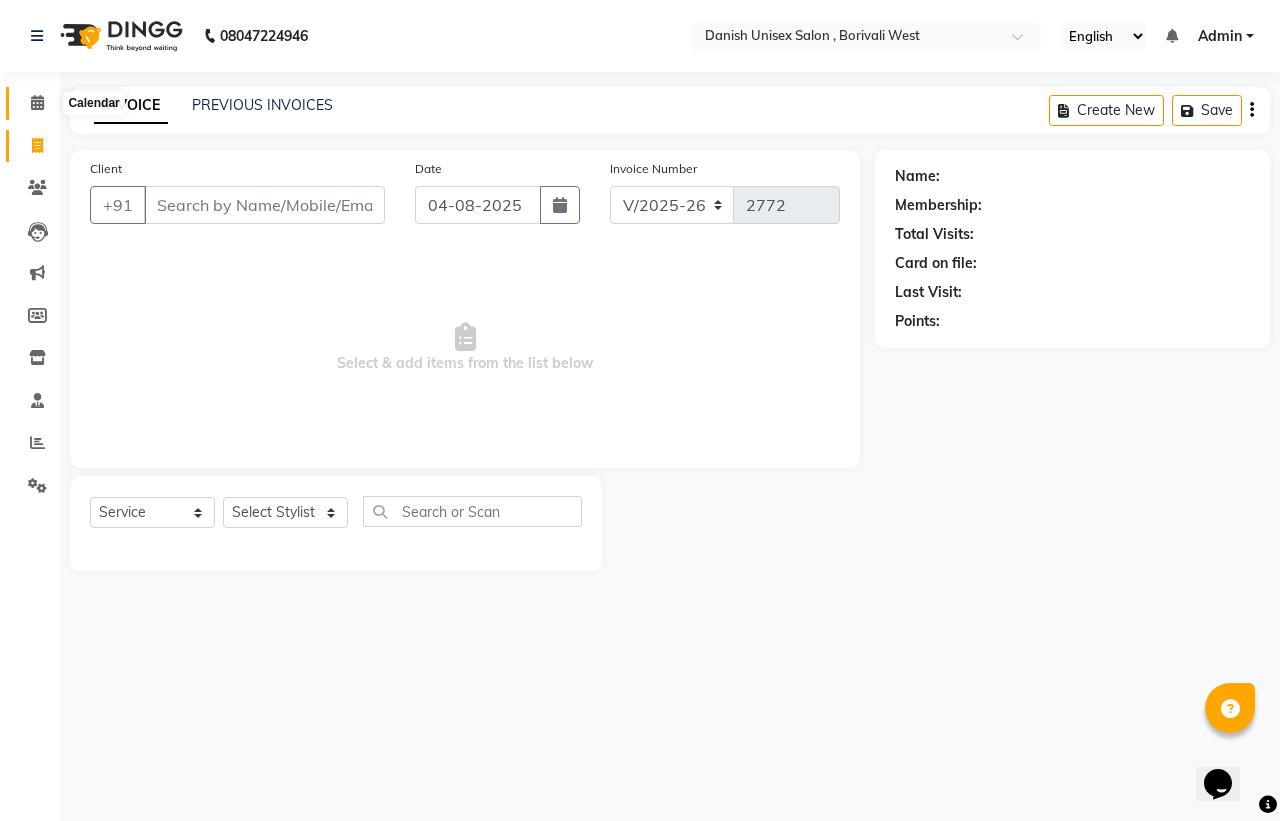 click 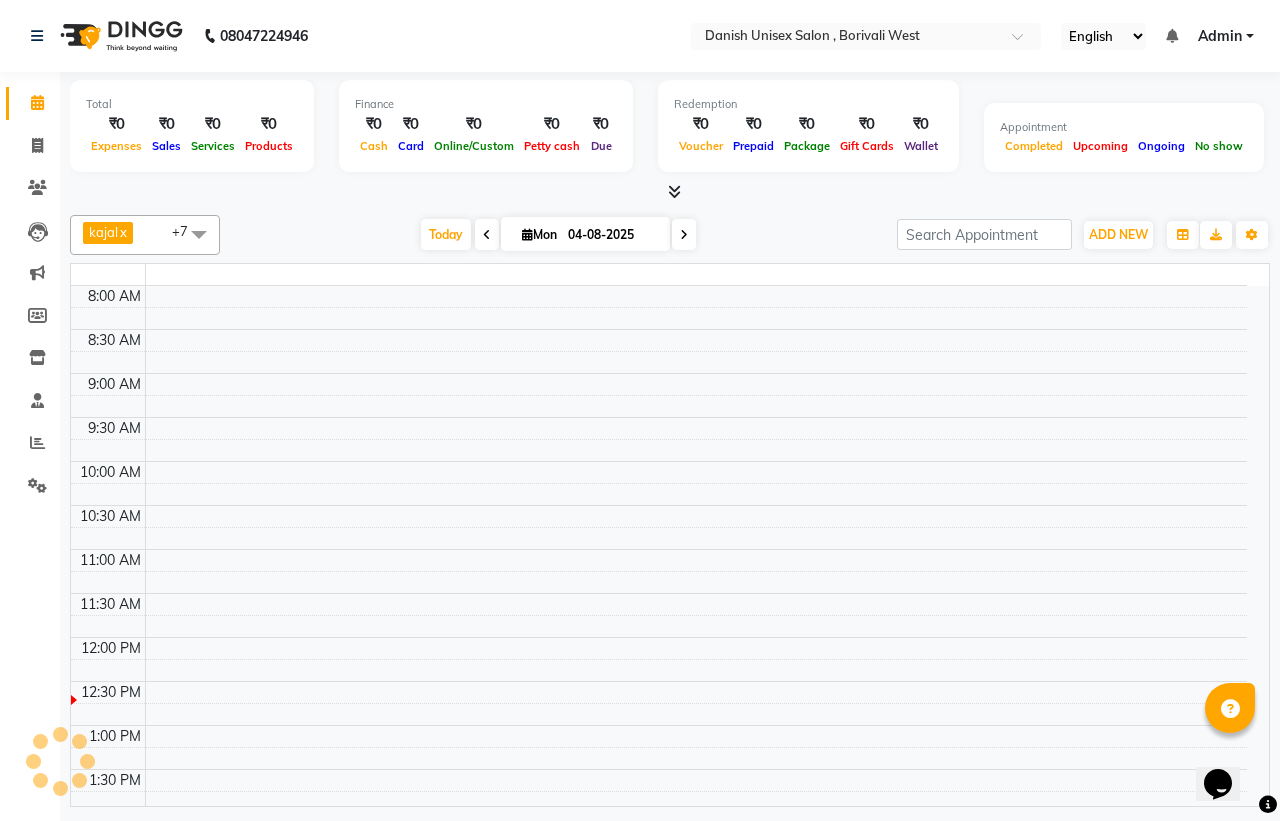 click 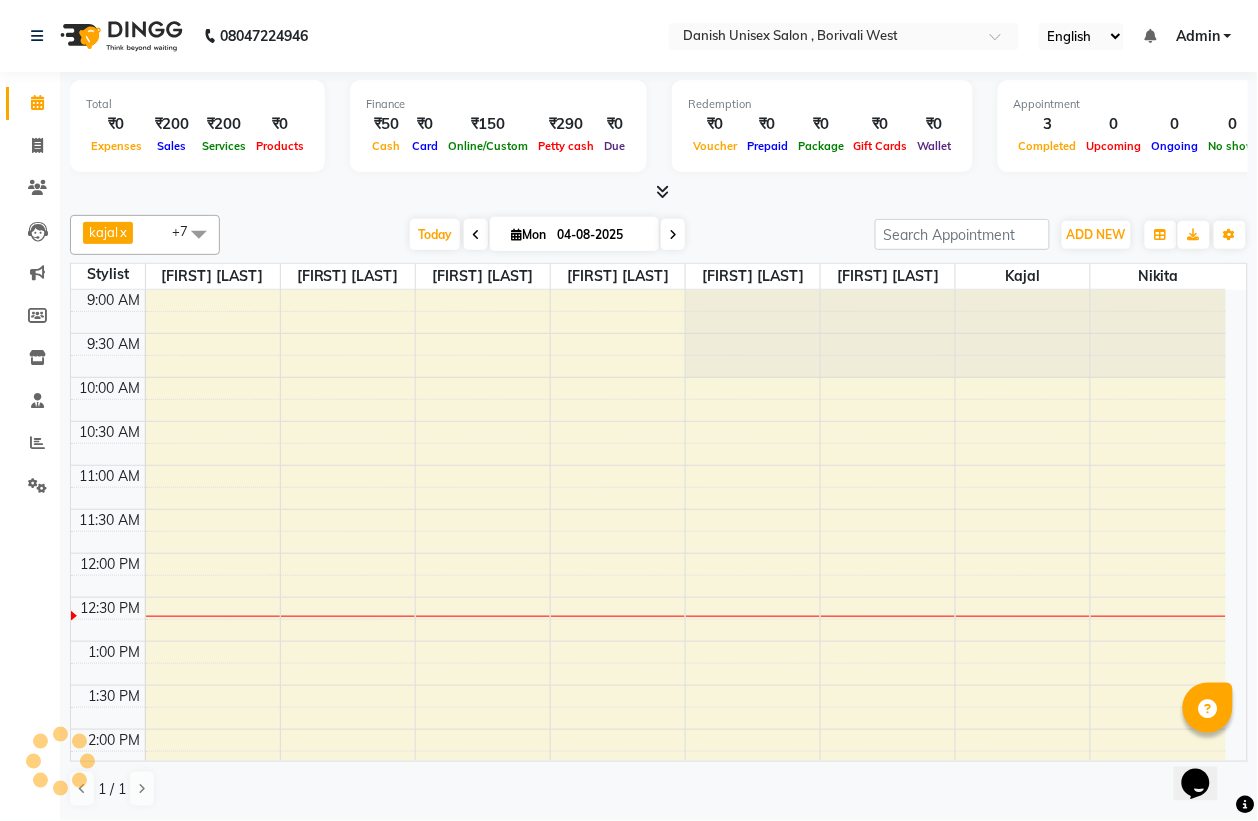 scroll, scrollTop: 0, scrollLeft: 0, axis: both 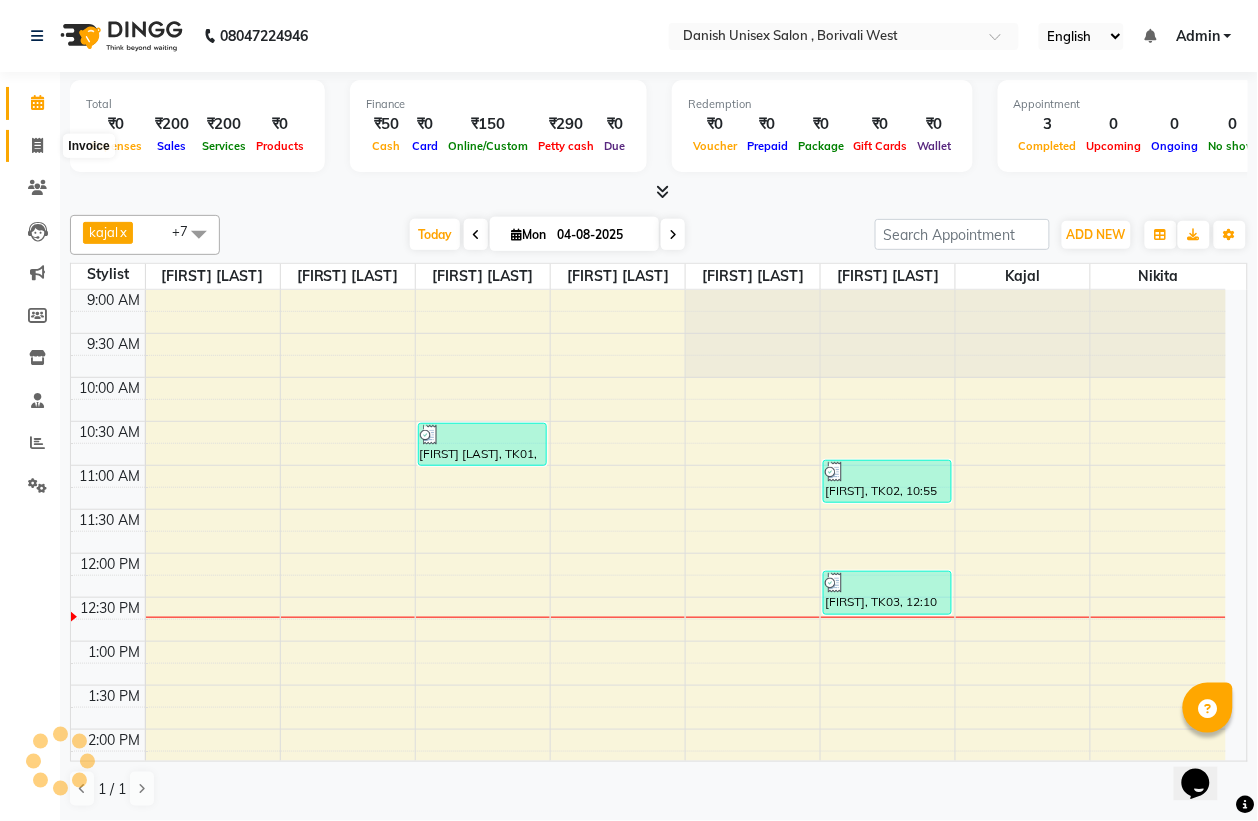 click 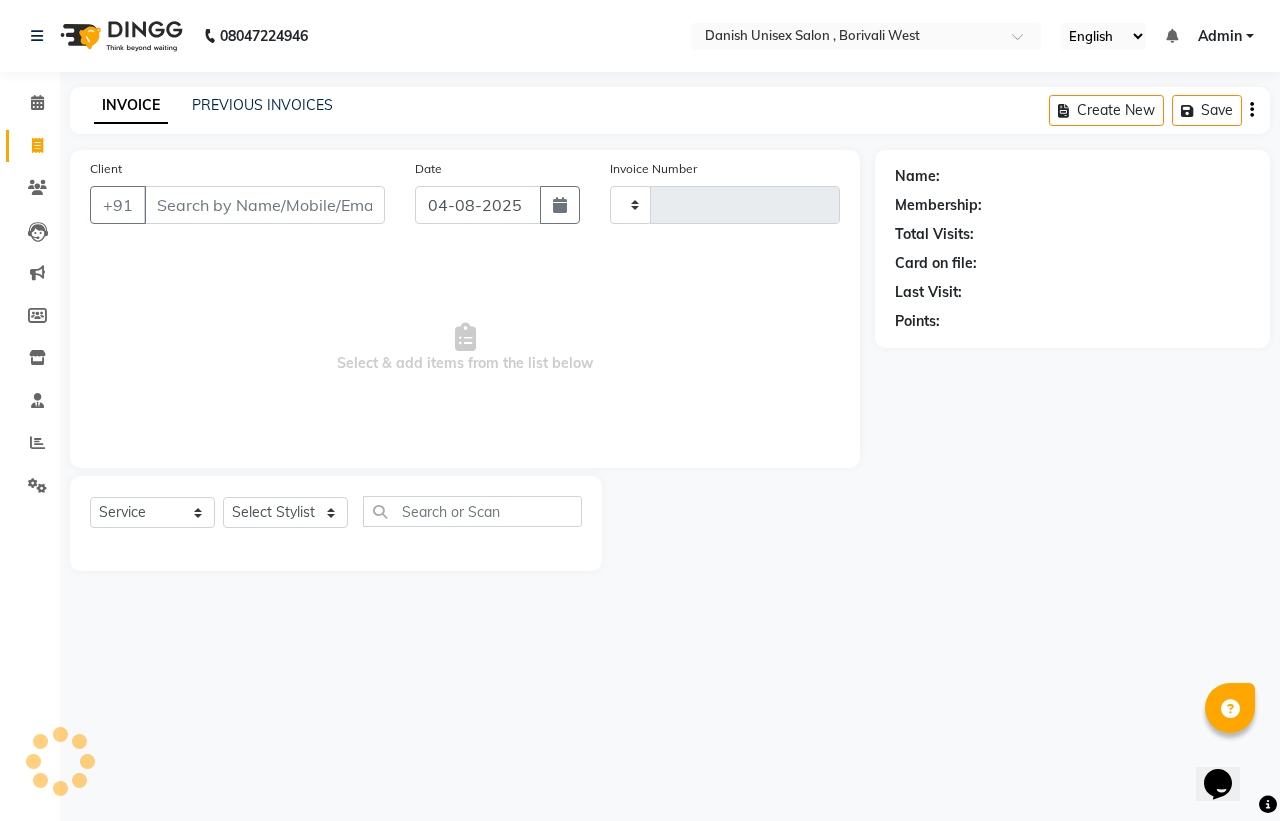 type on "2772" 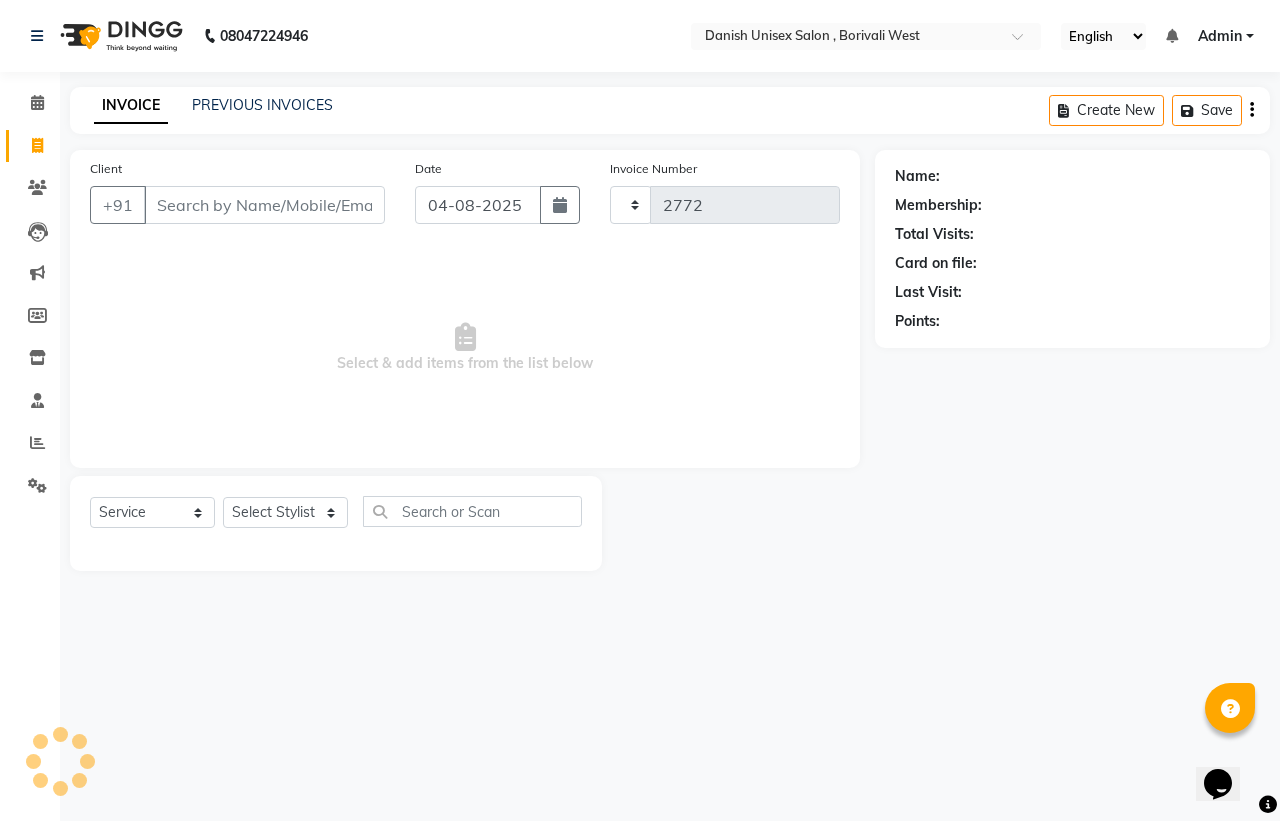 select on "6929" 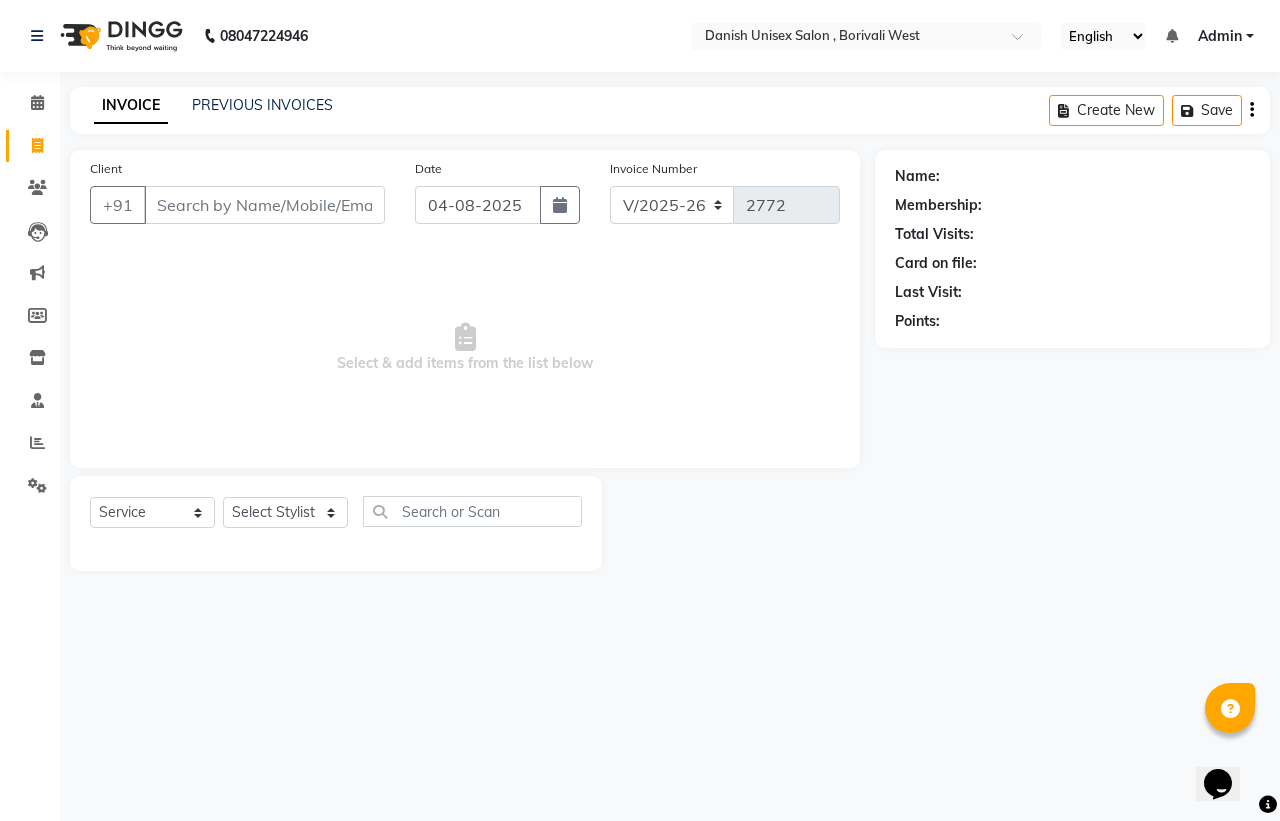 click on "Client" at bounding box center (264, 205) 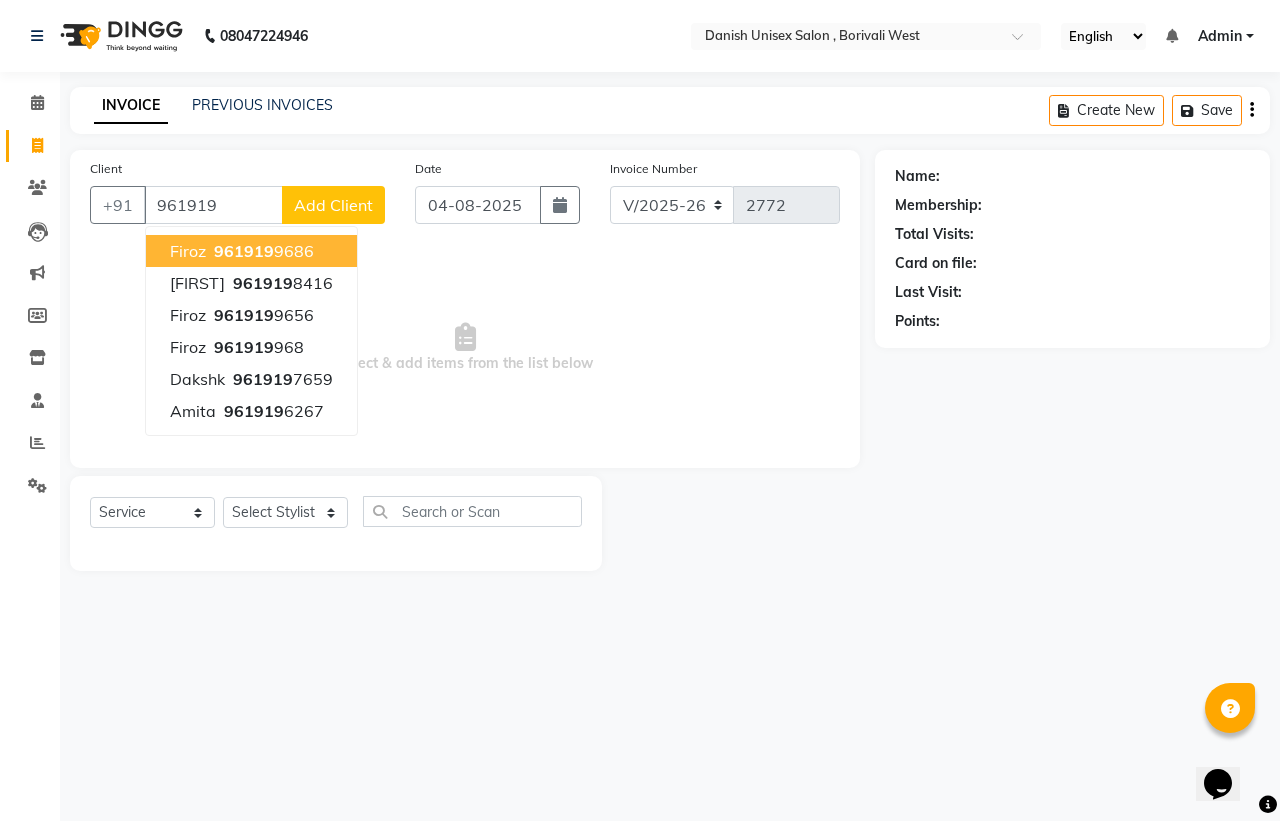 click on "firoz" at bounding box center [188, 251] 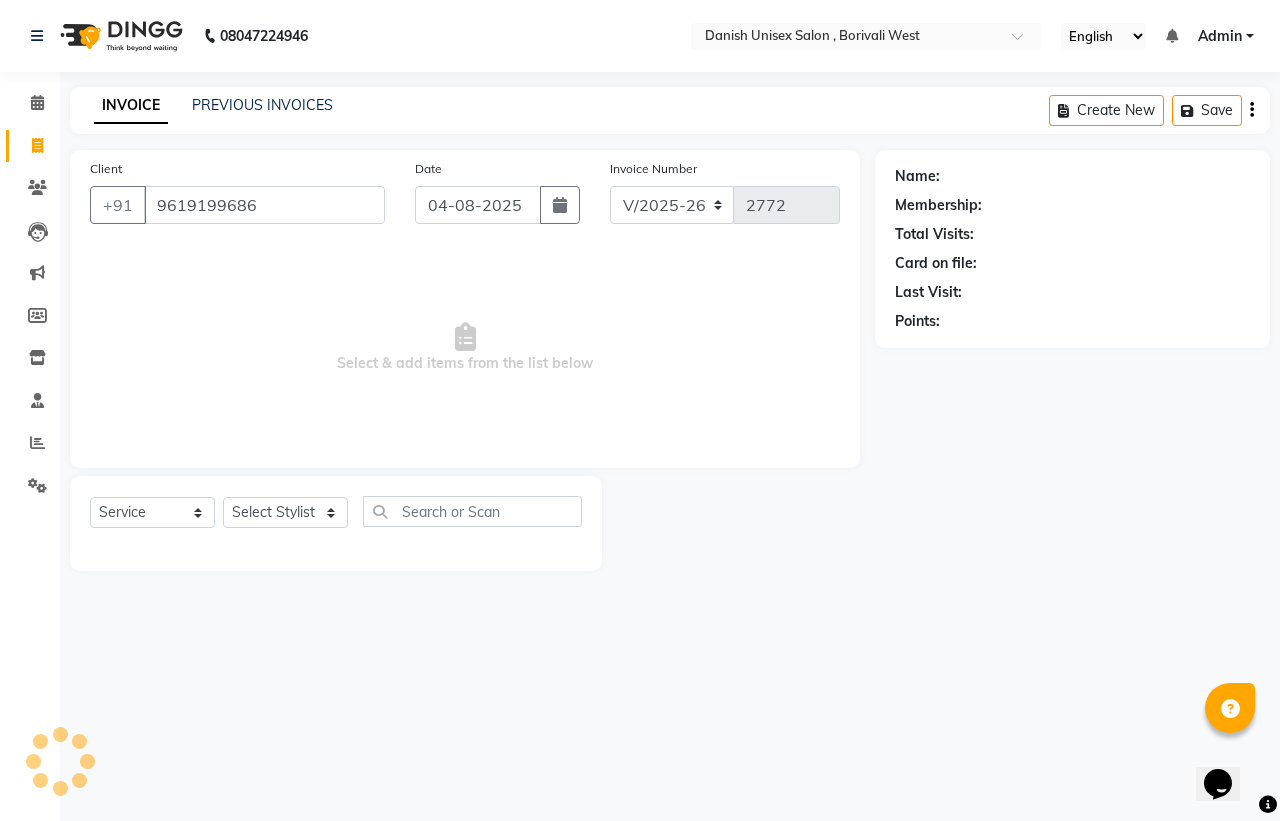 type on "9619199686" 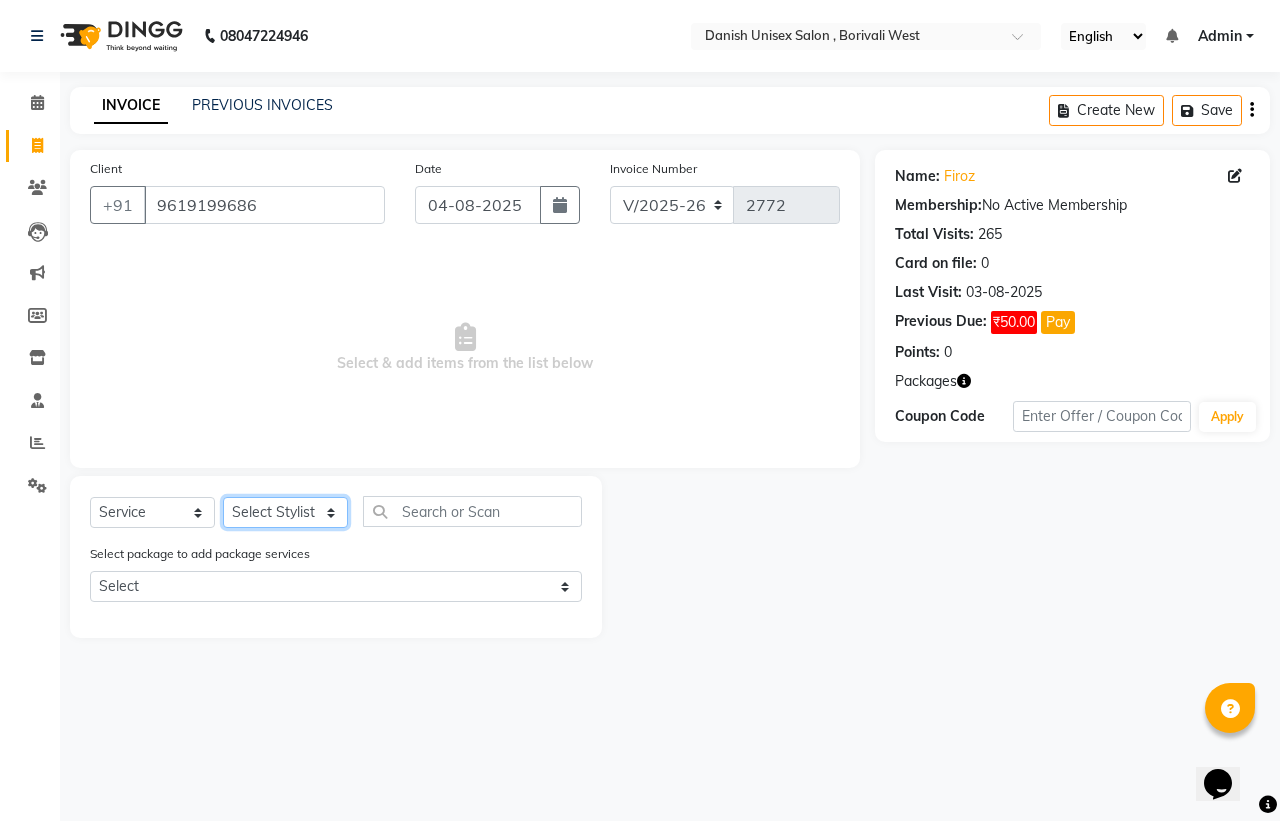 click on "Select Stylist Bhim Shing firoz alam Juber shaikh kajal Lubna Sayyad Nikhil Sharma Nikita Niraj Kanojiya Niyaz Salmani Pooja Yadav Riddhi Sabil salmani sapna" 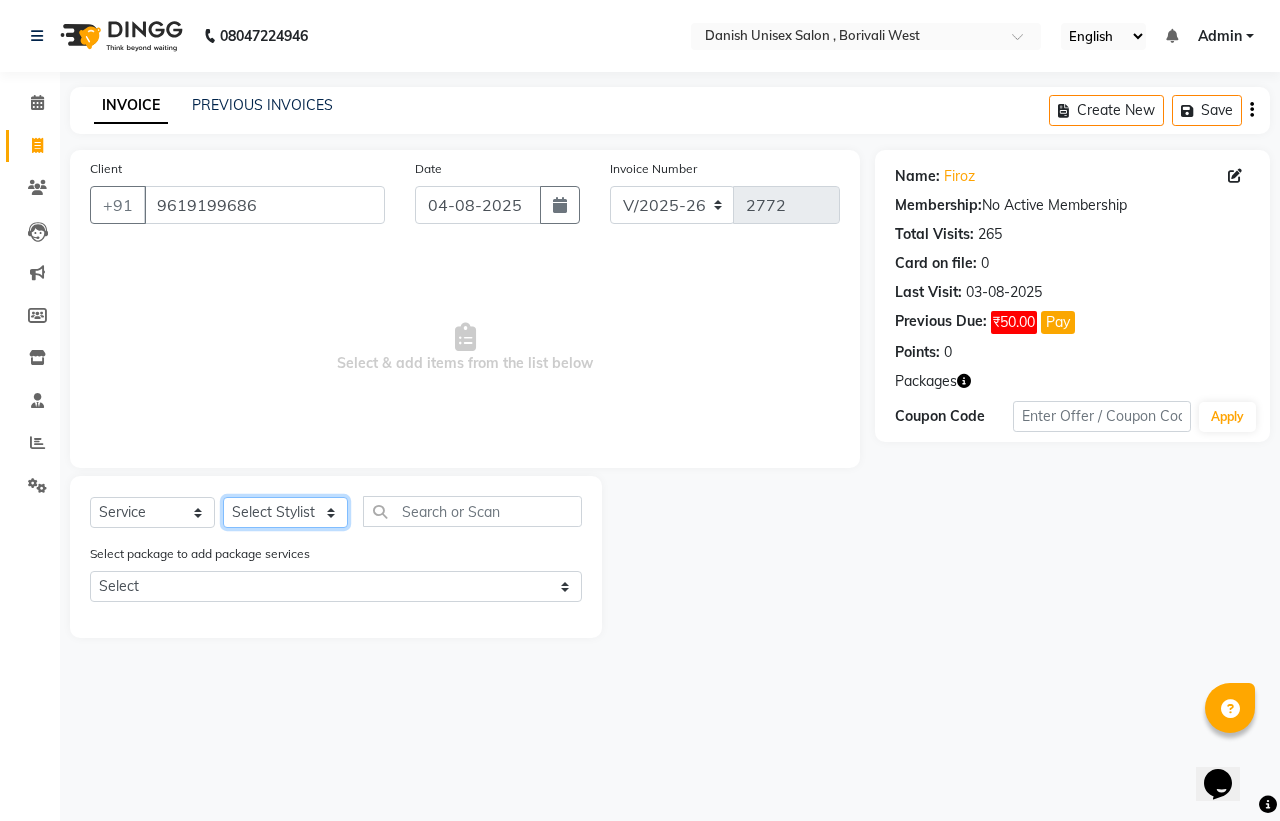 select on "63506" 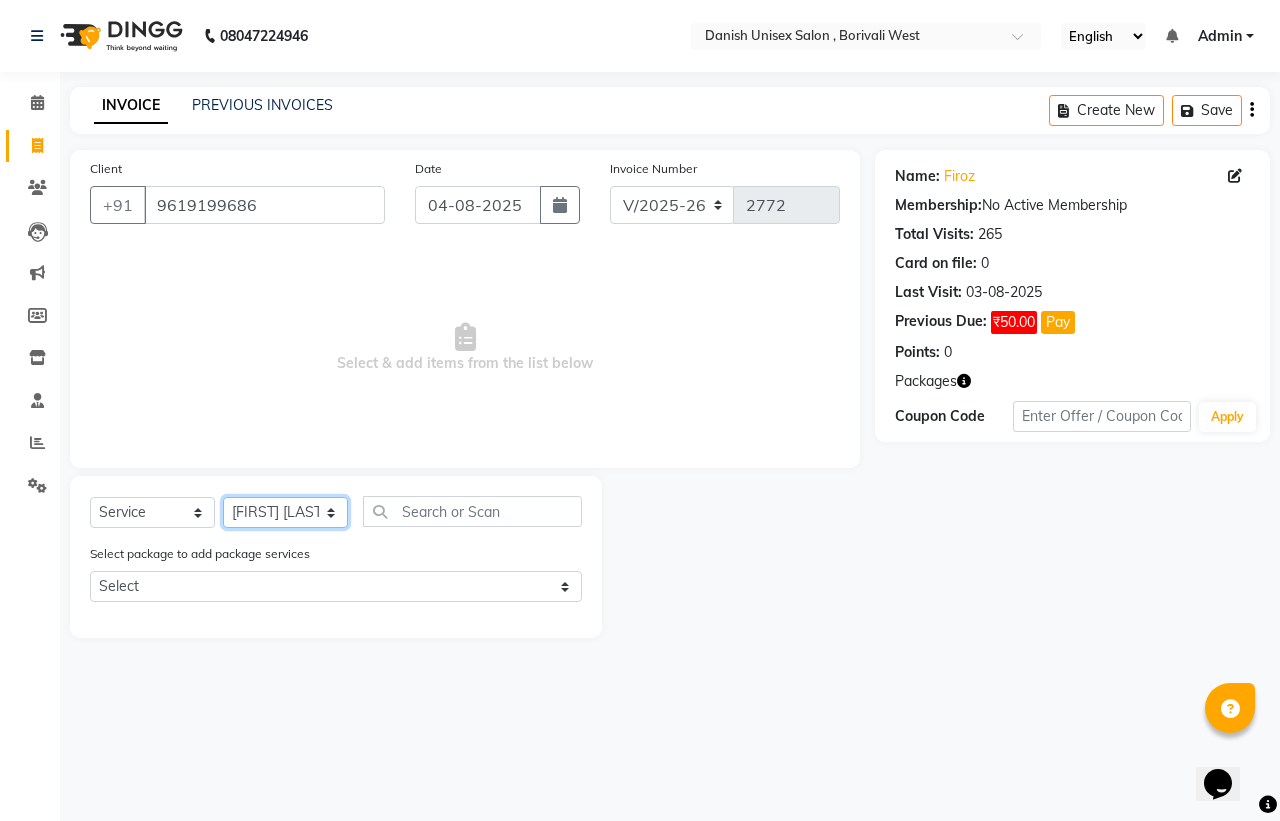 click on "Select Stylist Bhim Shing firoz alam Juber shaikh kajal Lubna Sayyad Nikhil Sharma Nikita Niraj Kanojiya Niyaz Salmani Pooja Yadav Riddhi Sabil salmani sapna" 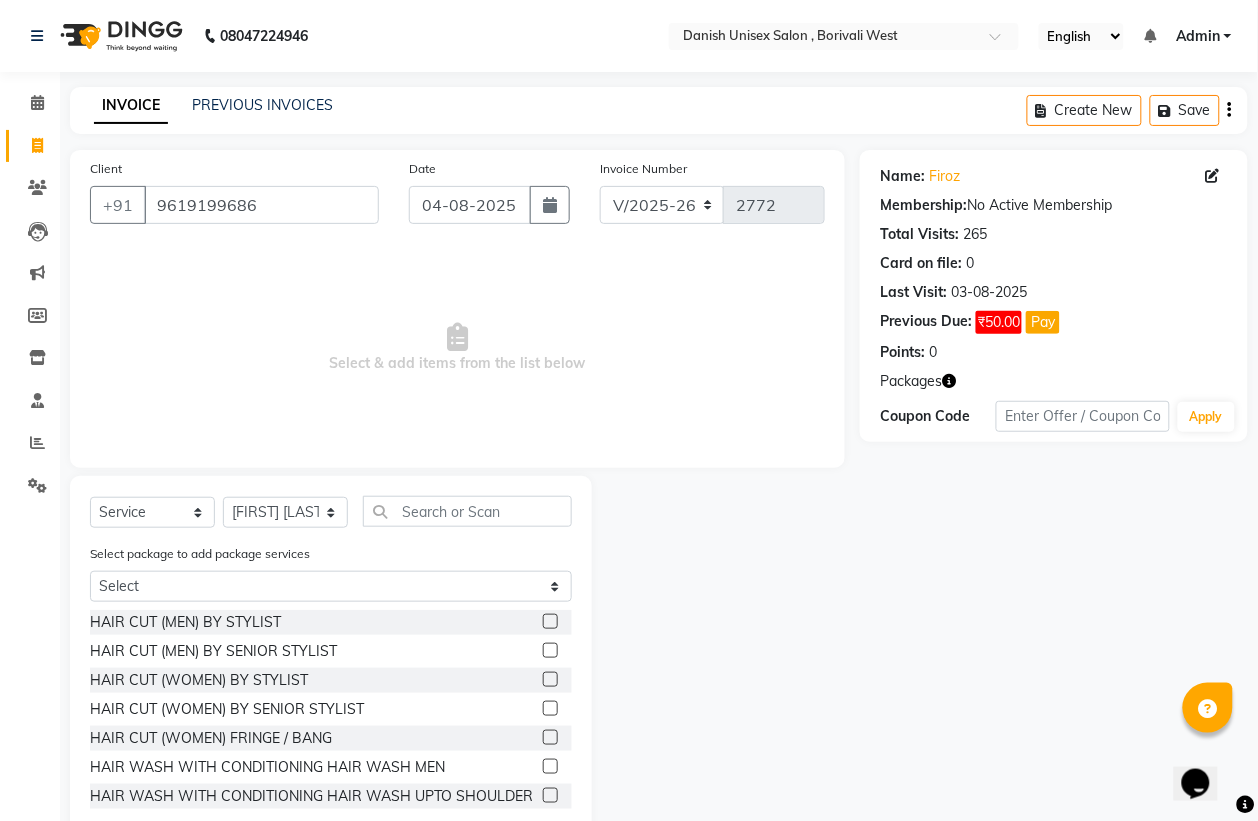 click on "HAIR CUT (MEN) BY STYLIST" 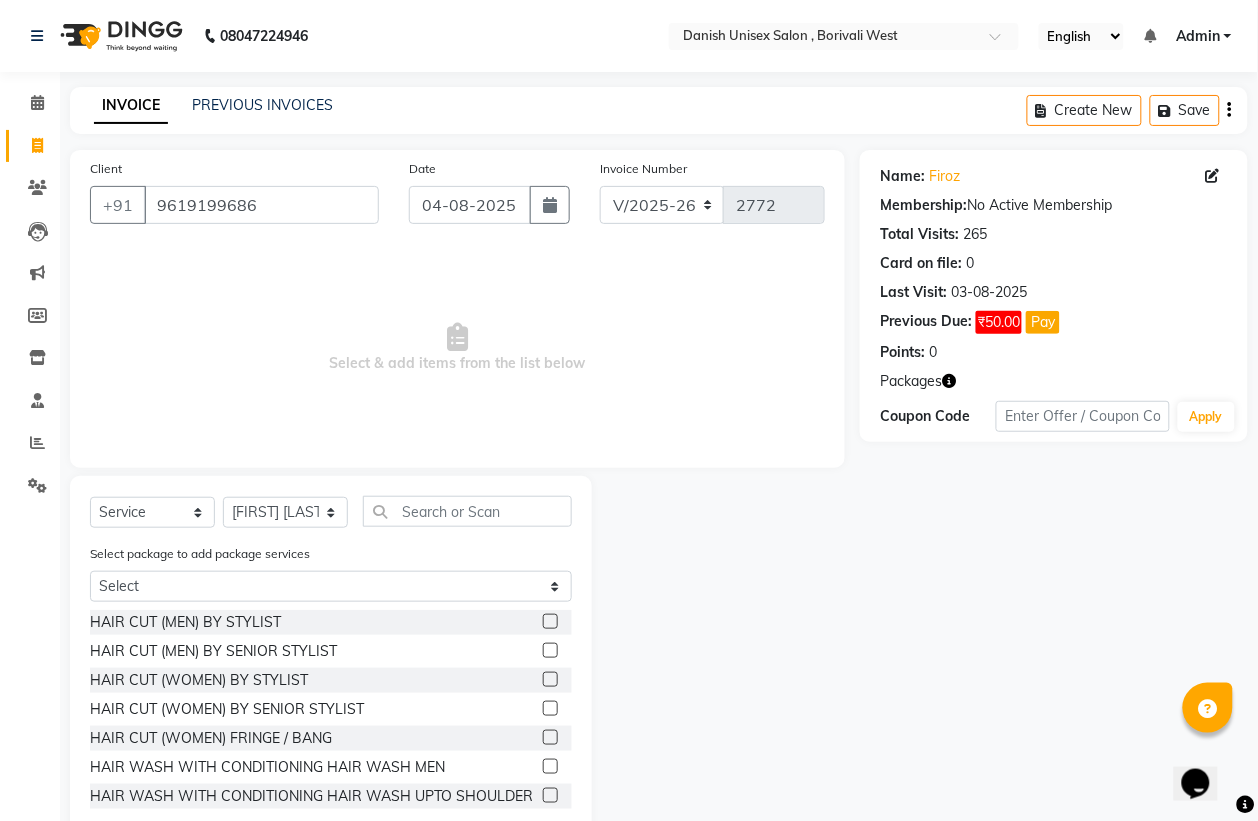 click 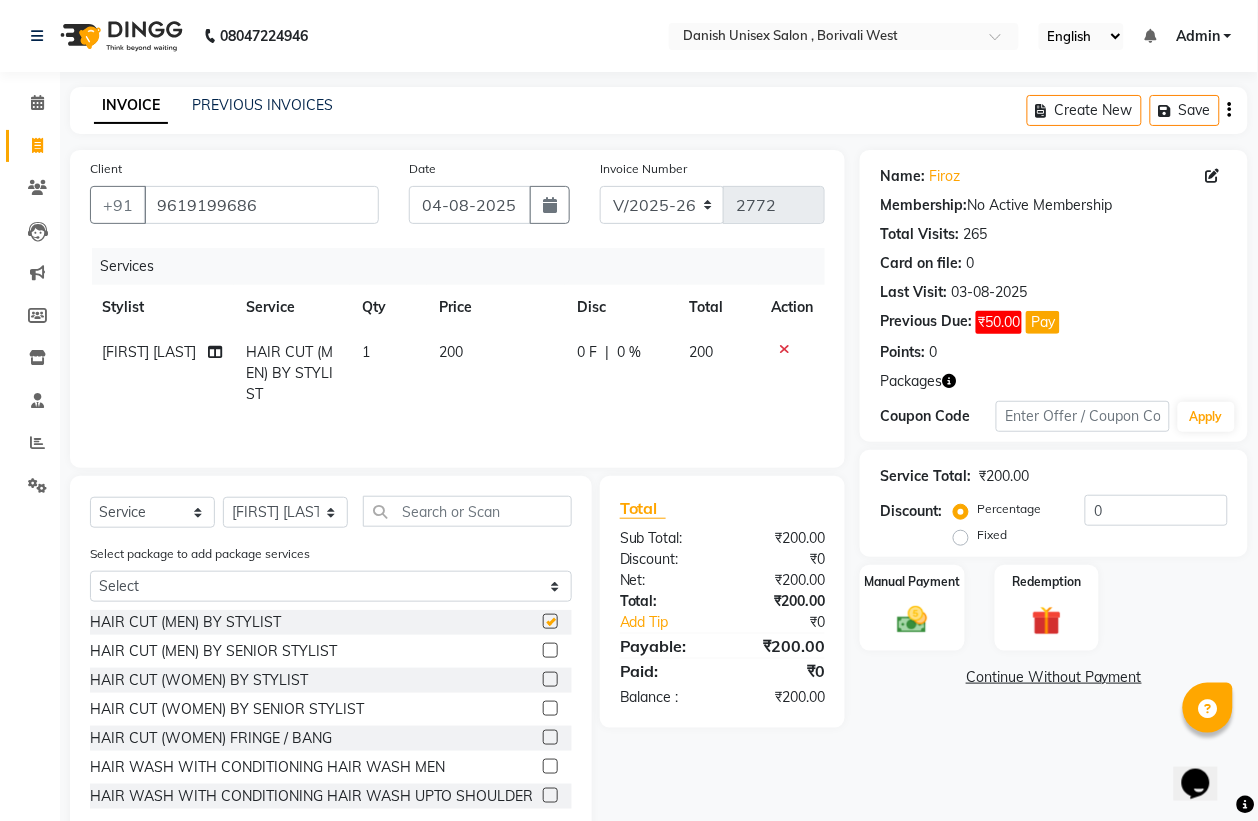 checkbox on "false" 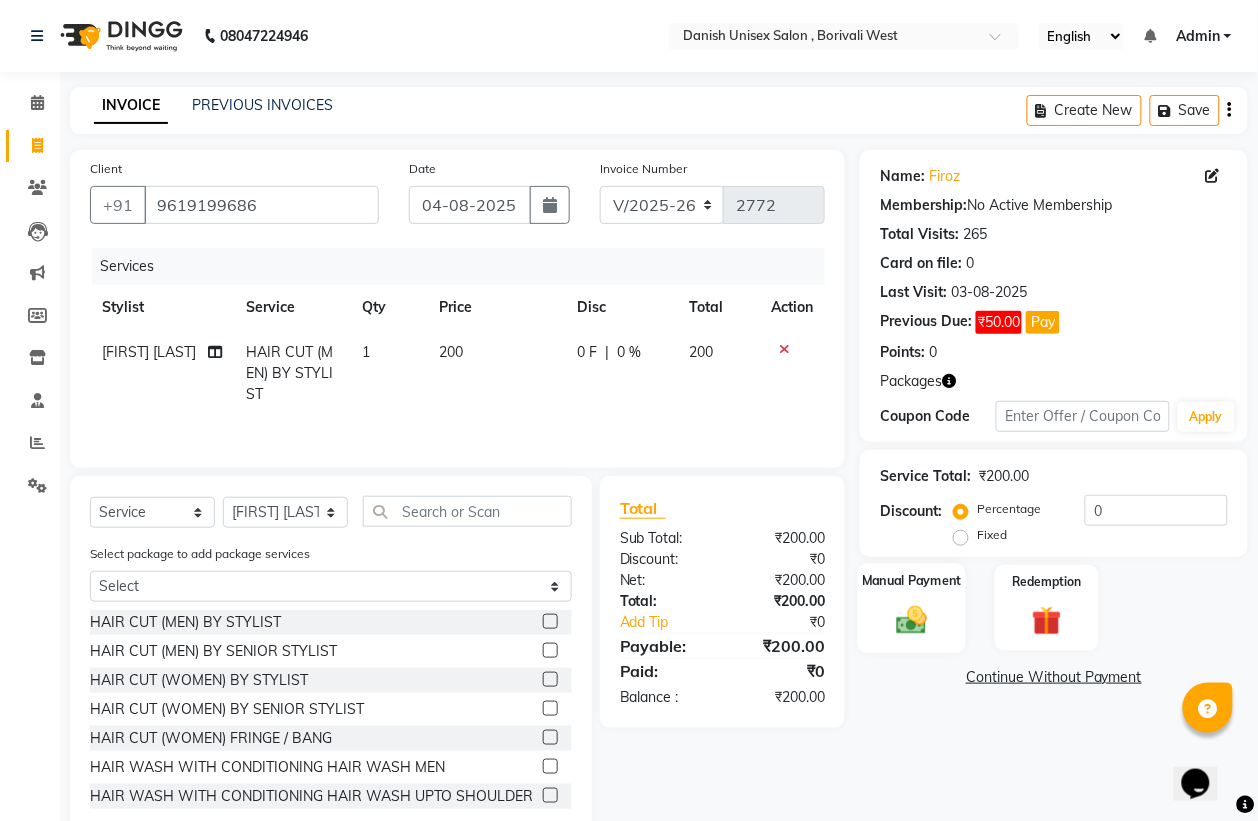 click on "Manual Payment" 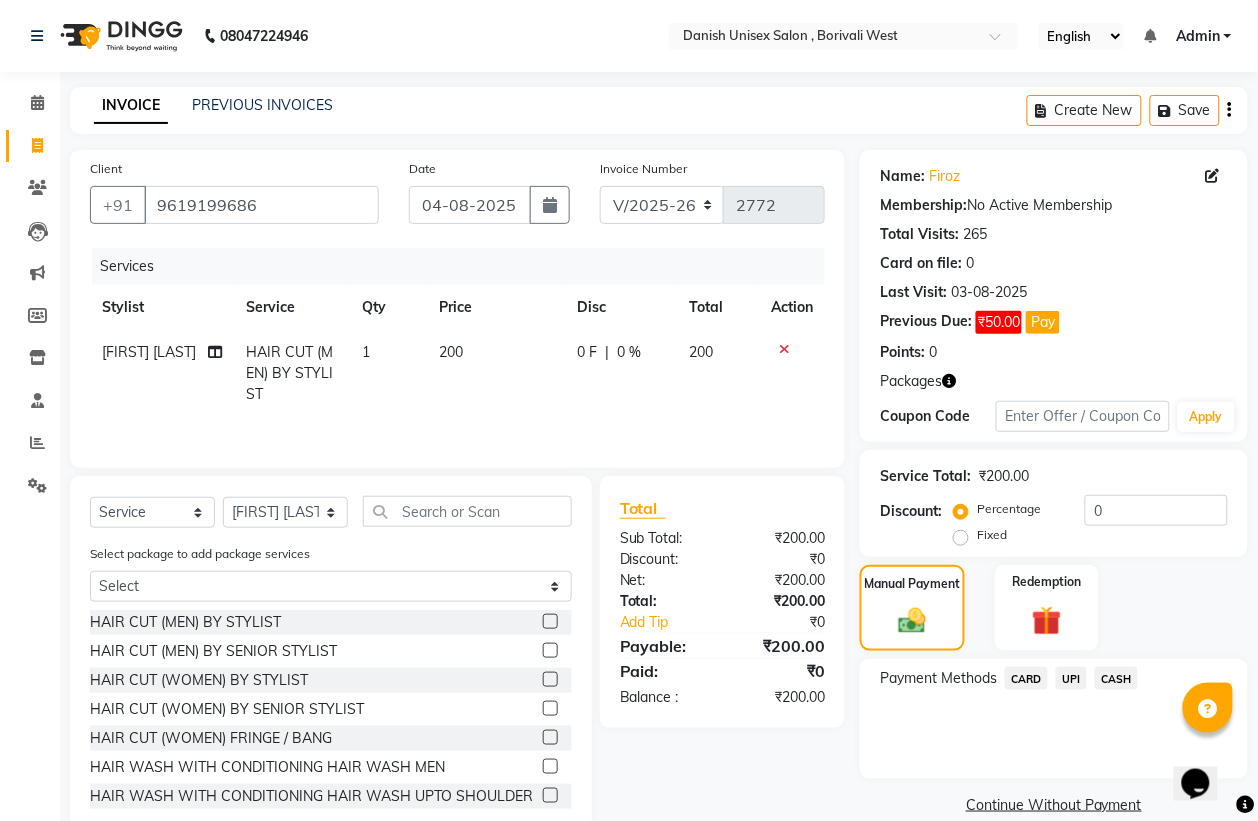click on "CASH" 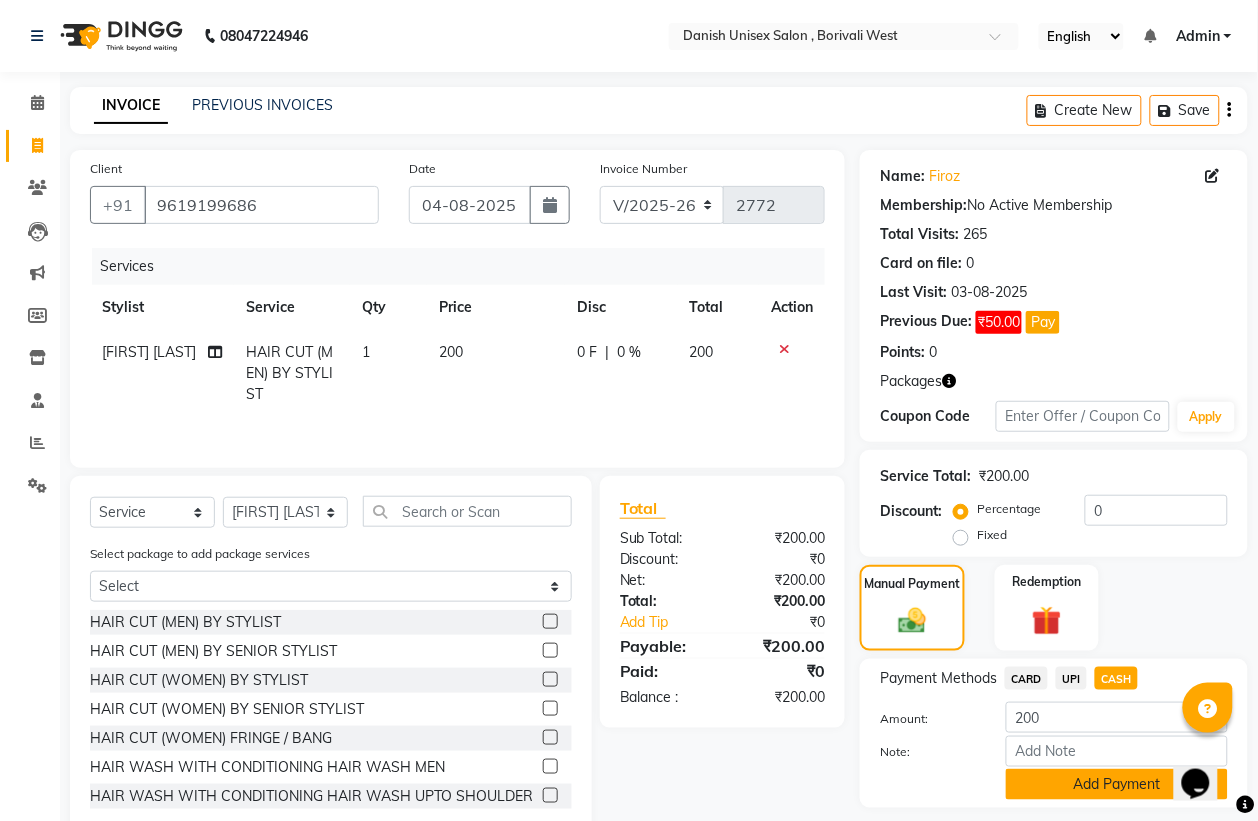 click on "Add Payment" 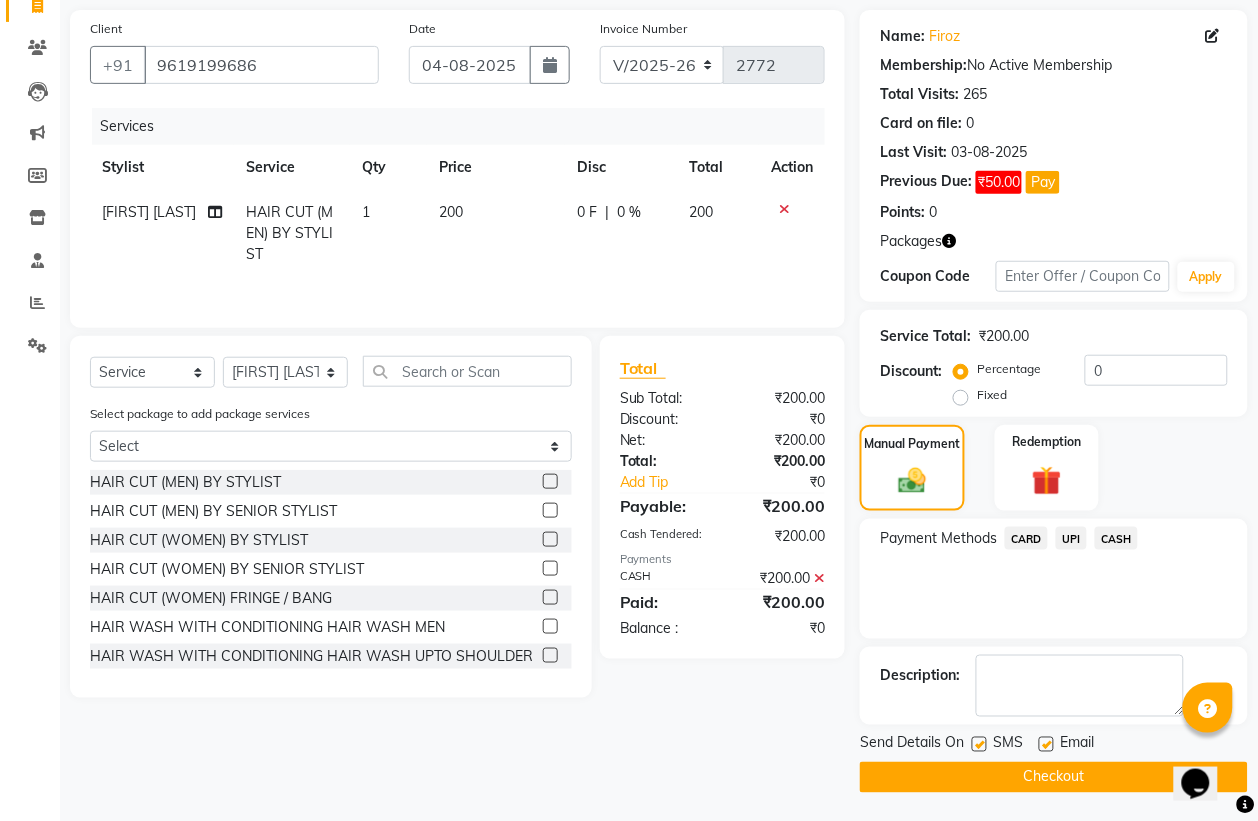 scroll, scrollTop: 143, scrollLeft: 0, axis: vertical 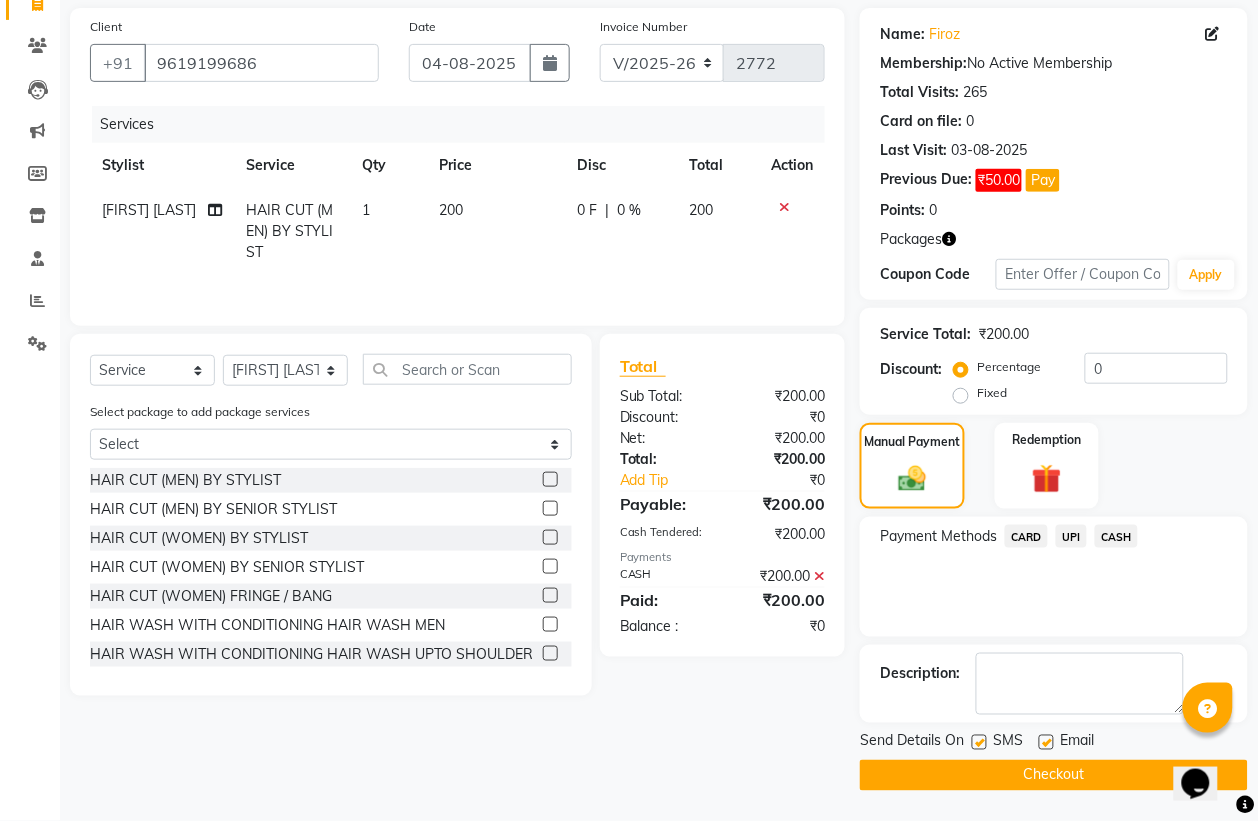 click on "Checkout" 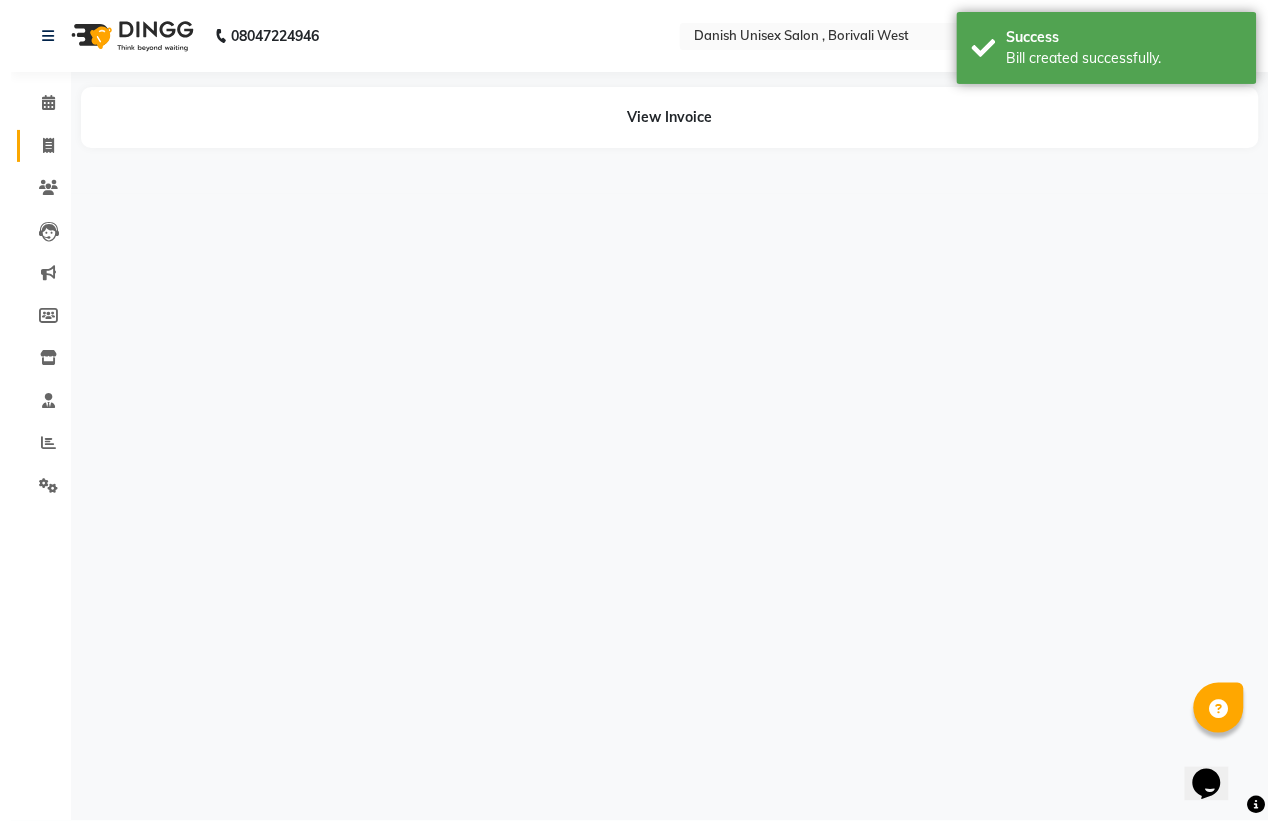scroll, scrollTop: 0, scrollLeft: 0, axis: both 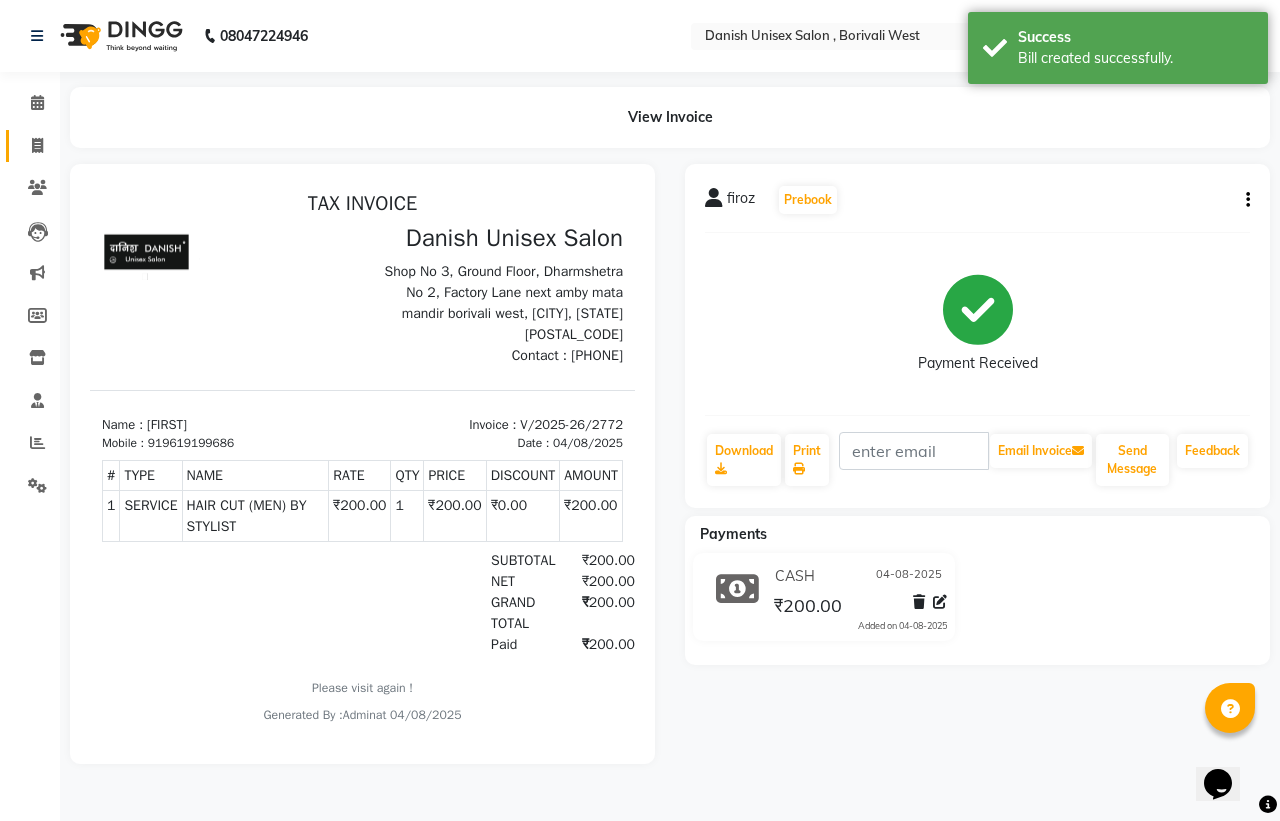 click on "Invoice" 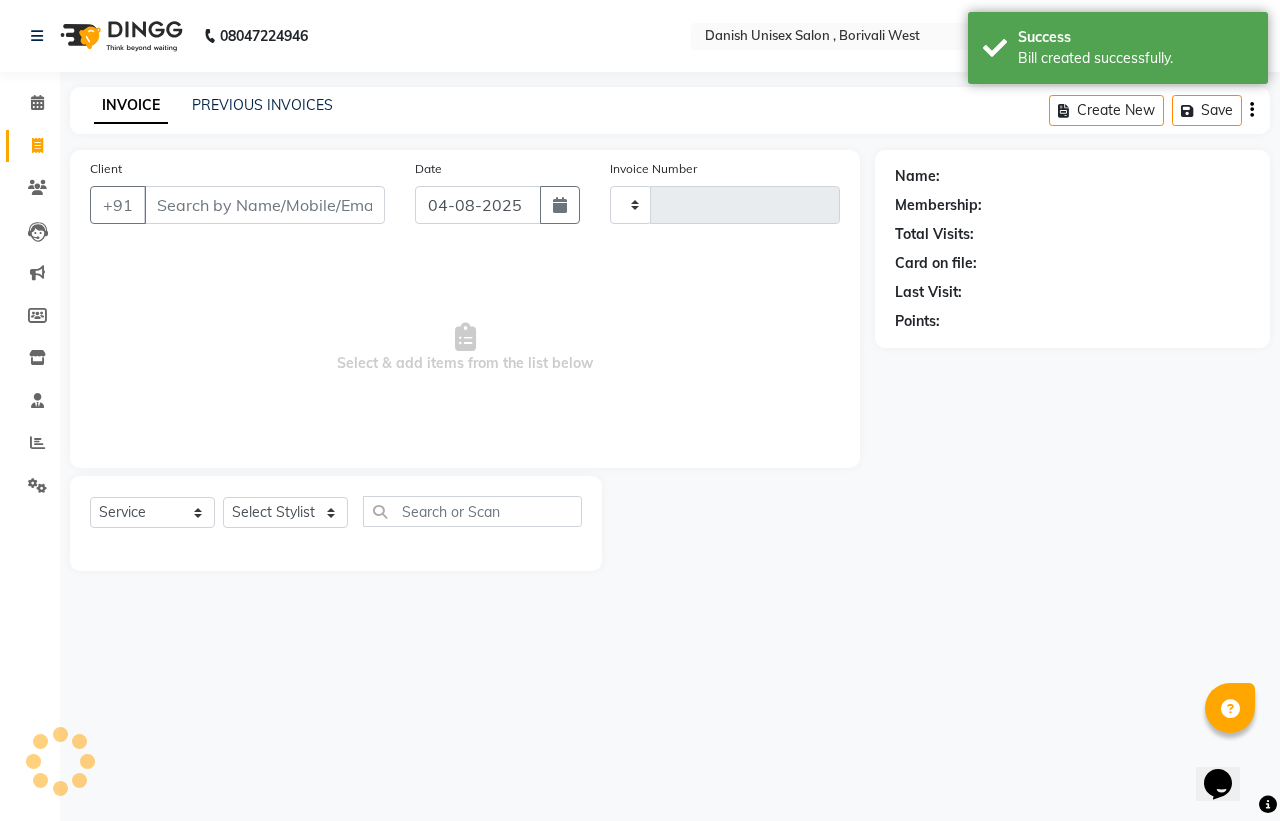 type on "2773" 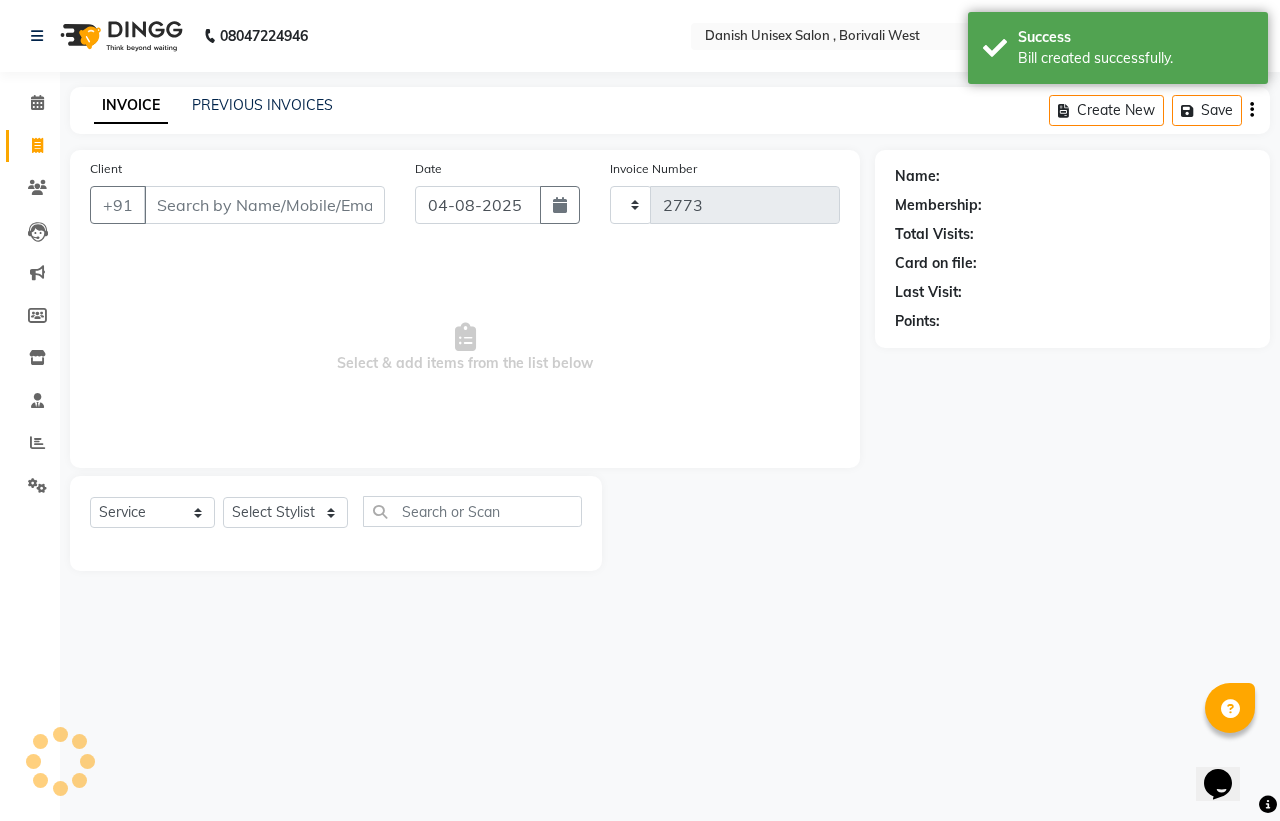 select on "6929" 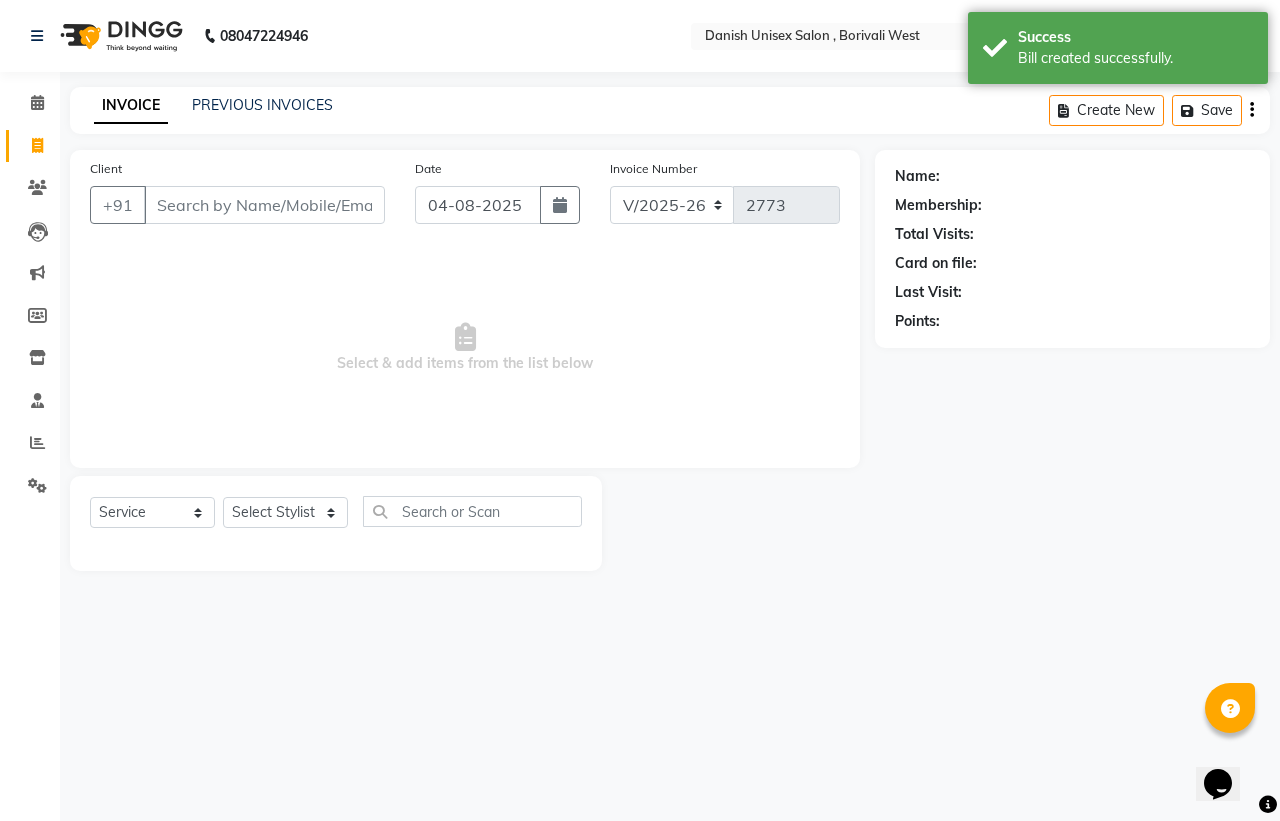 click on "Client +91 Date 04-08-2025 Invoice Number V/2025 V/2025-26 2773  Select & add items from the list below  Select  Service  Product  Membership  Package Voucher Prepaid Gift Card  Select Stylist" 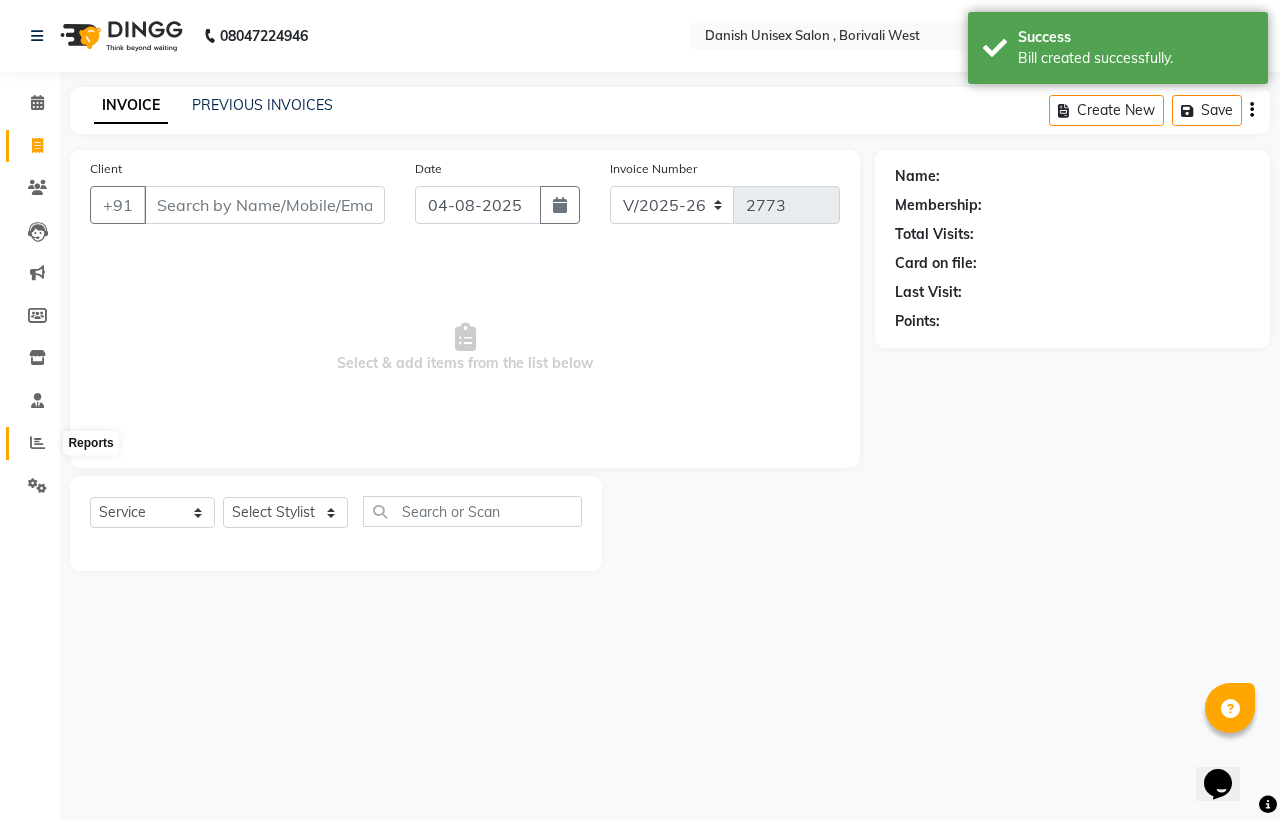 click 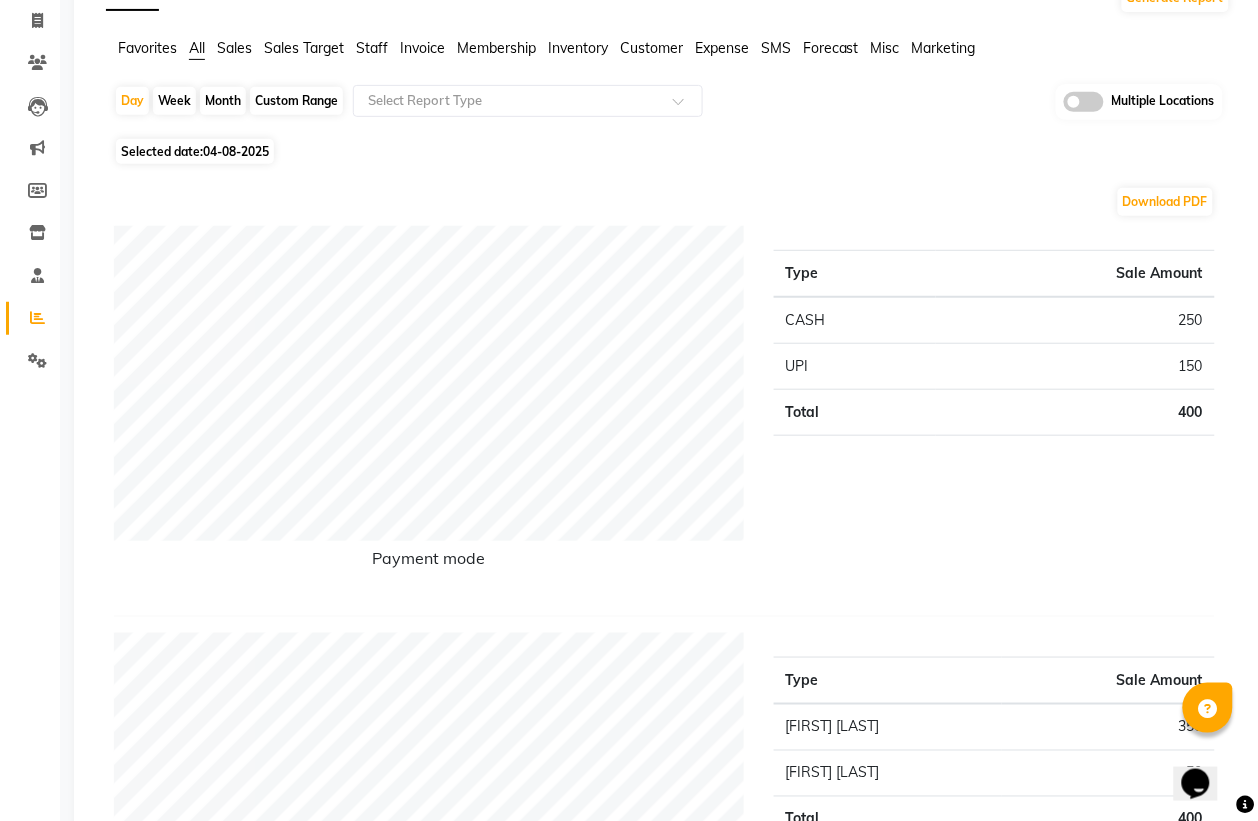 scroll, scrollTop: 0, scrollLeft: 0, axis: both 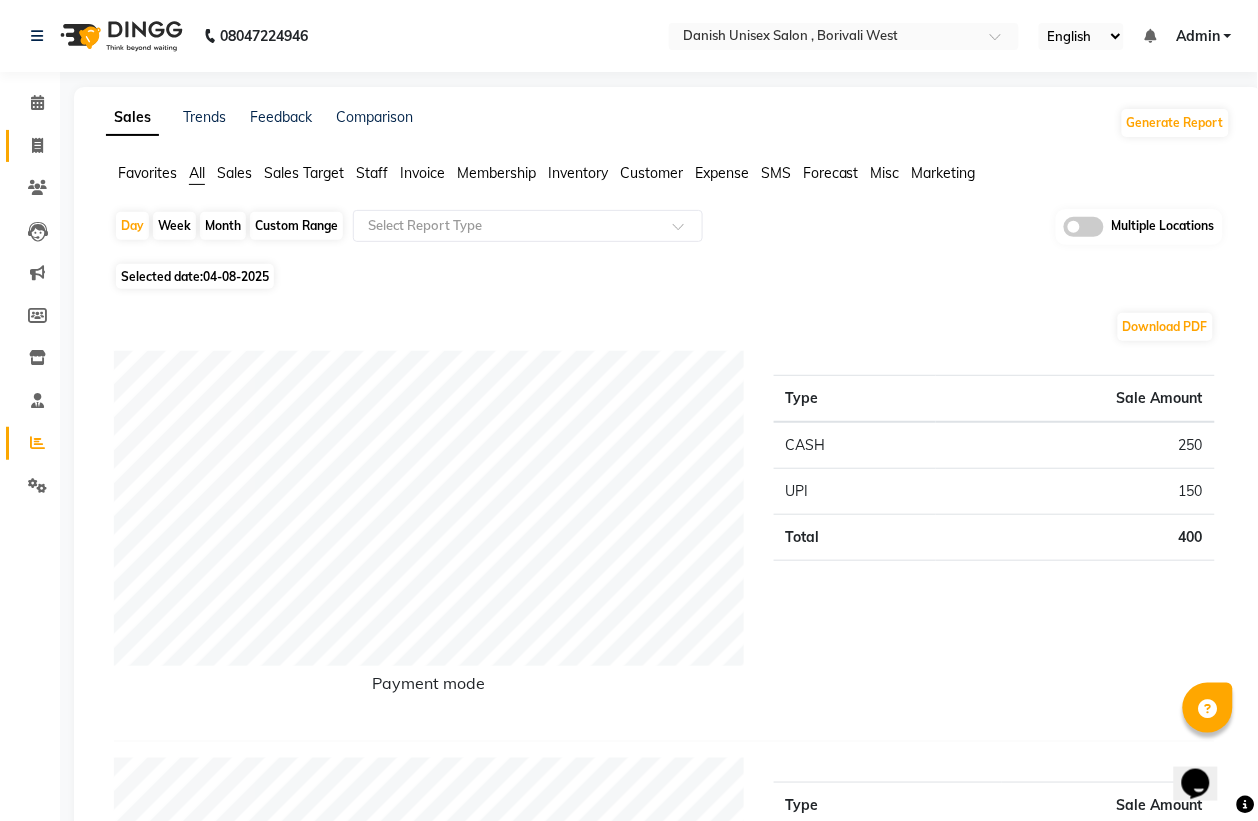 click on "Invoice" 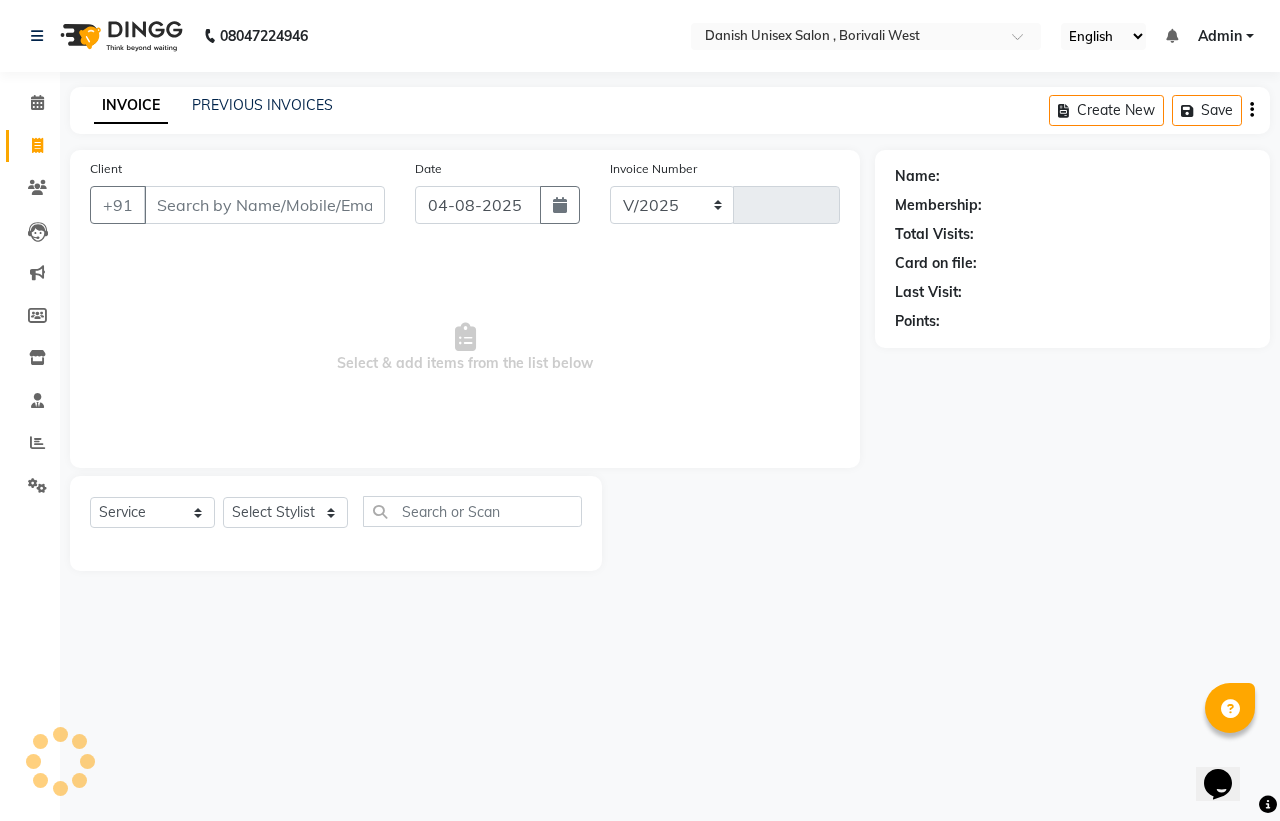 select on "6929" 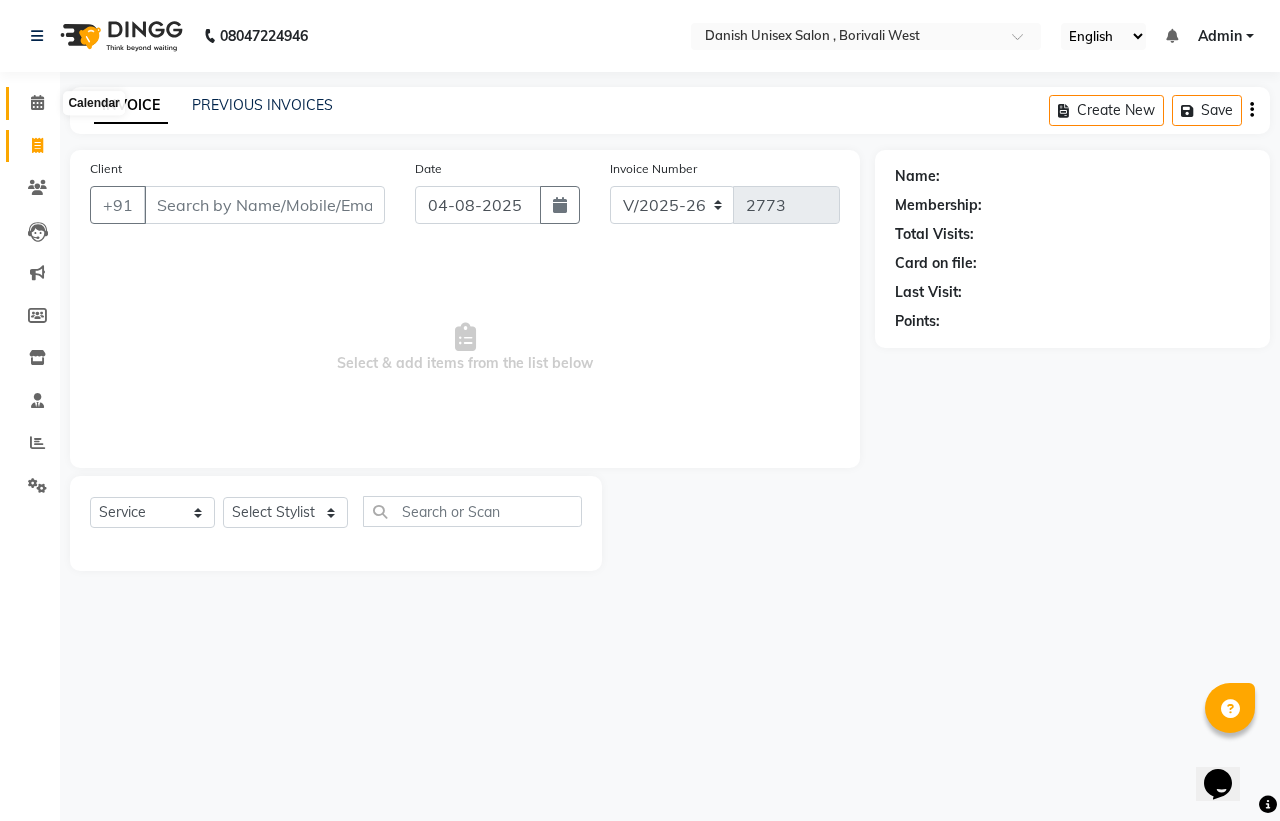 click 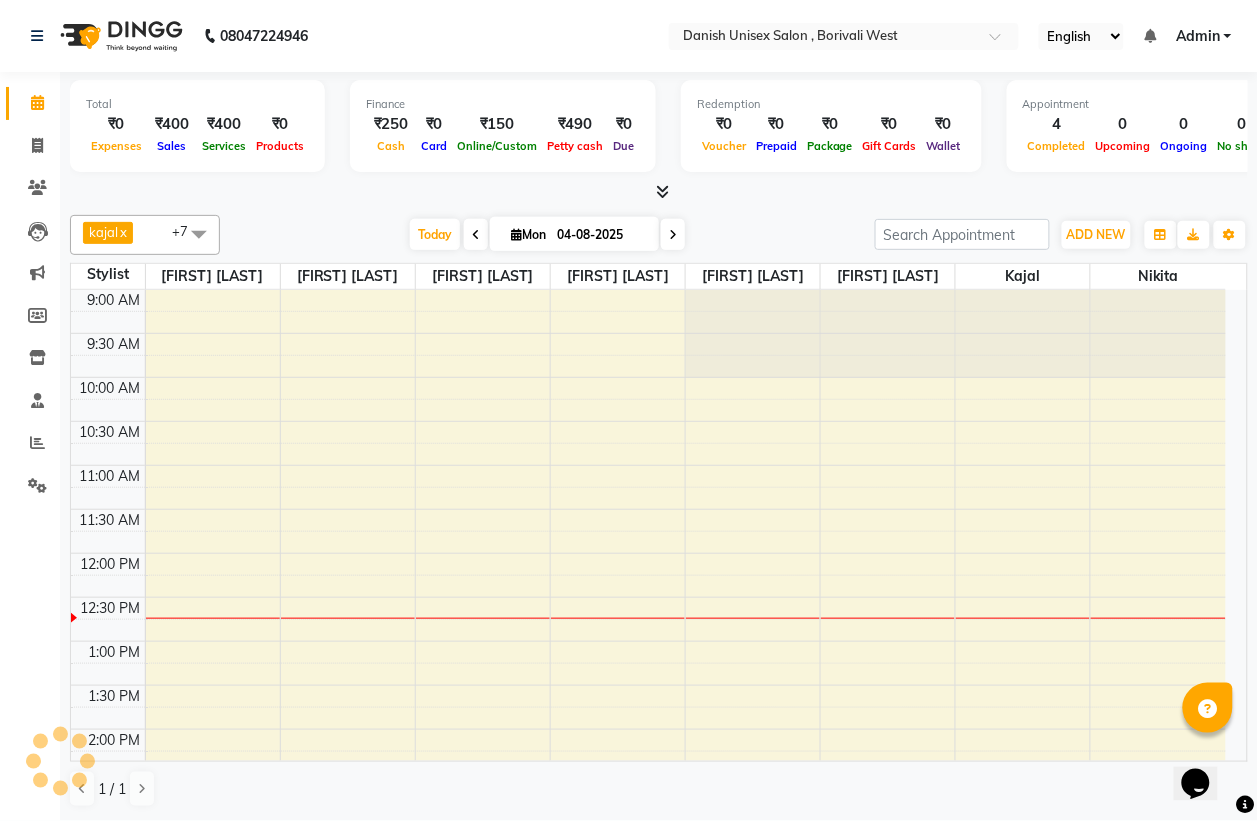 scroll, scrollTop: 0, scrollLeft: 0, axis: both 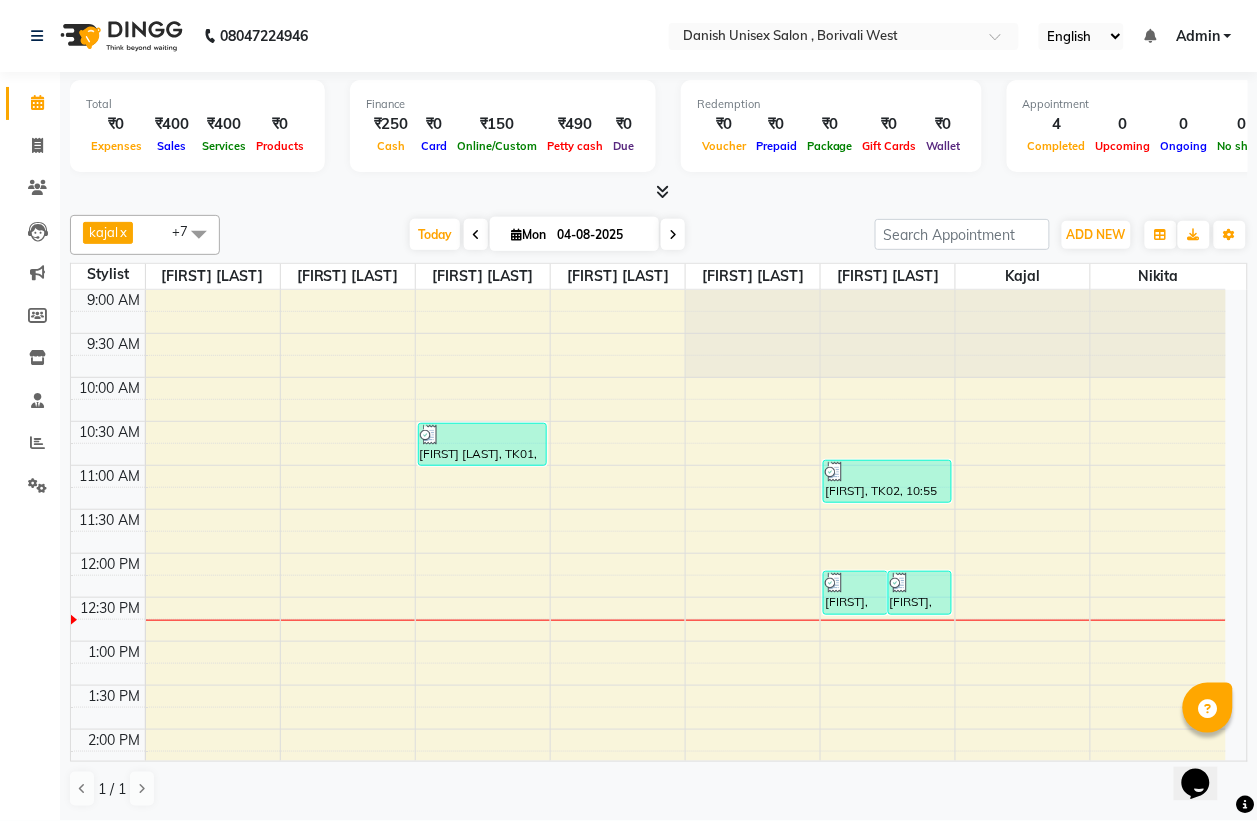 click at bounding box center [199, 234] 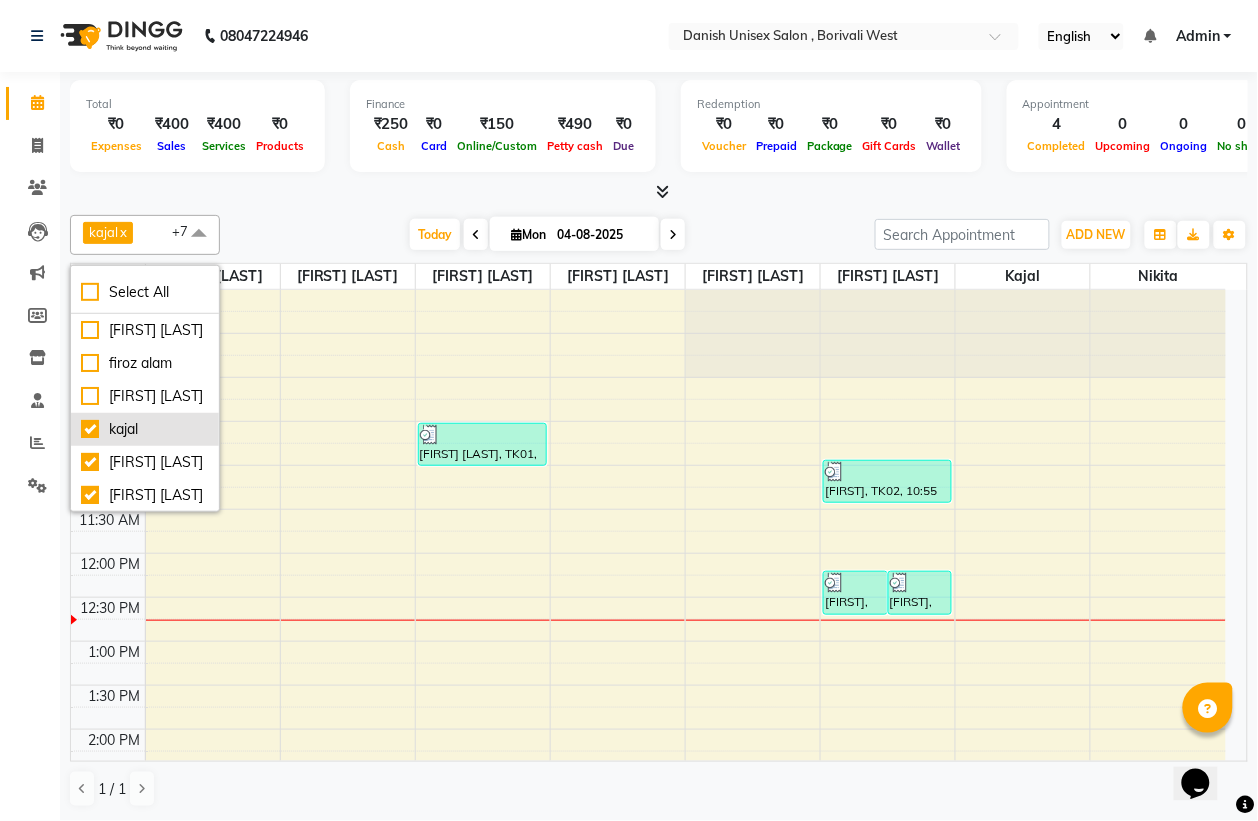 click on "kajal" at bounding box center [145, 429] 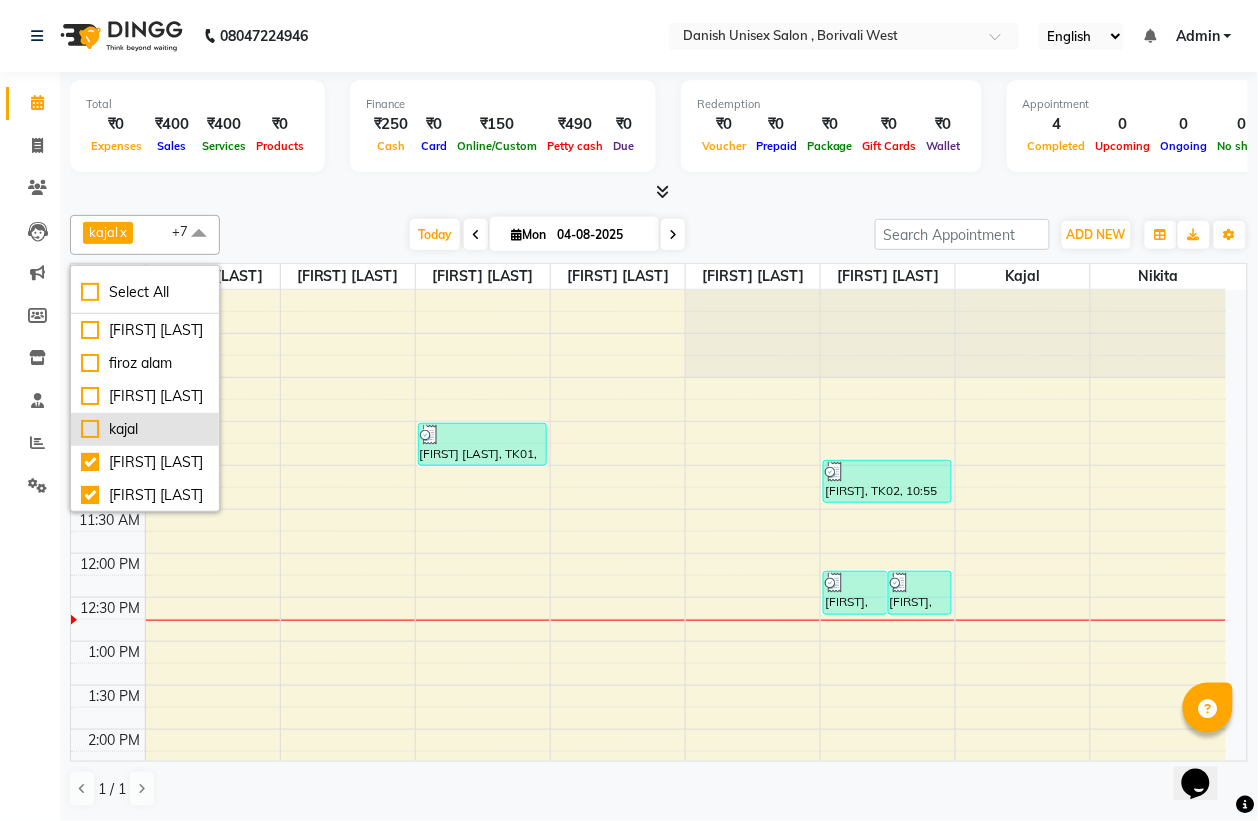 checkbox on "false" 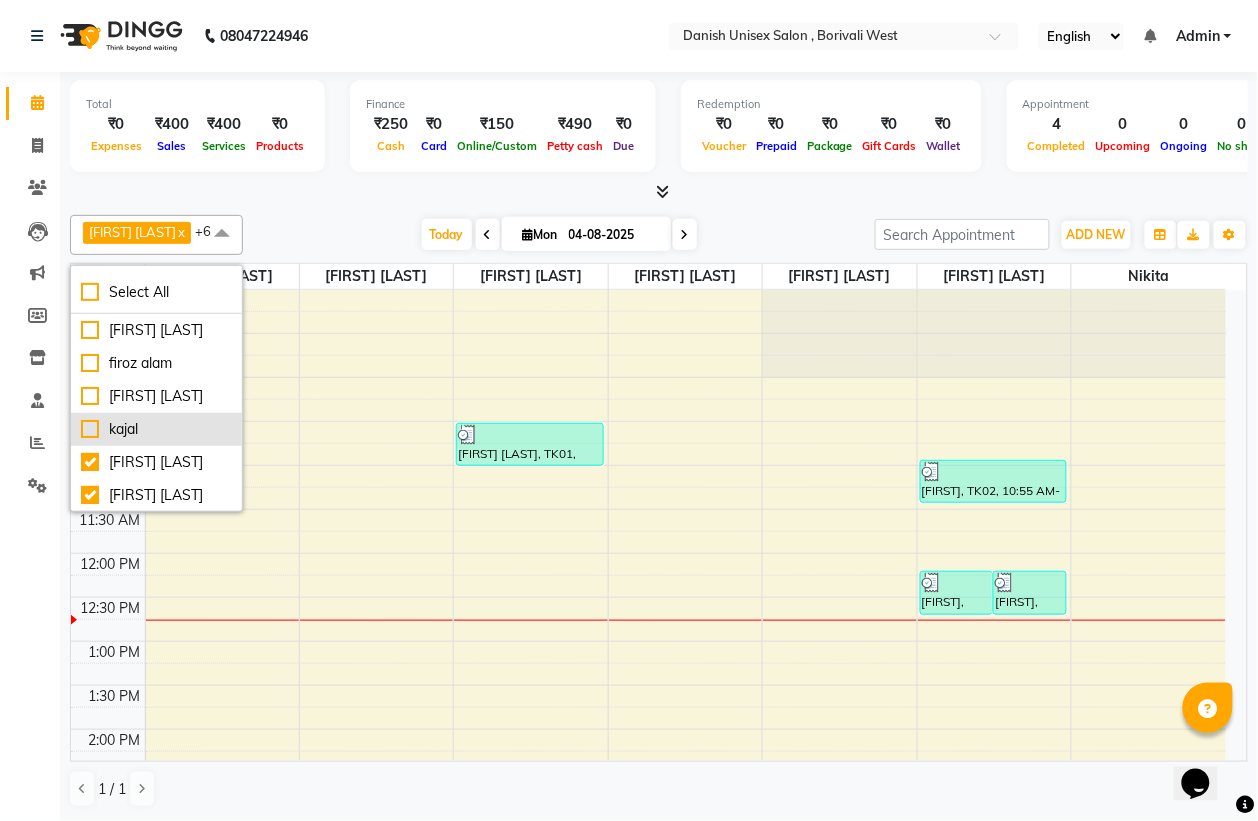 scroll, scrollTop: 125, scrollLeft: 0, axis: vertical 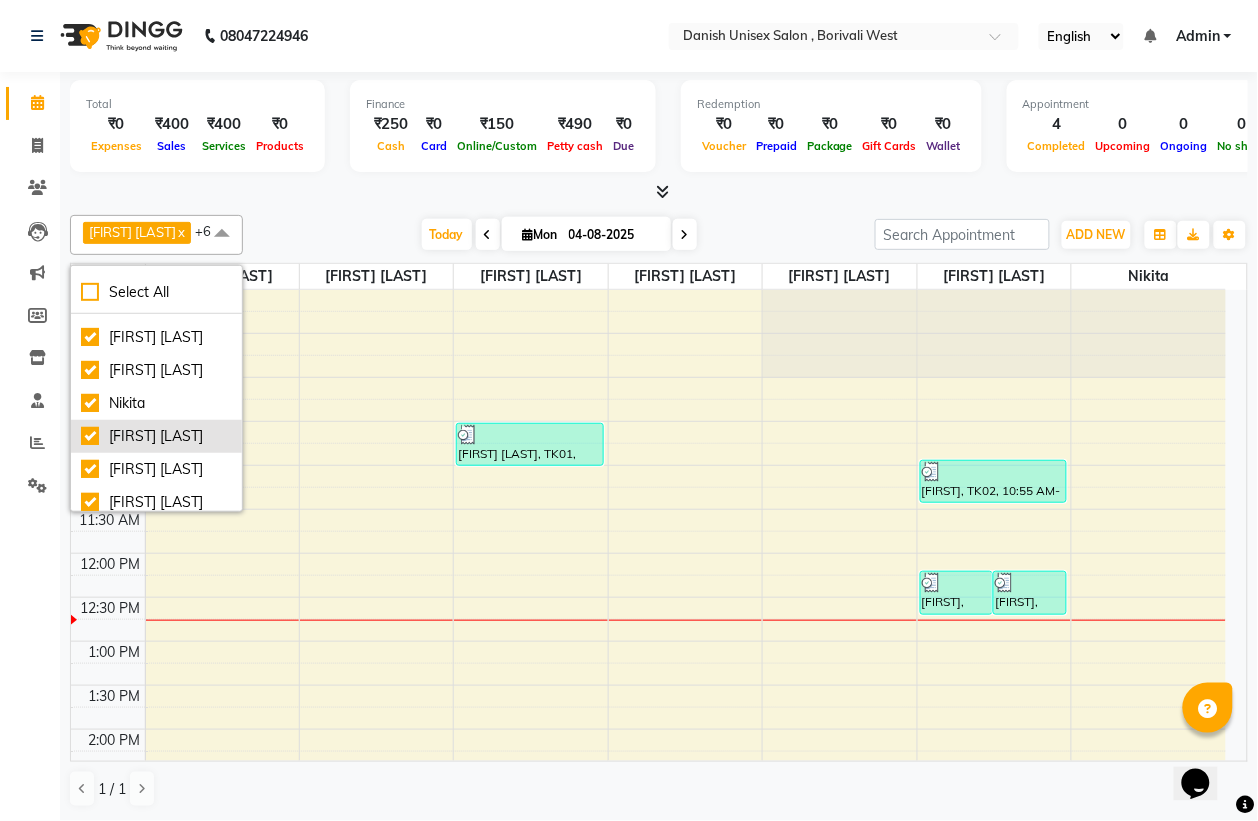click on "[FIRST] [LAST]" at bounding box center (156, 436) 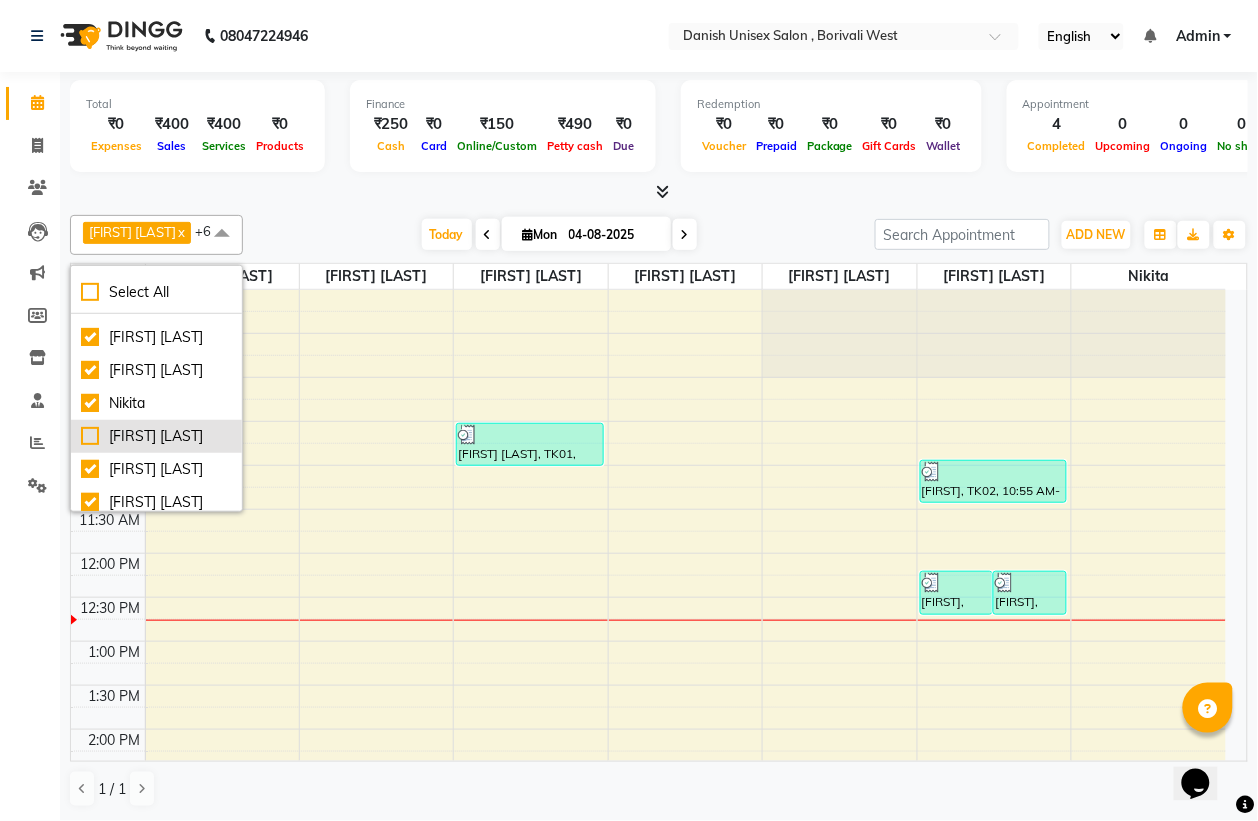 checkbox on "false" 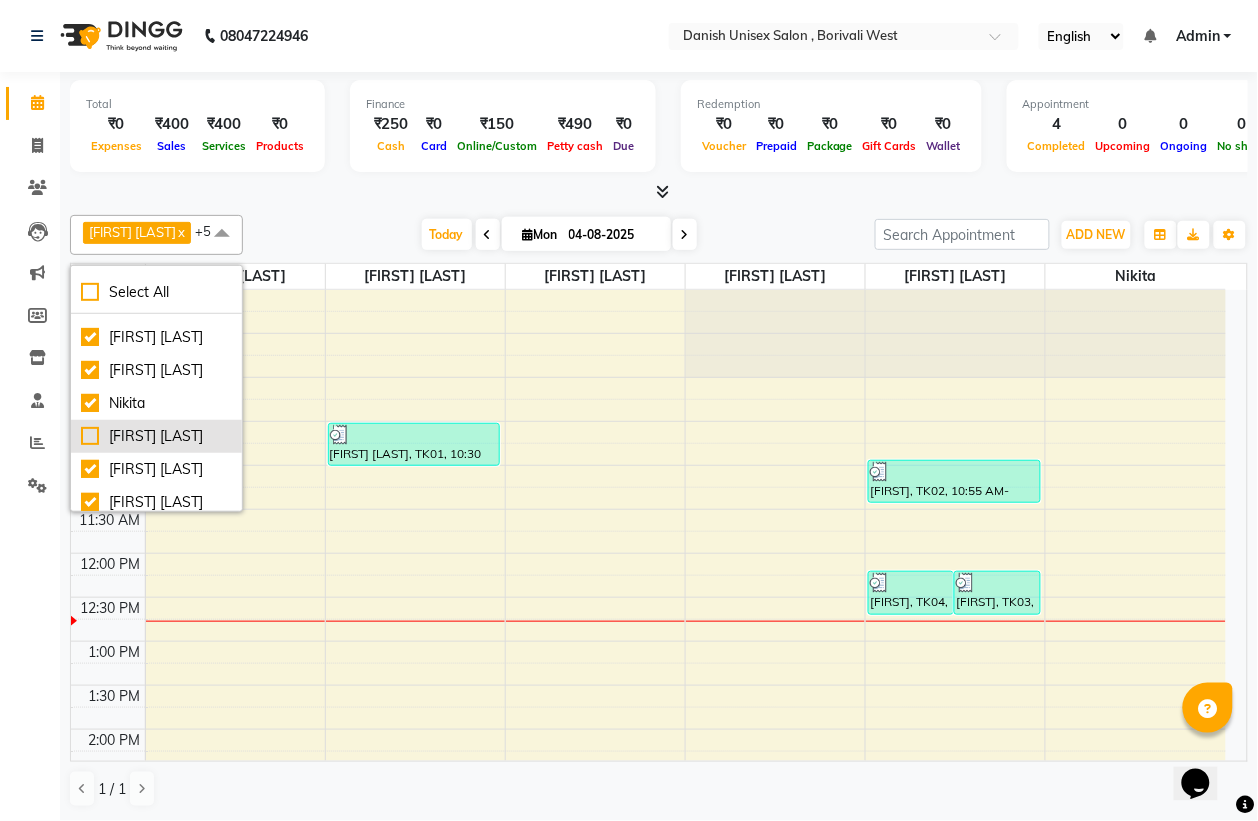 scroll, scrollTop: 231, scrollLeft: 0, axis: vertical 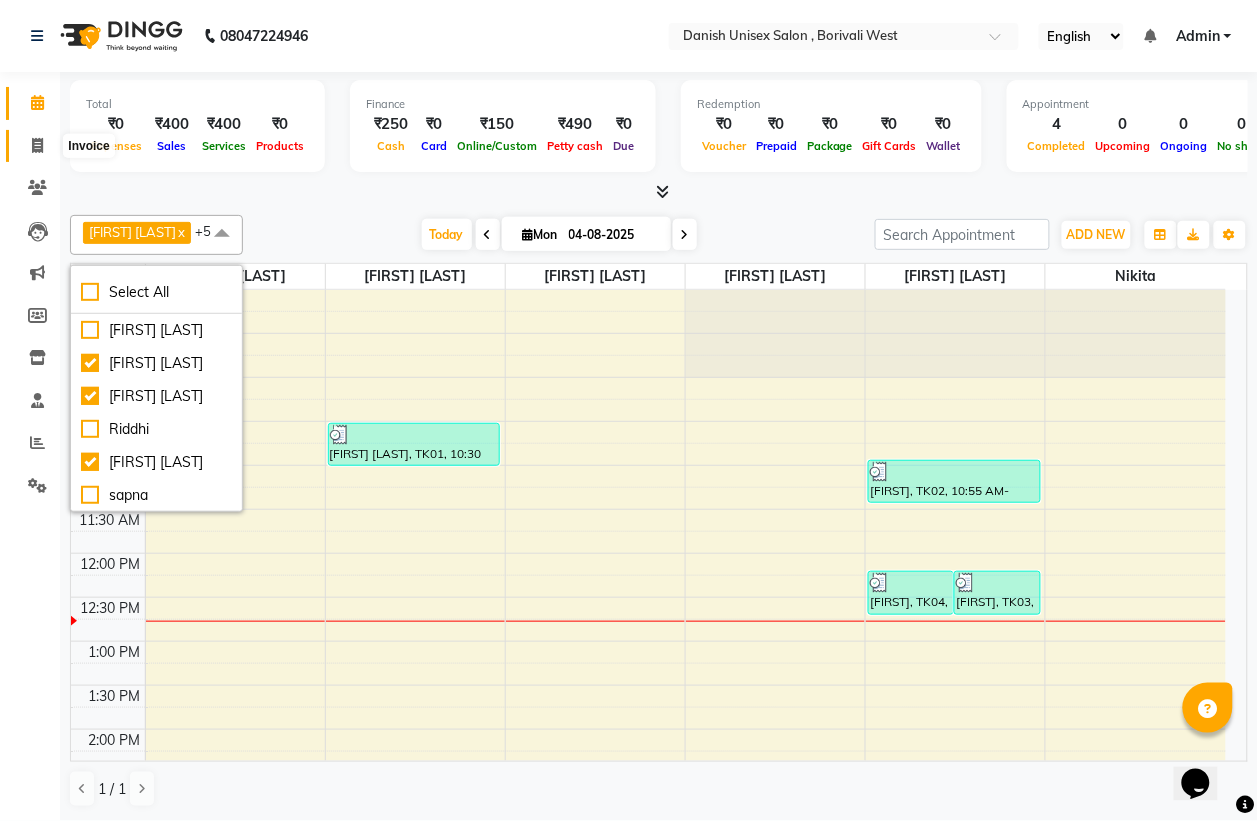 click 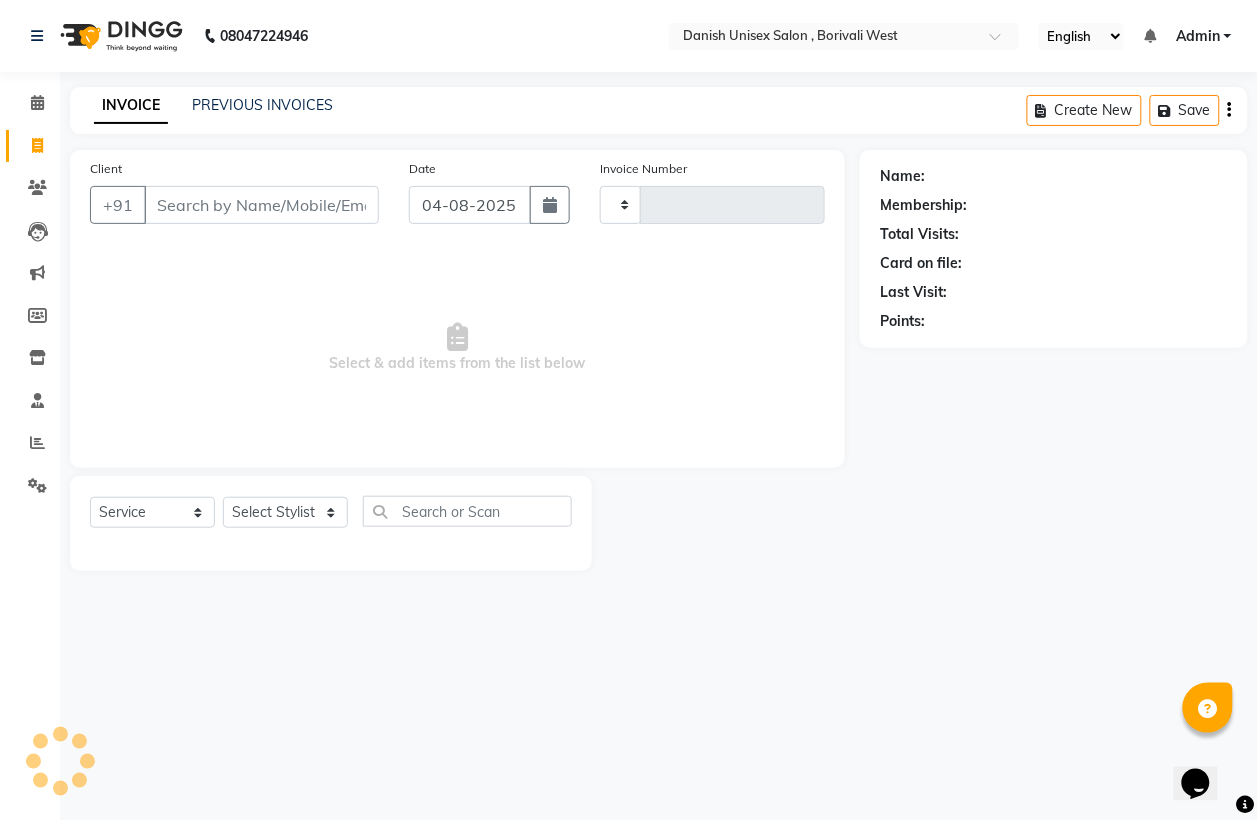 scroll, scrollTop: 0, scrollLeft: 0, axis: both 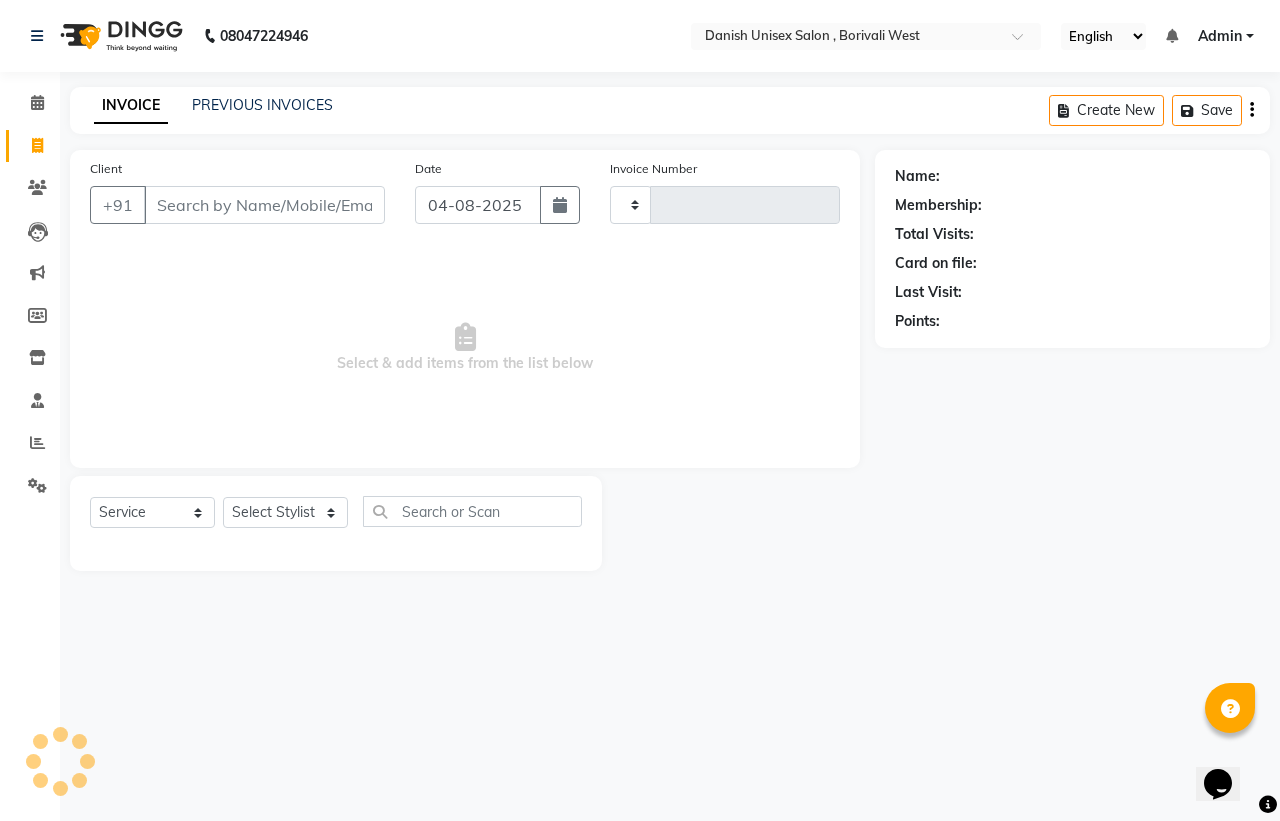 type on "2773" 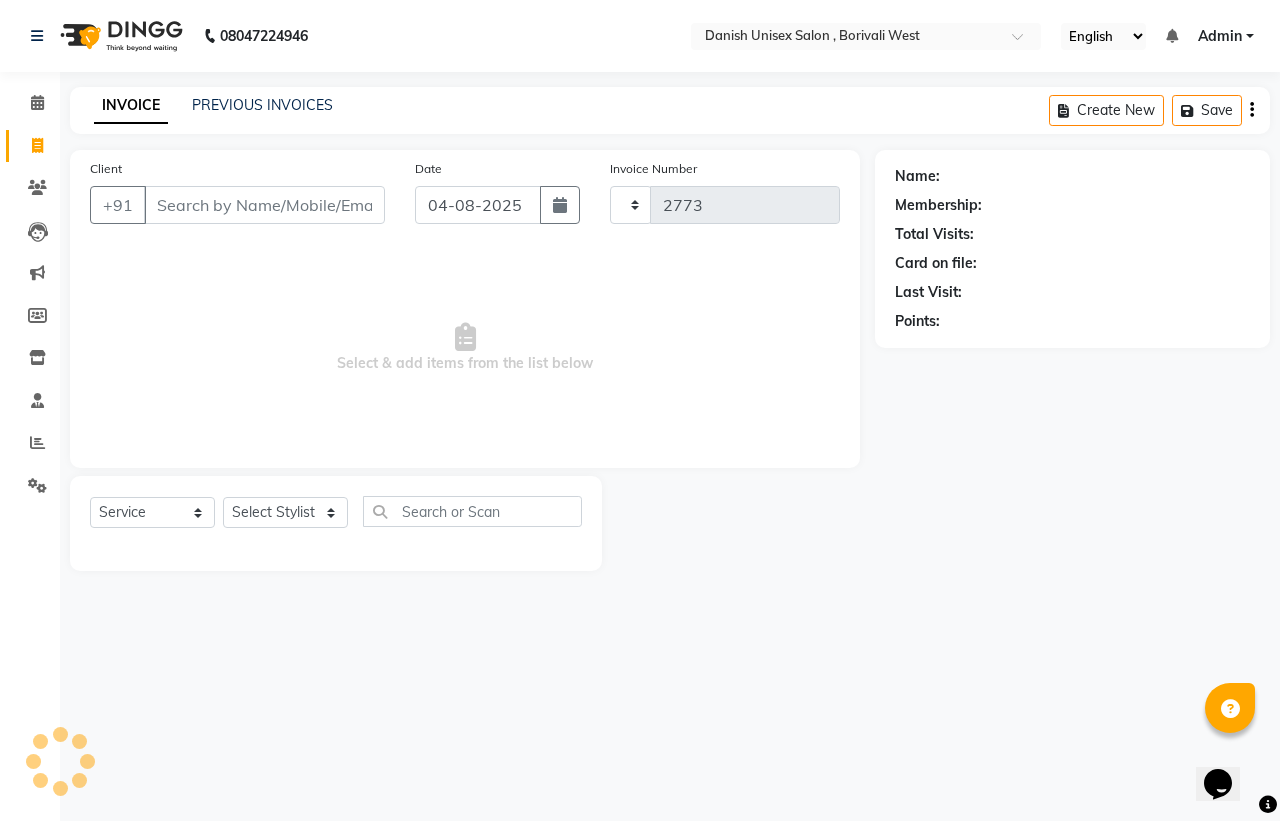 select on "6929" 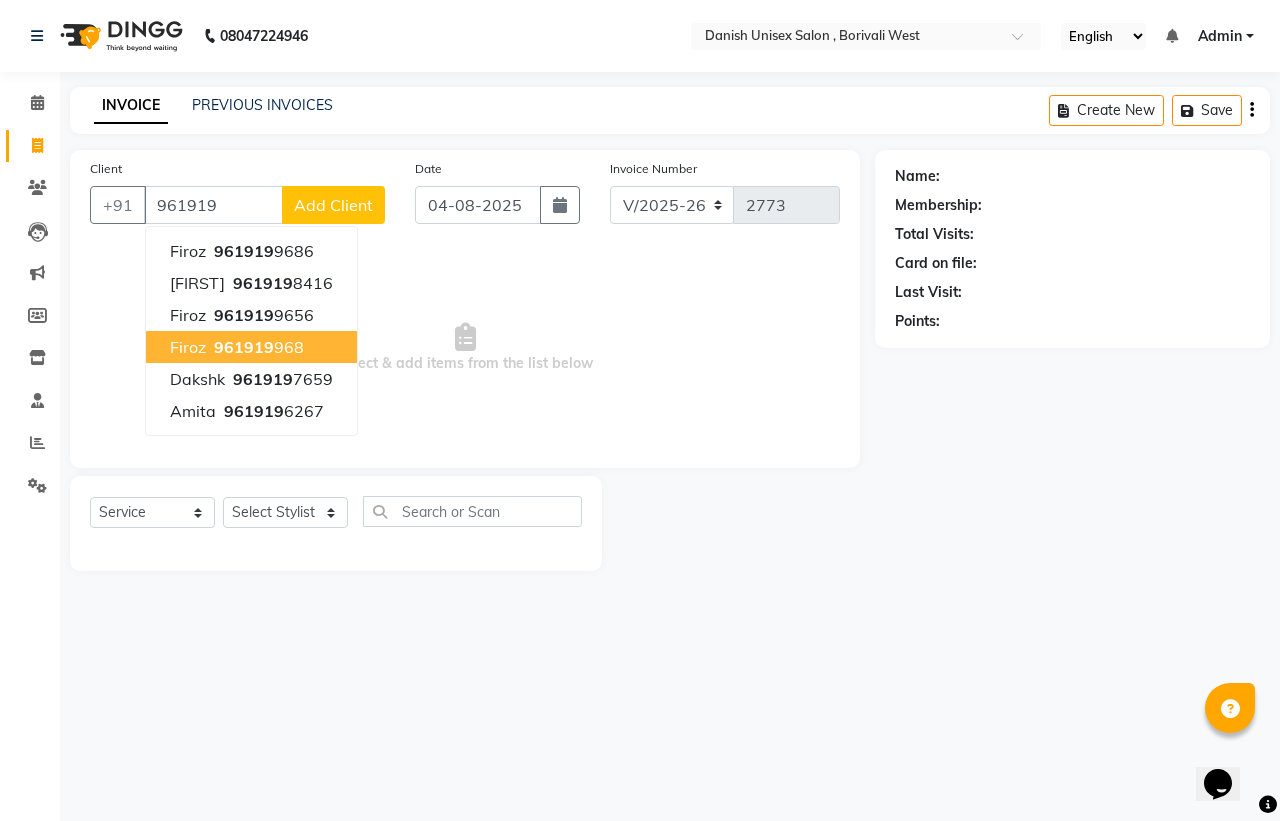 type on "961919" 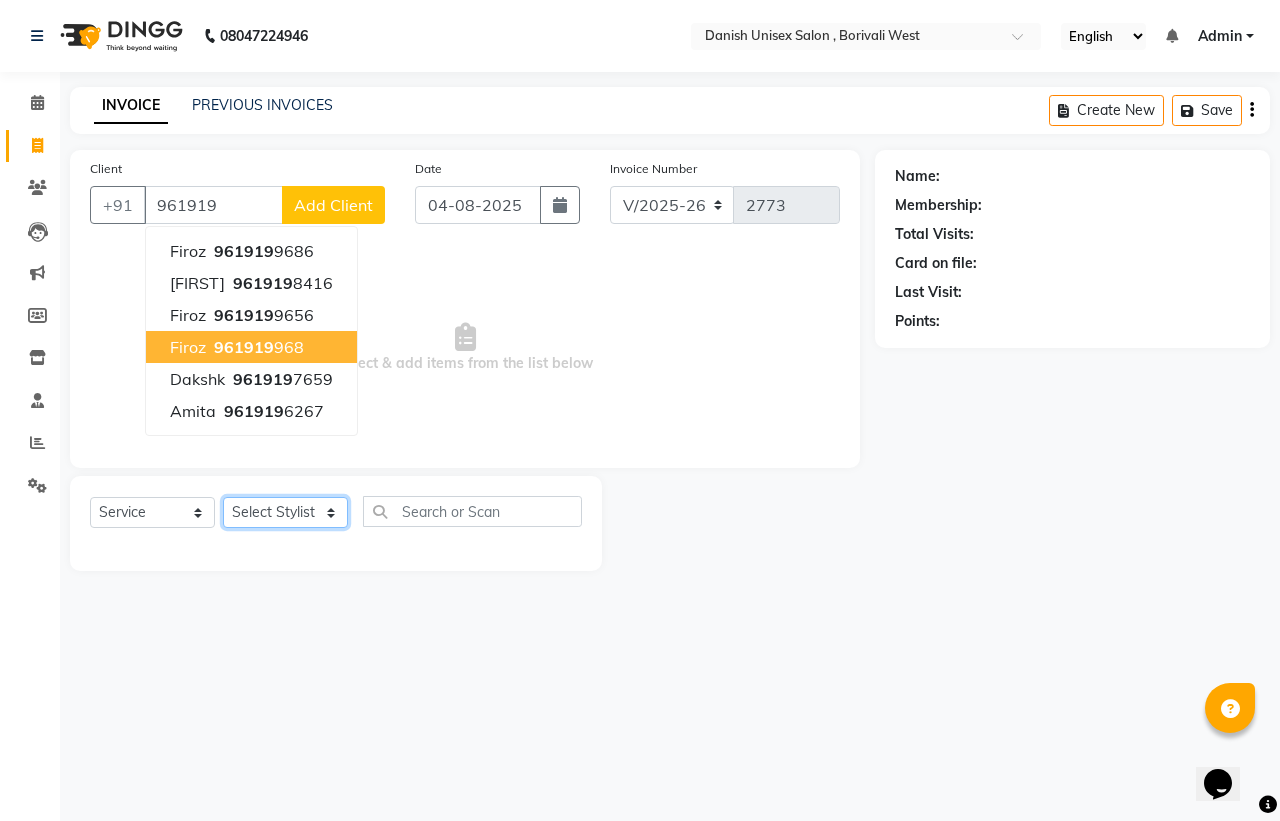 click on "Select Stylist Bhim Shing firoz alam Juber shaikh kajal Lubna Sayyad Nikhil Sharma Nikita Niraj Kanojiya Niyaz Salmani Pooja Yadav Riddhi Sabil salmani sapna" 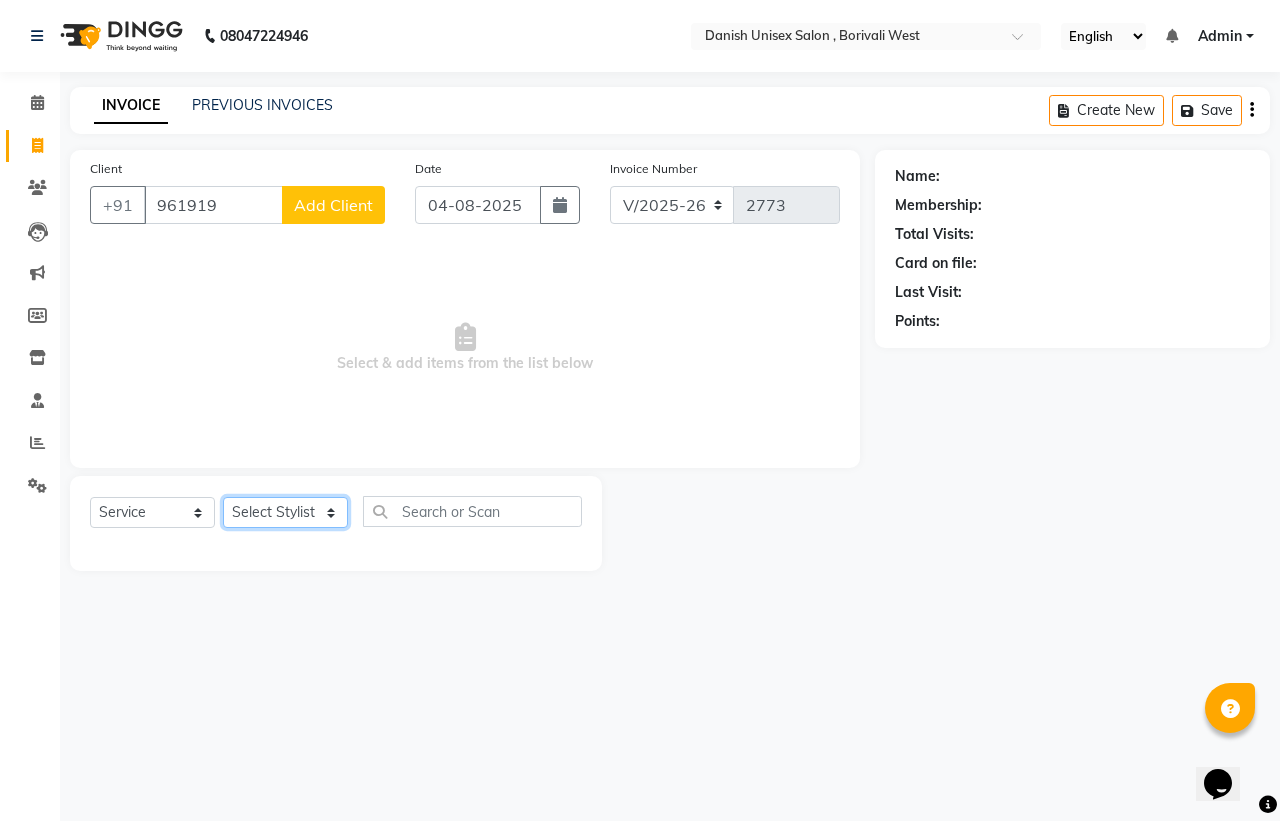 select on "54585" 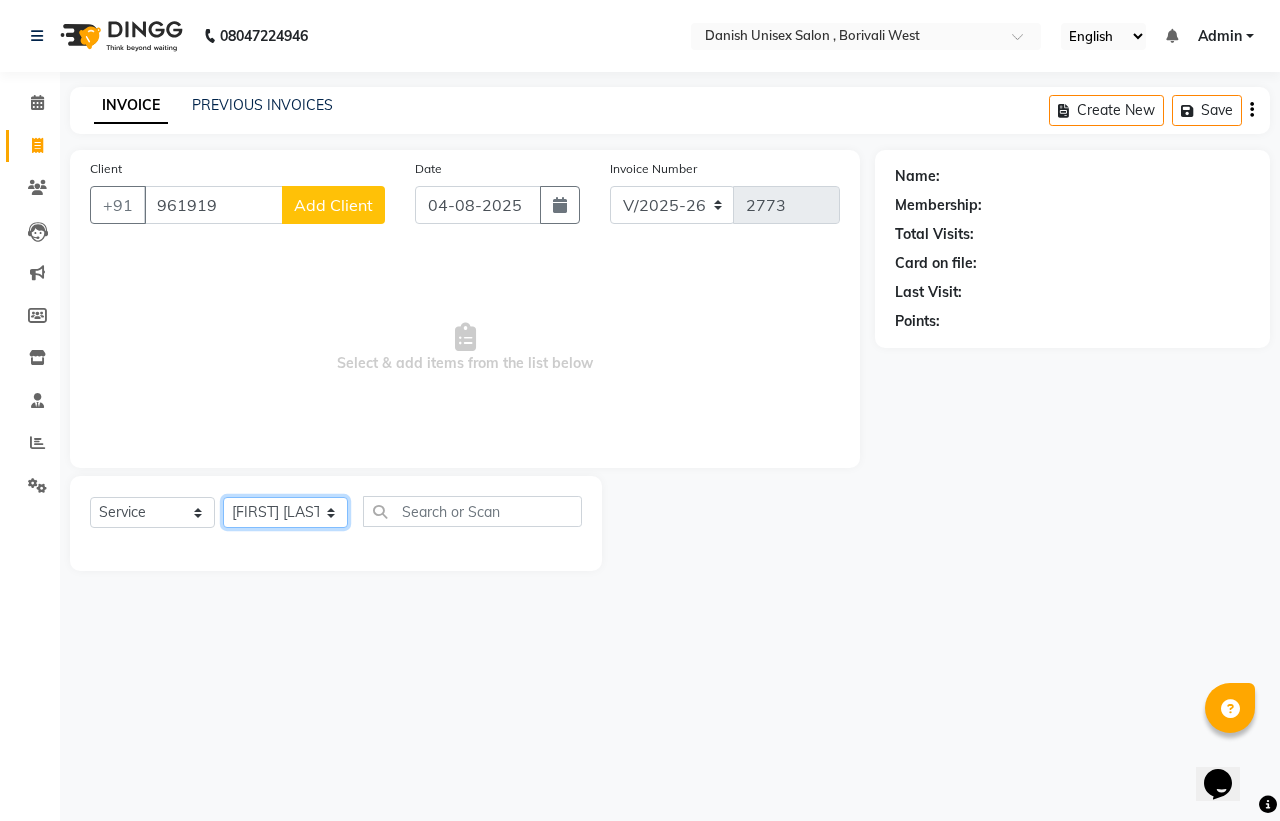 click on "Select Stylist Bhim Shing firoz alam Juber shaikh kajal Lubna Sayyad Nikhil Sharma Nikita Niraj Kanojiya Niyaz Salmani Pooja Yadav Riddhi Sabil salmani sapna" 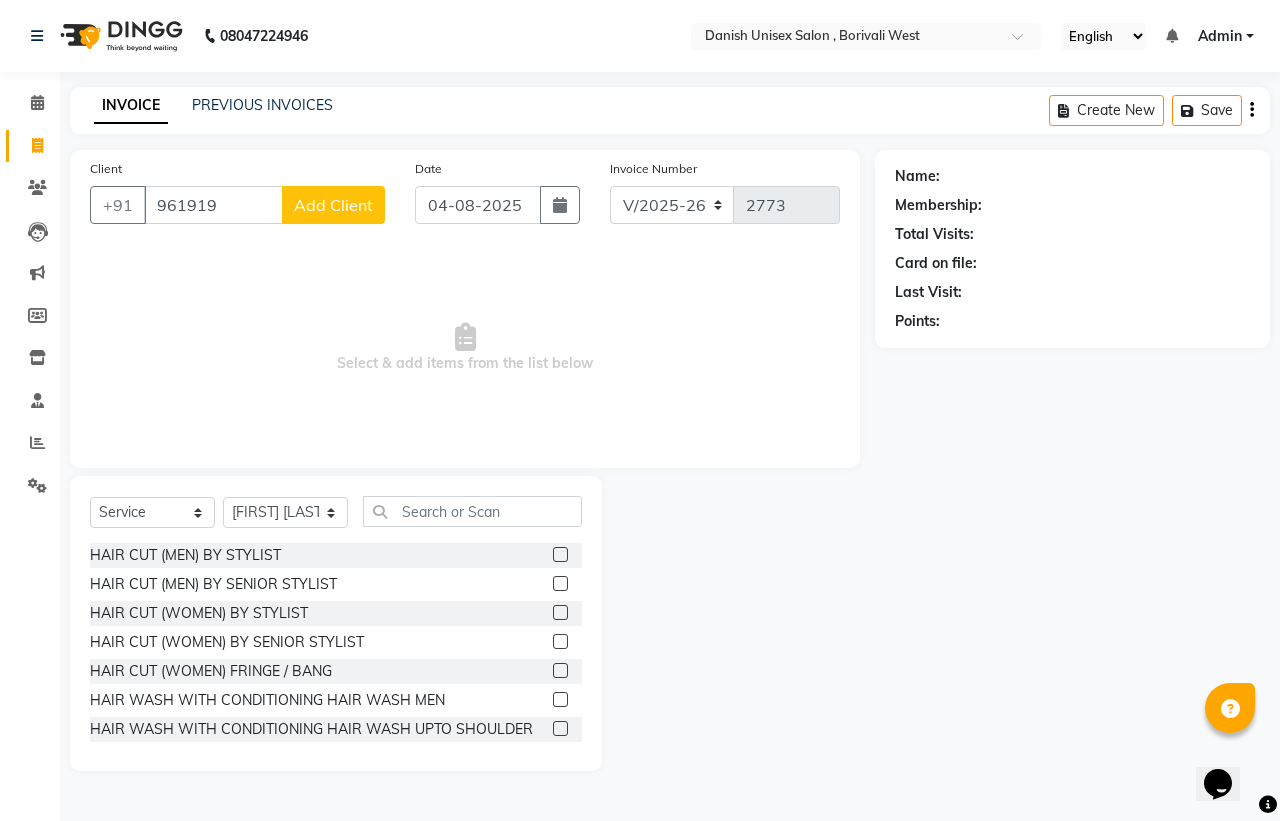 click 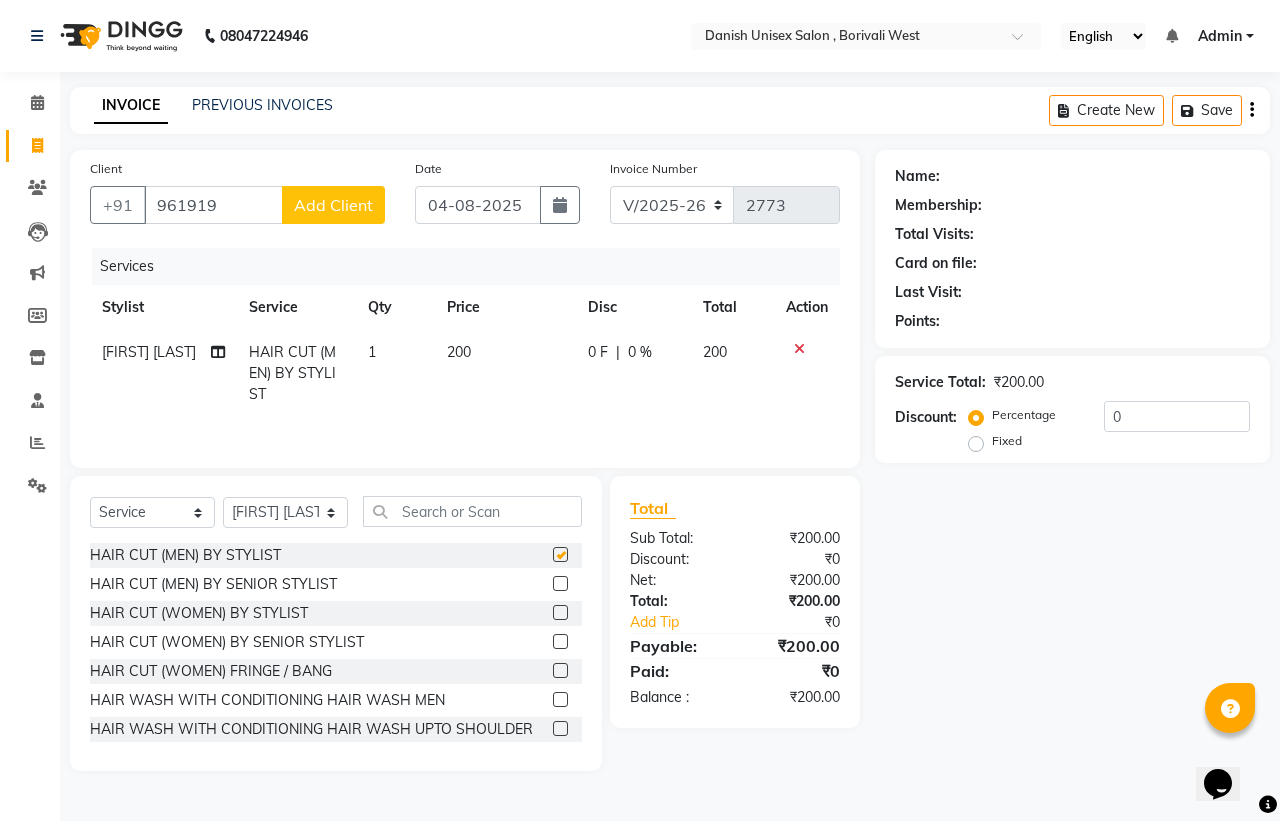 checkbox on "false" 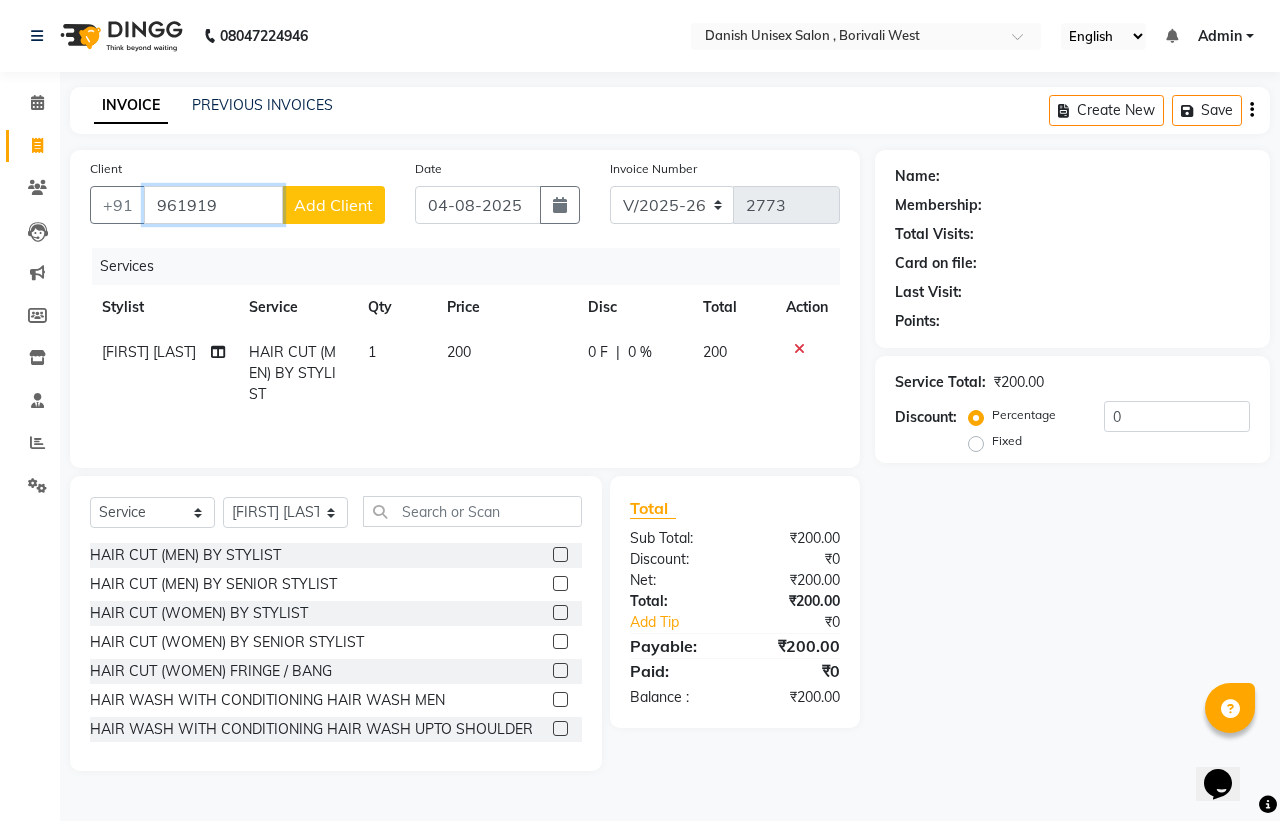 click on "961919" at bounding box center [213, 205] 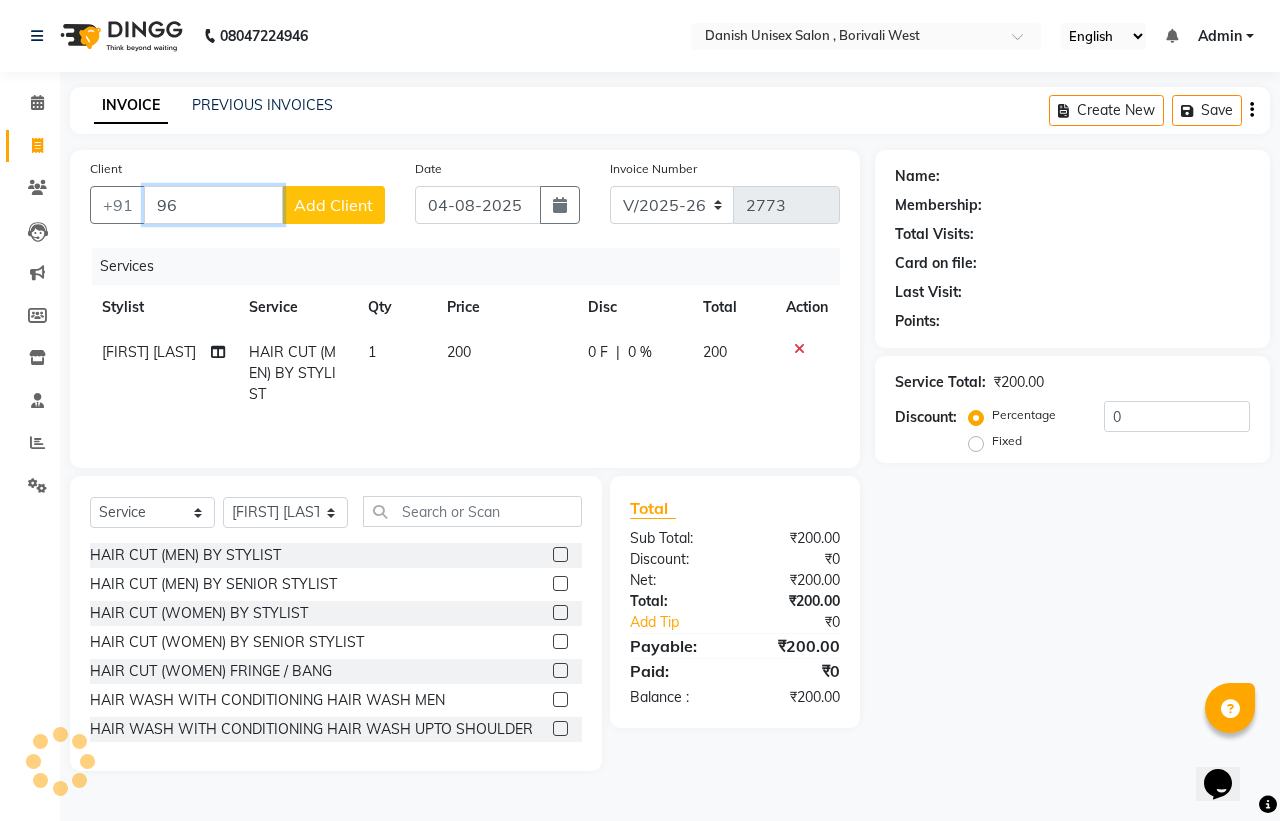 type on "9" 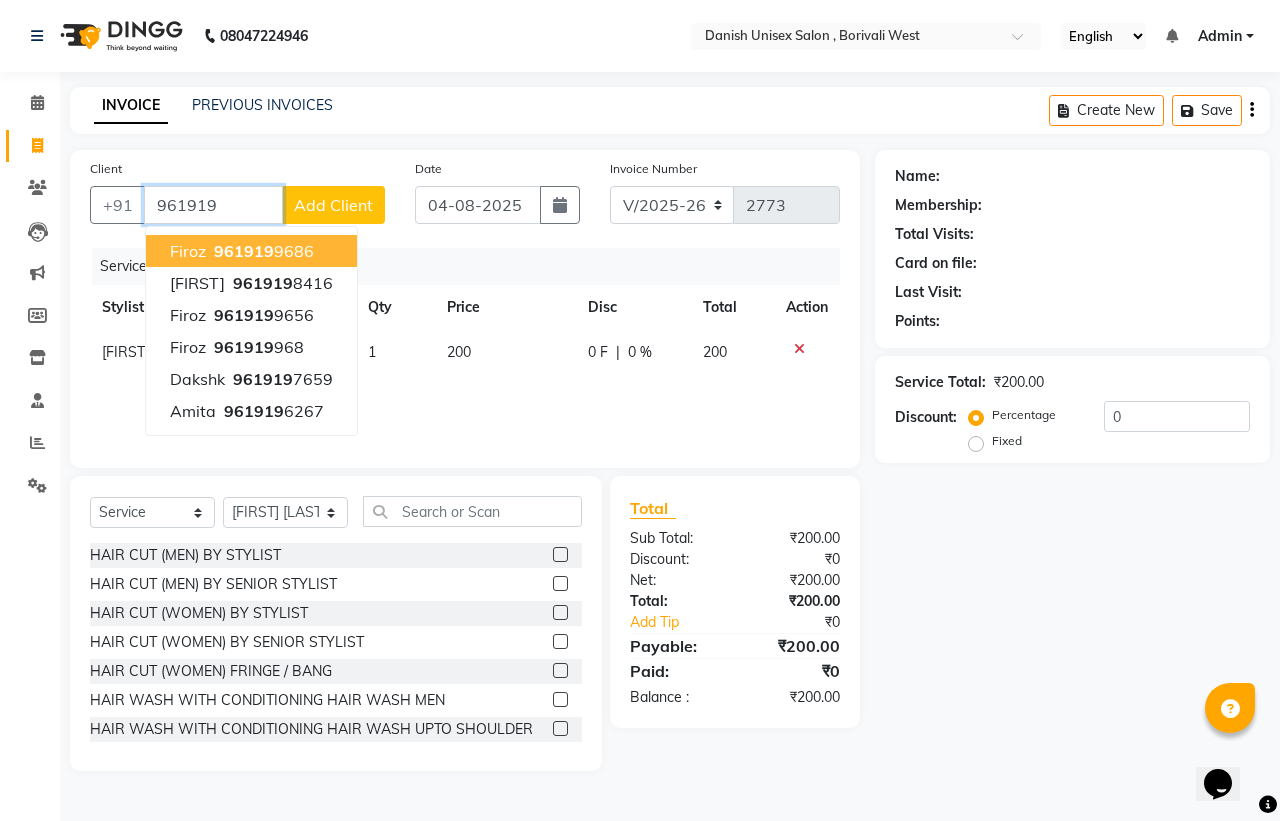 click on "firoz   961919 9686" at bounding box center [251, 251] 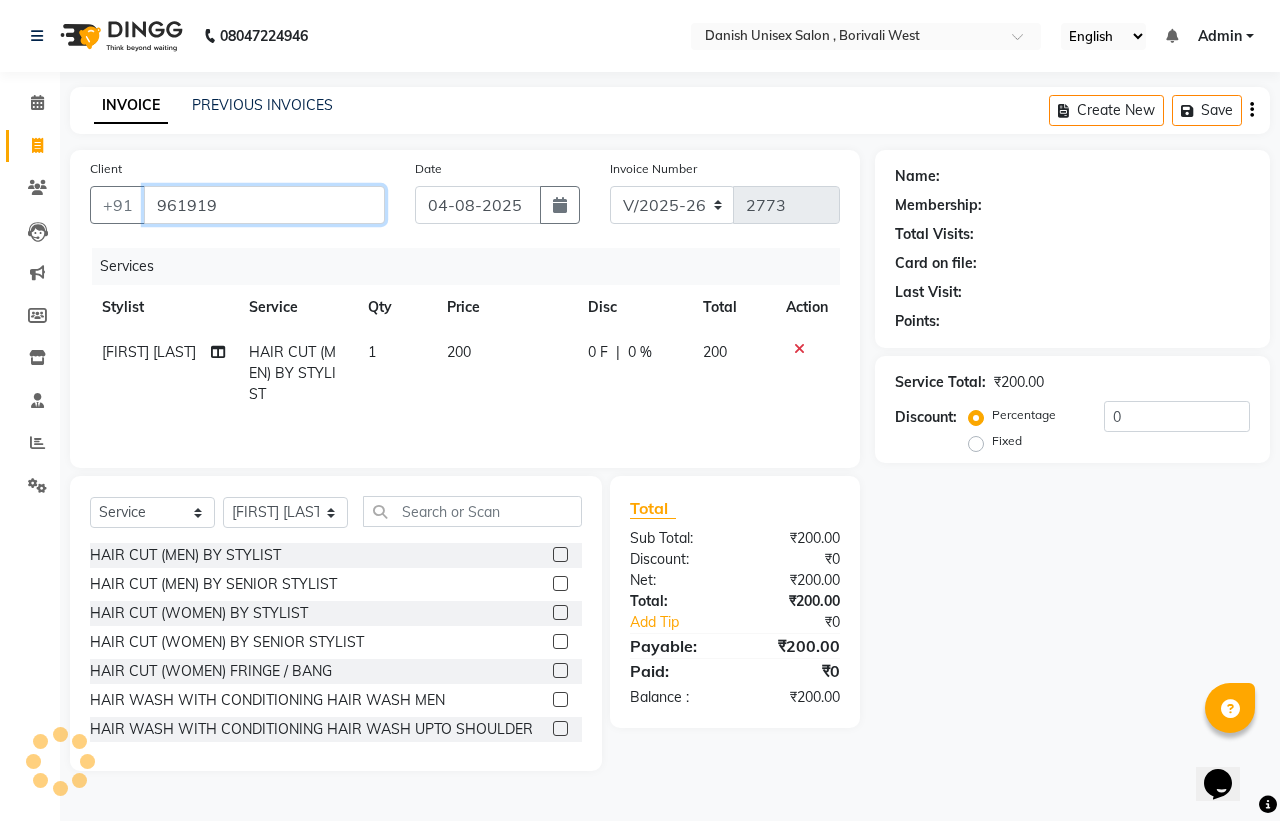 type on "9619199686" 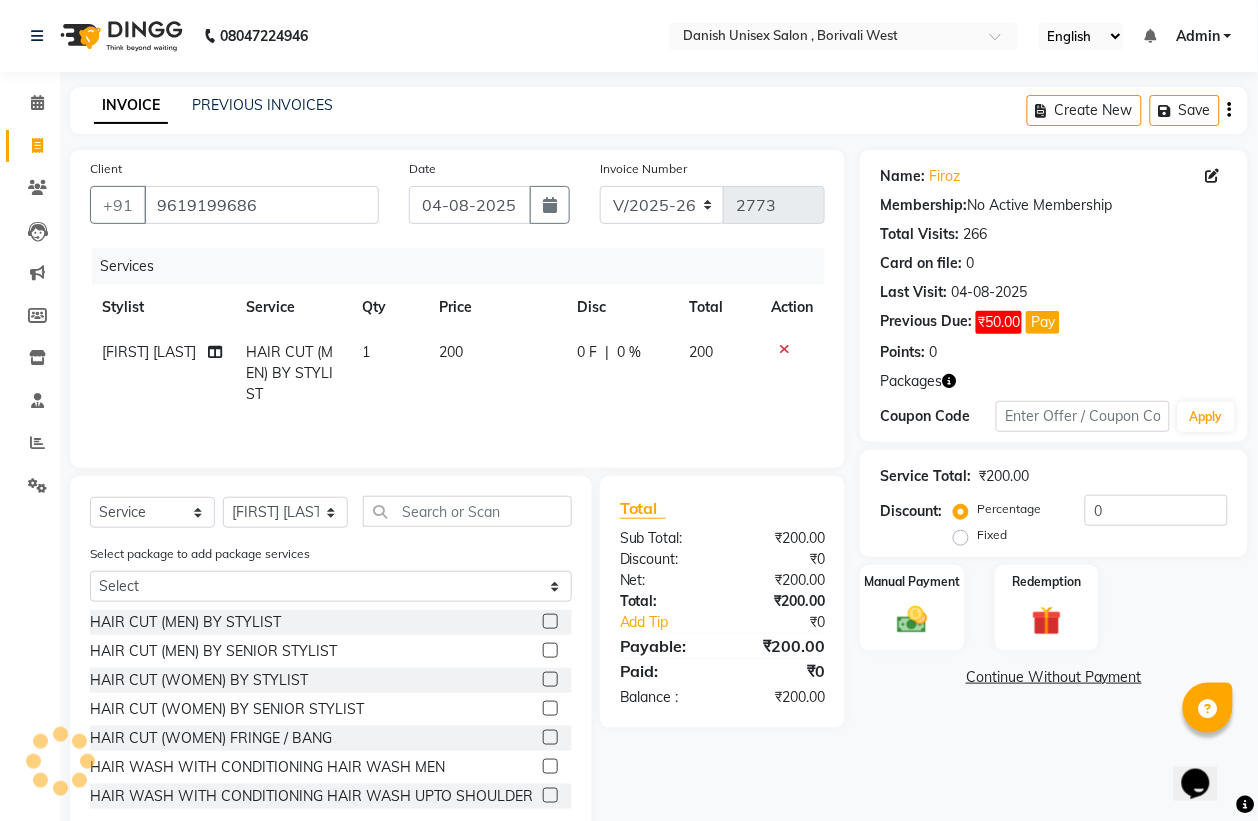 click 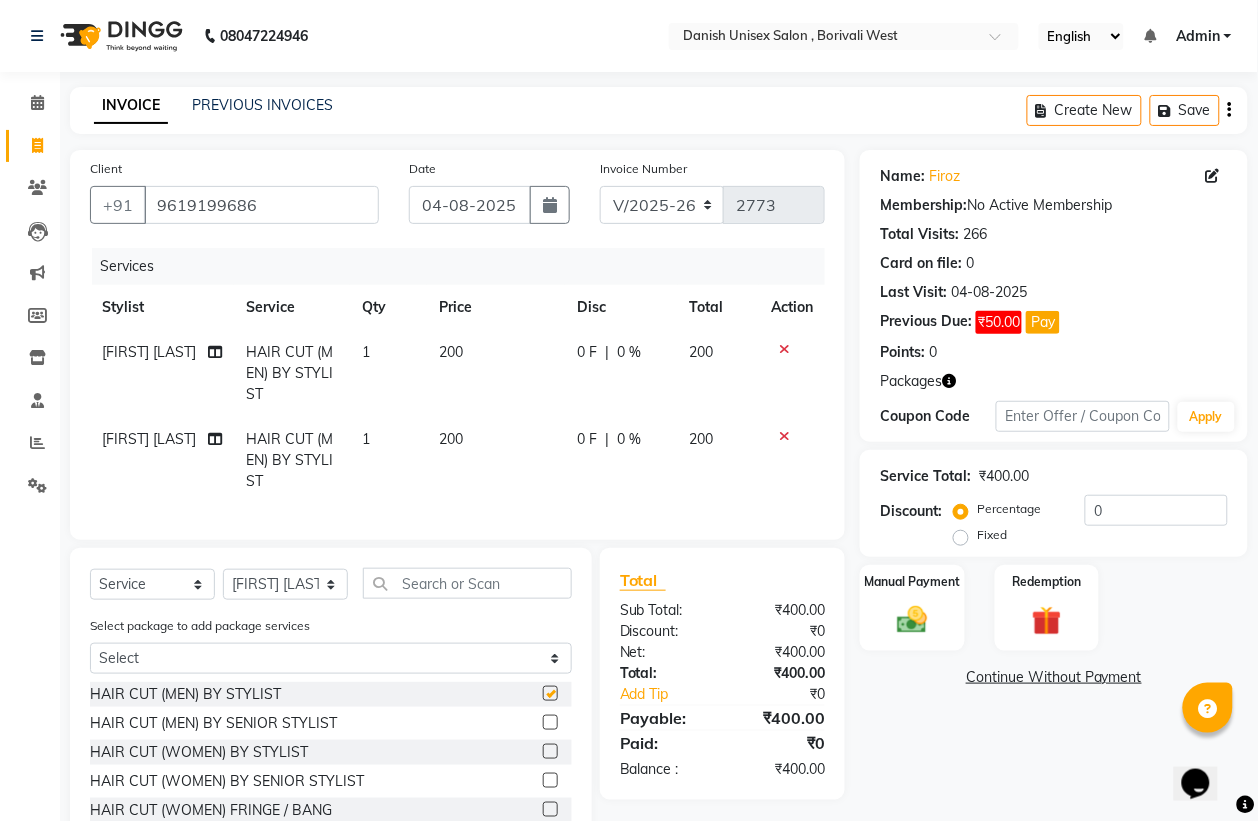 checkbox on "false" 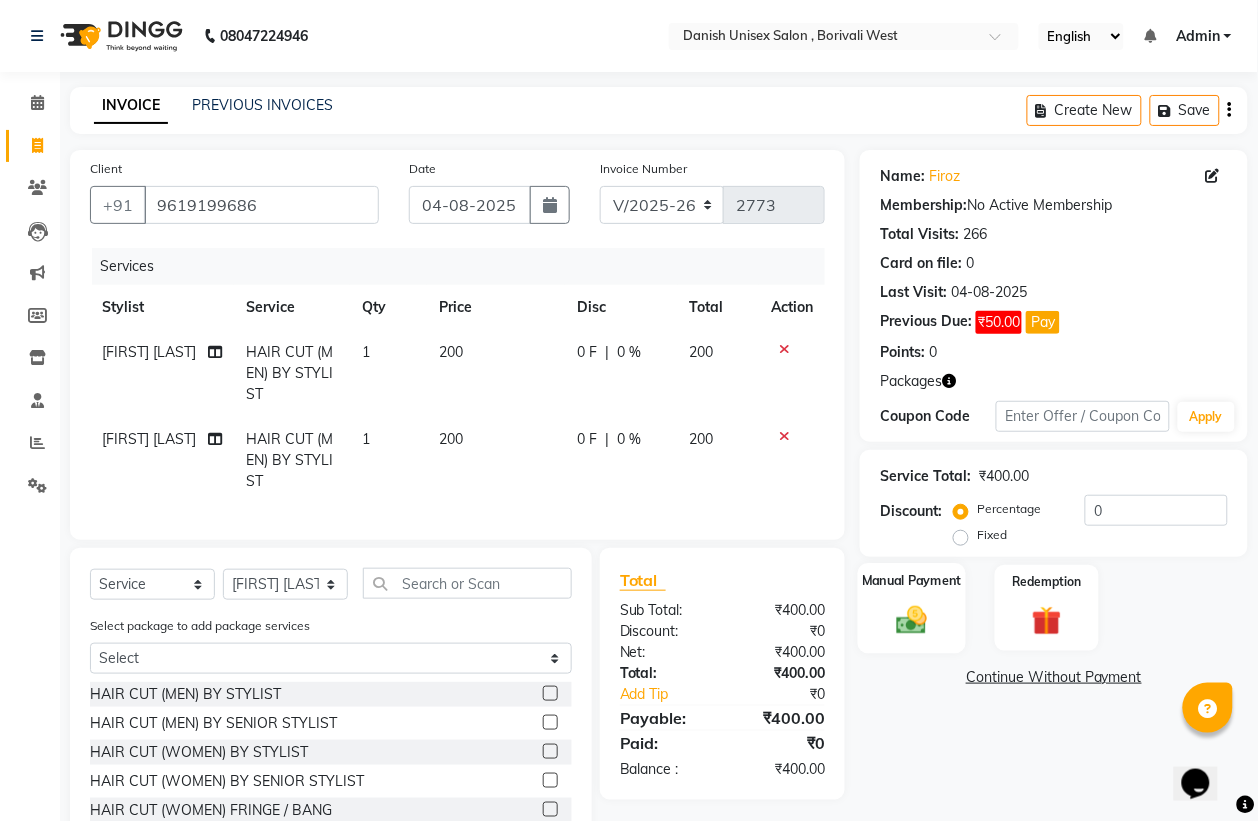 click 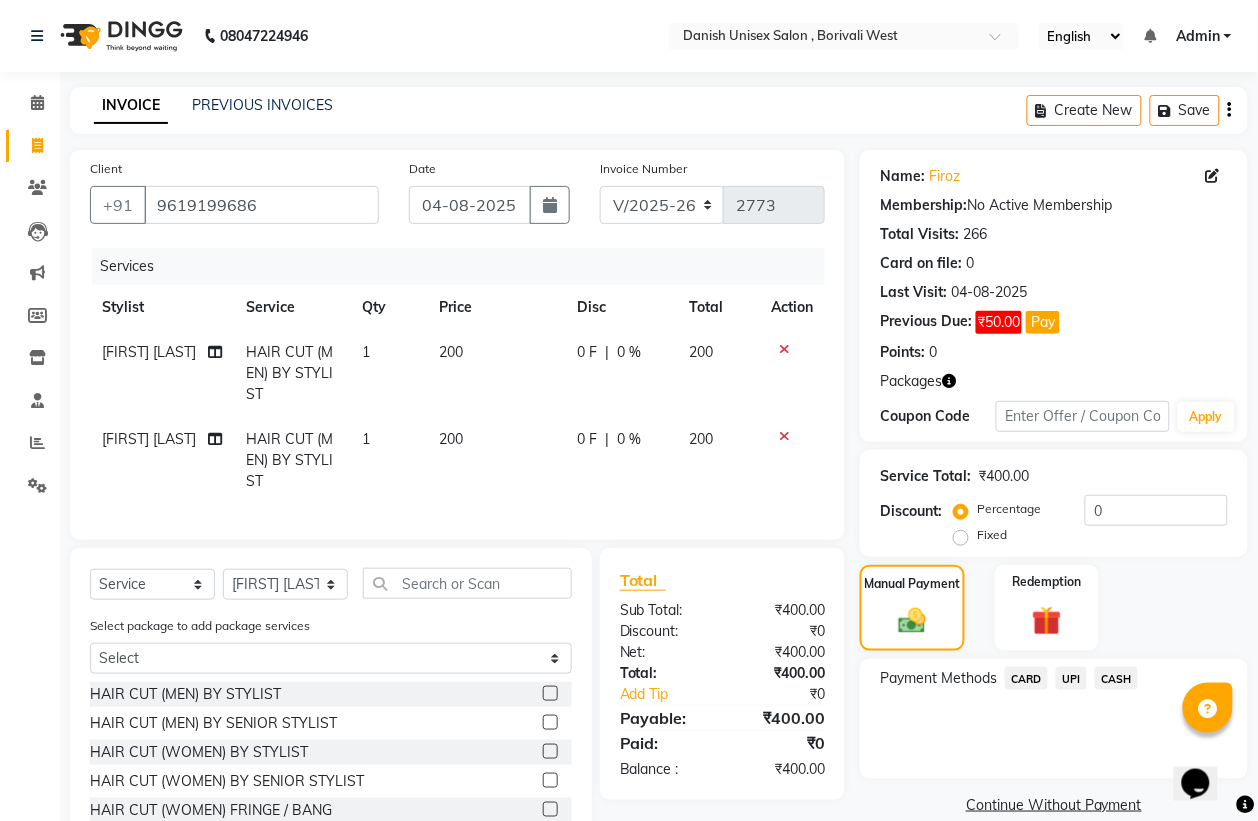 click on "CASH" 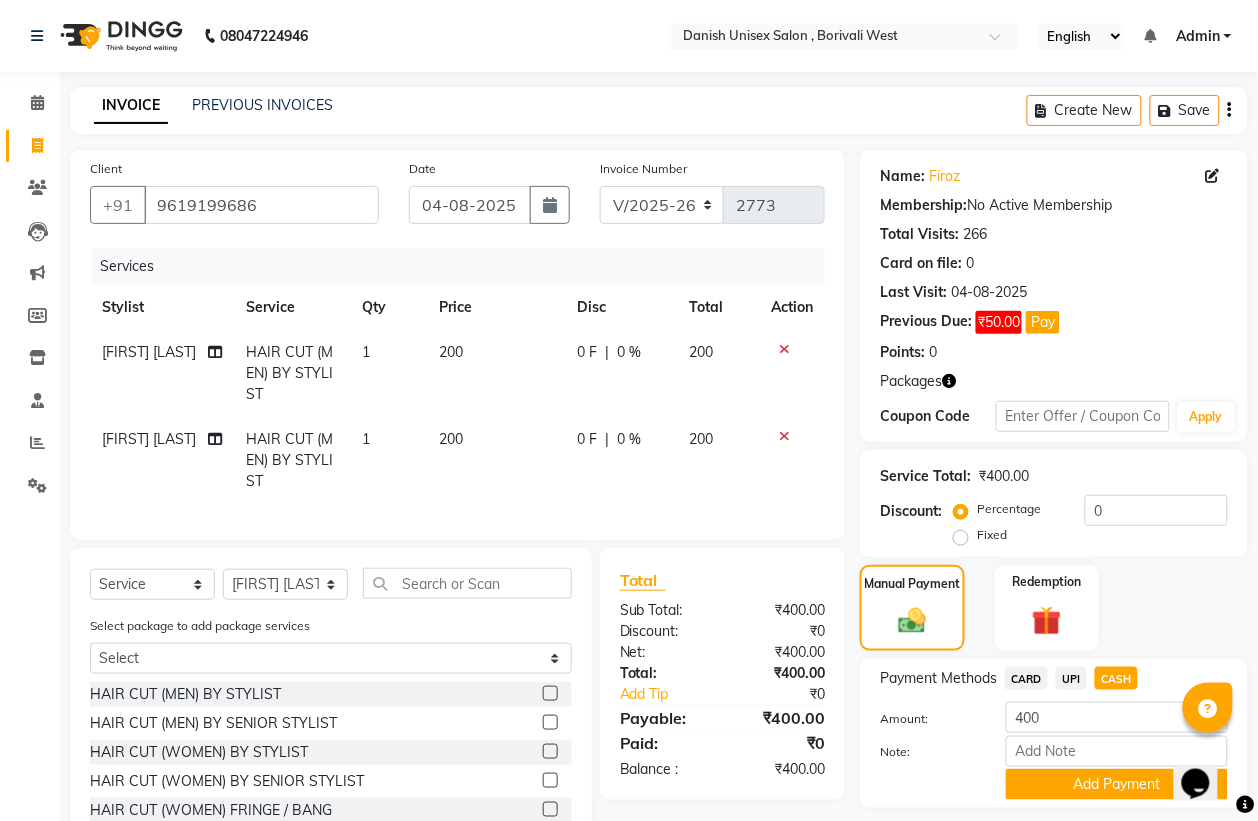 scroll, scrollTop: 138, scrollLeft: 0, axis: vertical 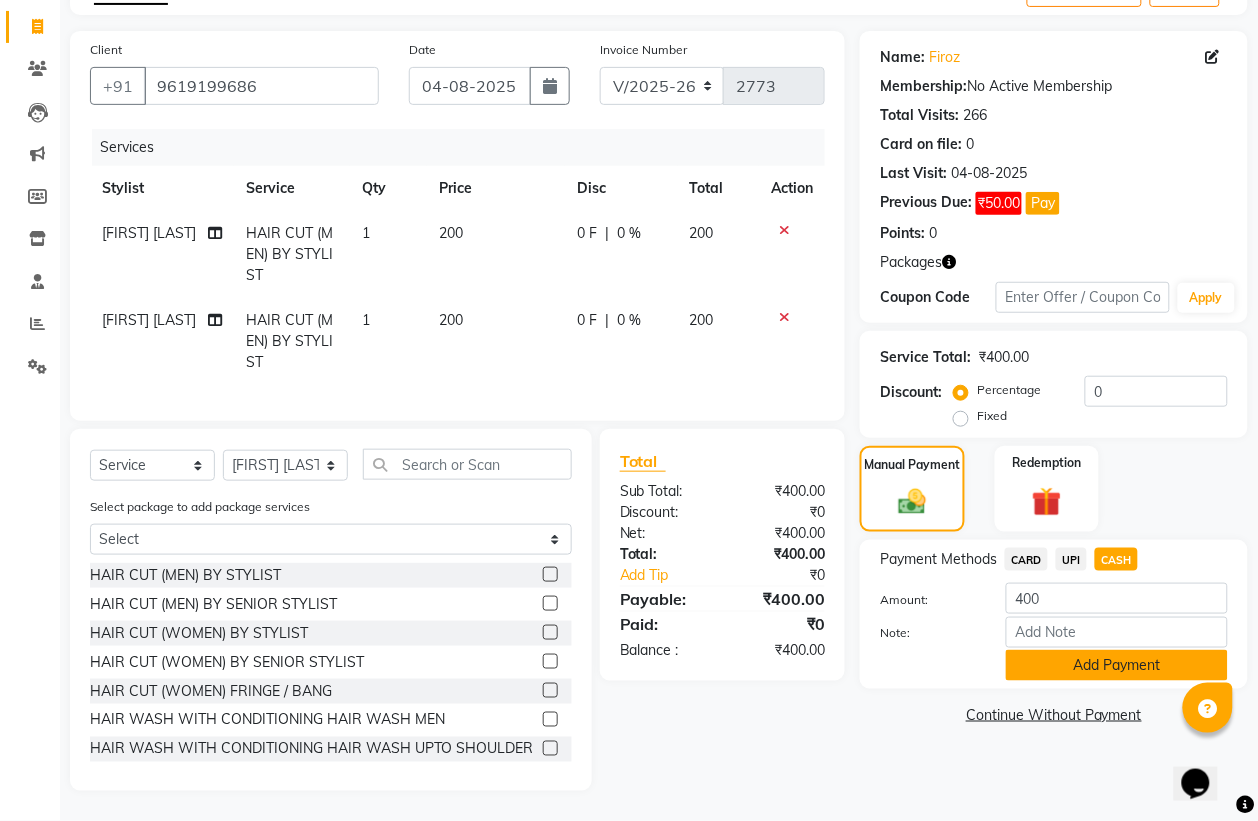 click on "Add Payment" 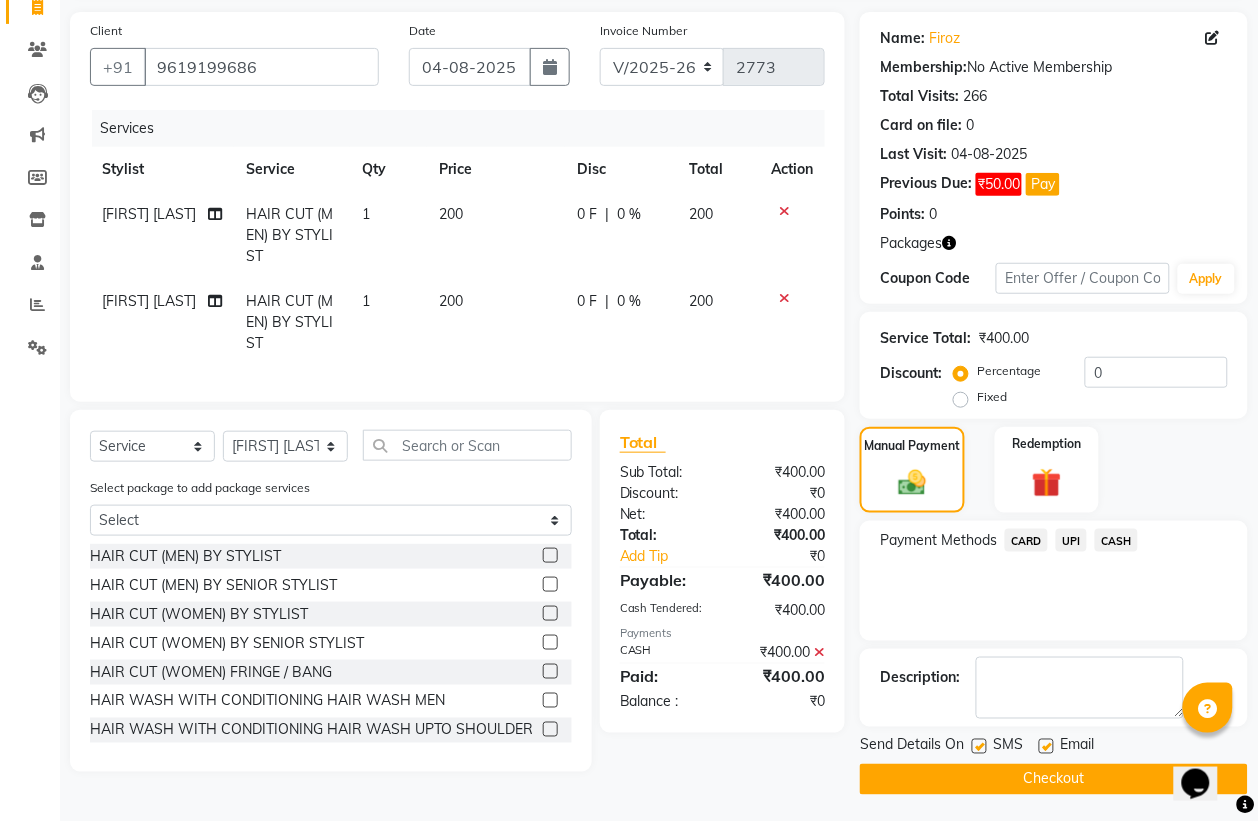 scroll, scrollTop: 143, scrollLeft: 0, axis: vertical 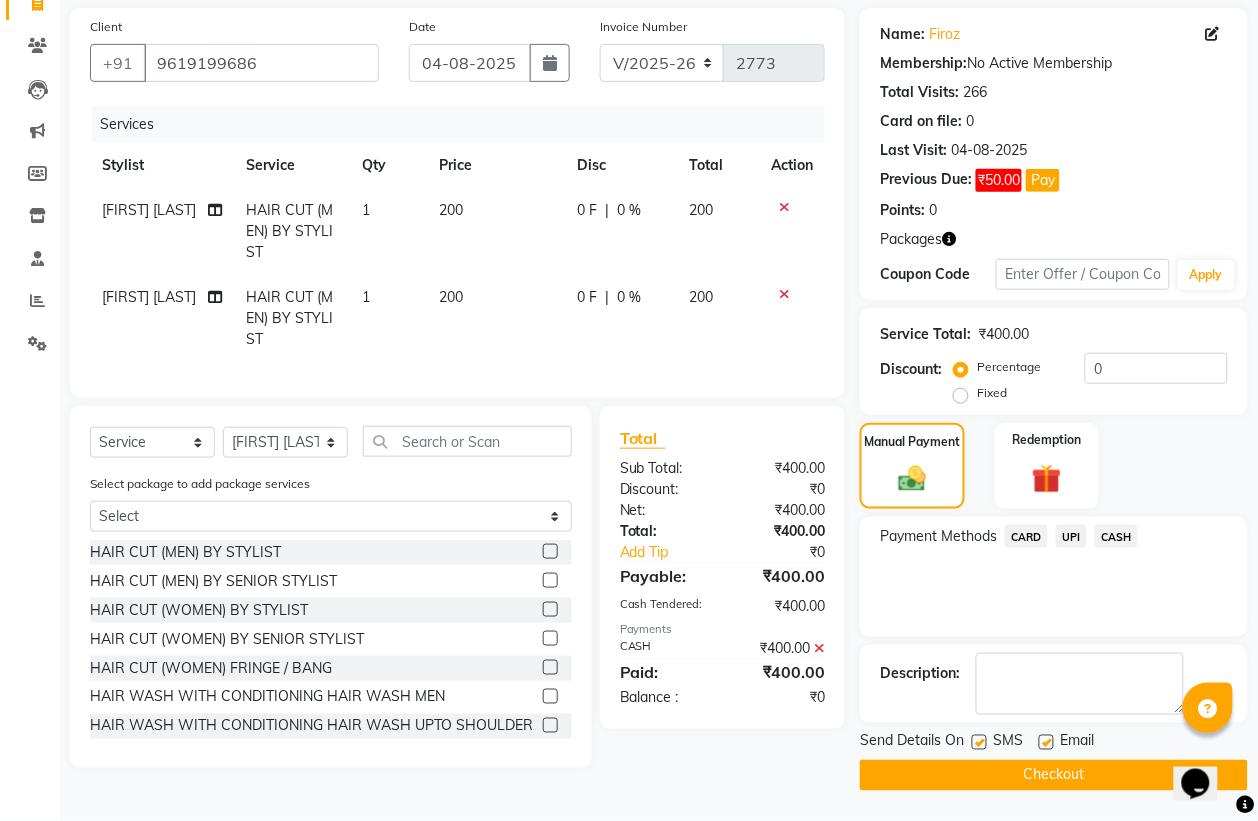 click on "Checkout" 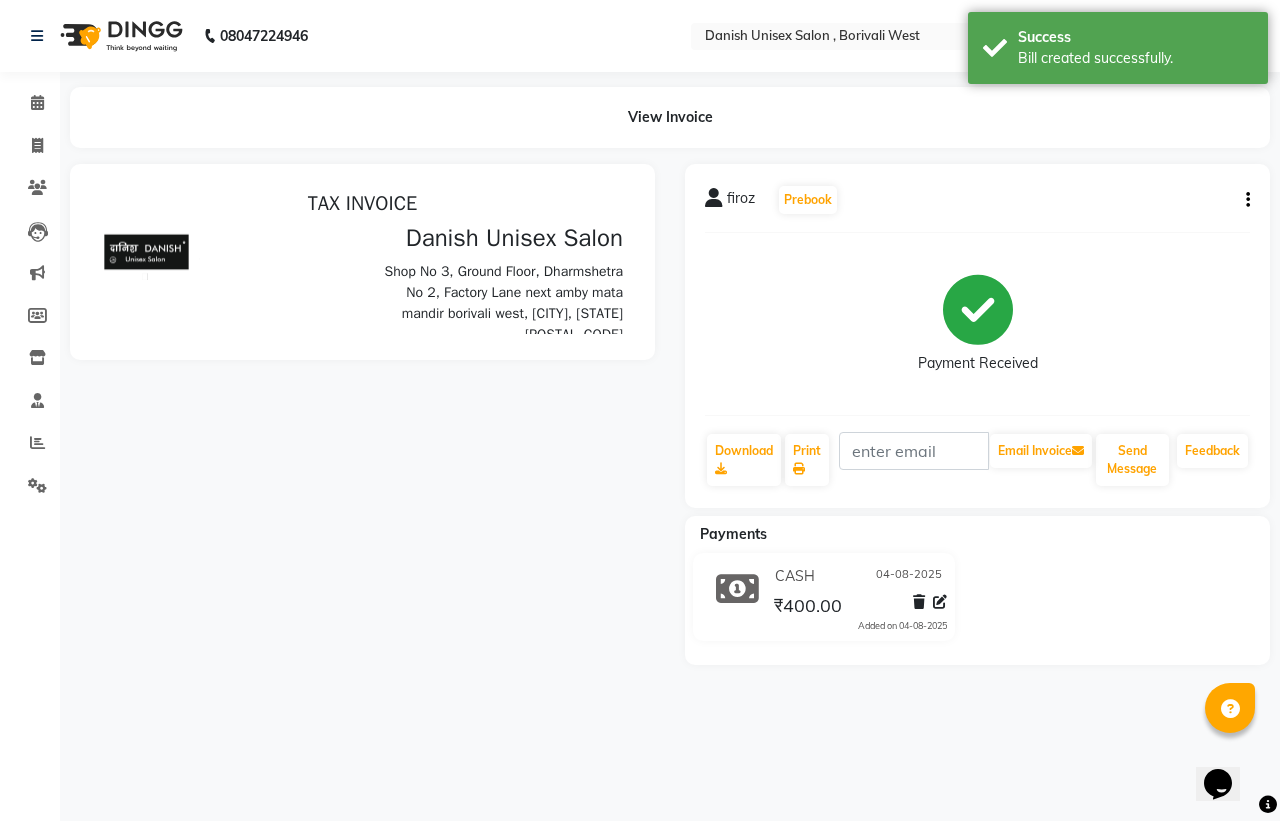 scroll, scrollTop: 0, scrollLeft: 0, axis: both 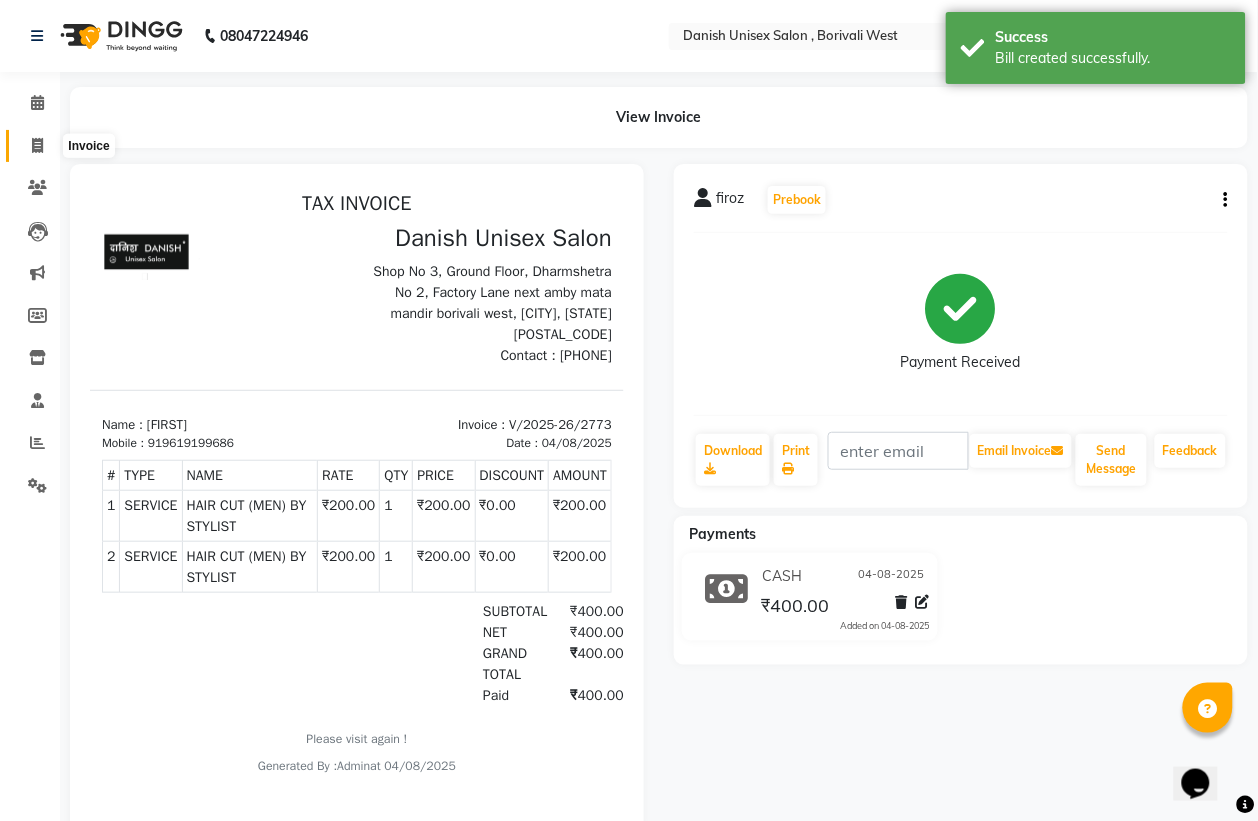 click 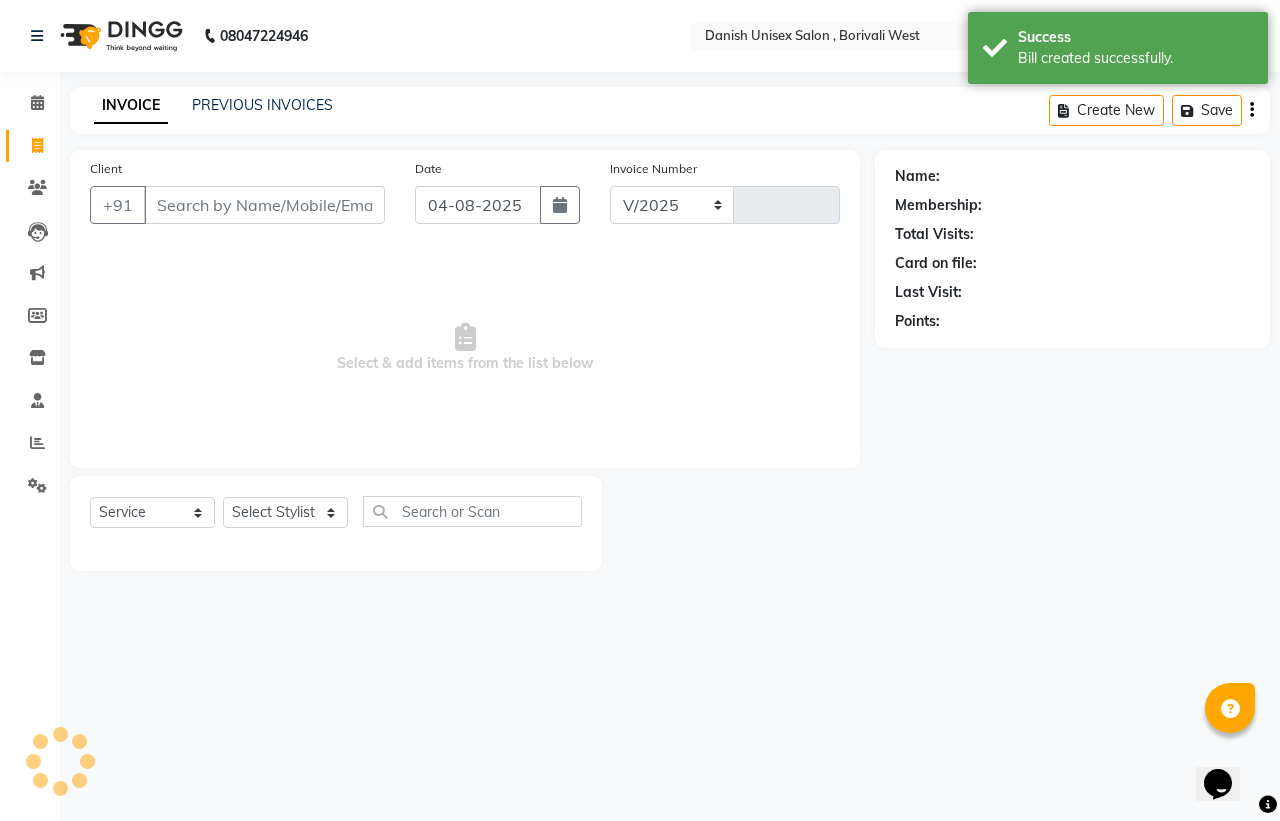 select on "6929" 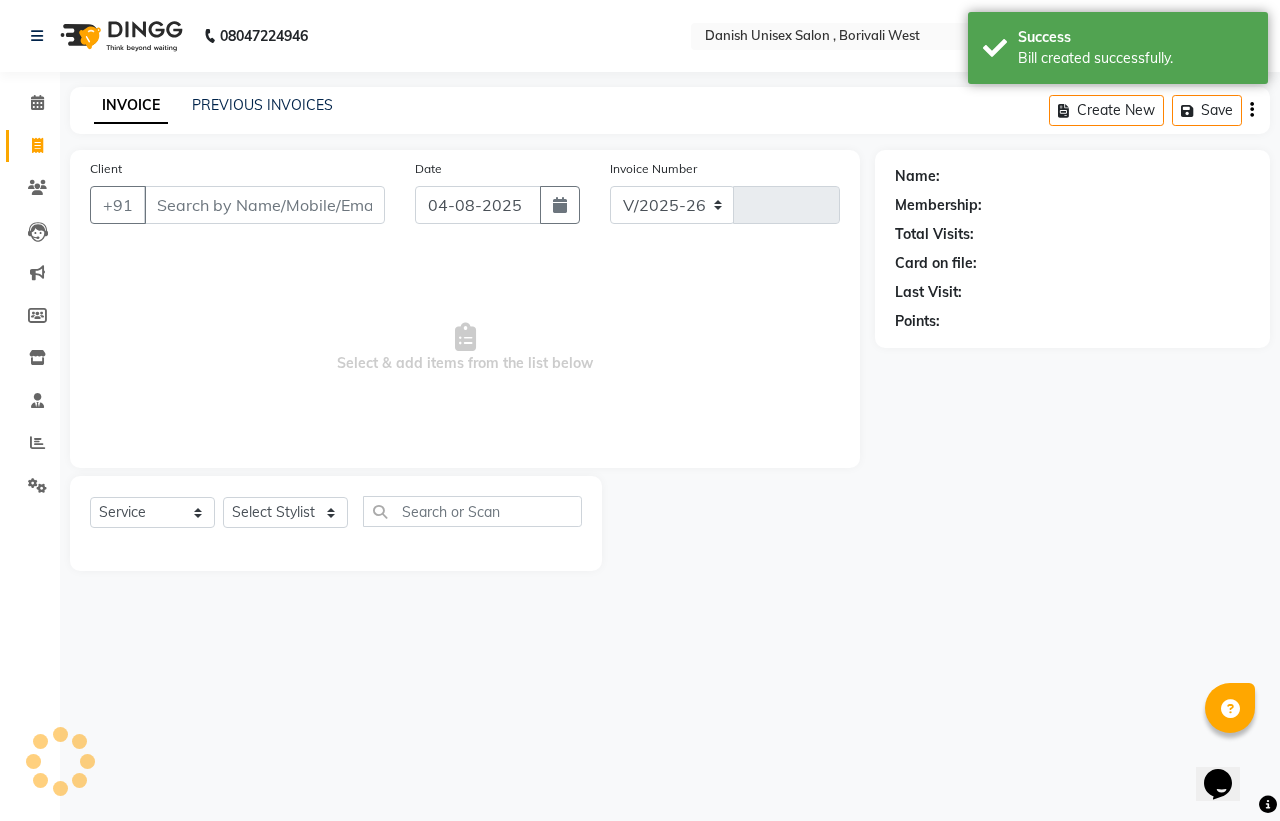 type on "2774" 